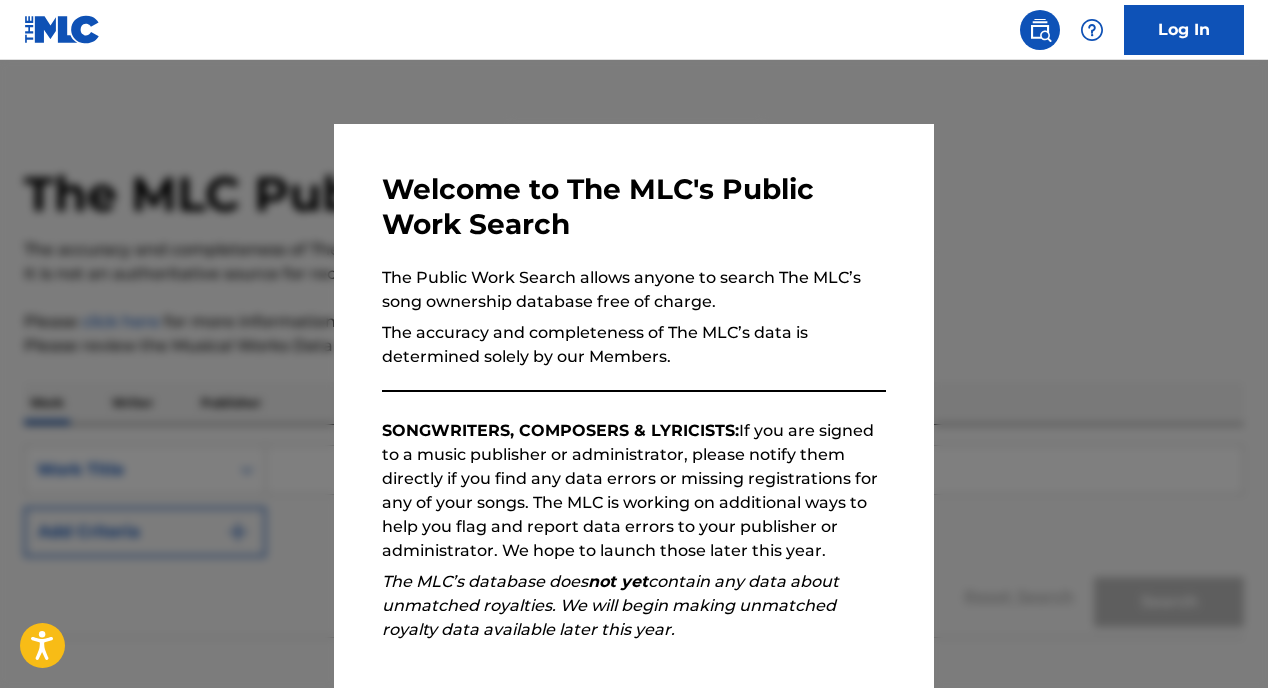 scroll, scrollTop: 0, scrollLeft: 0, axis: both 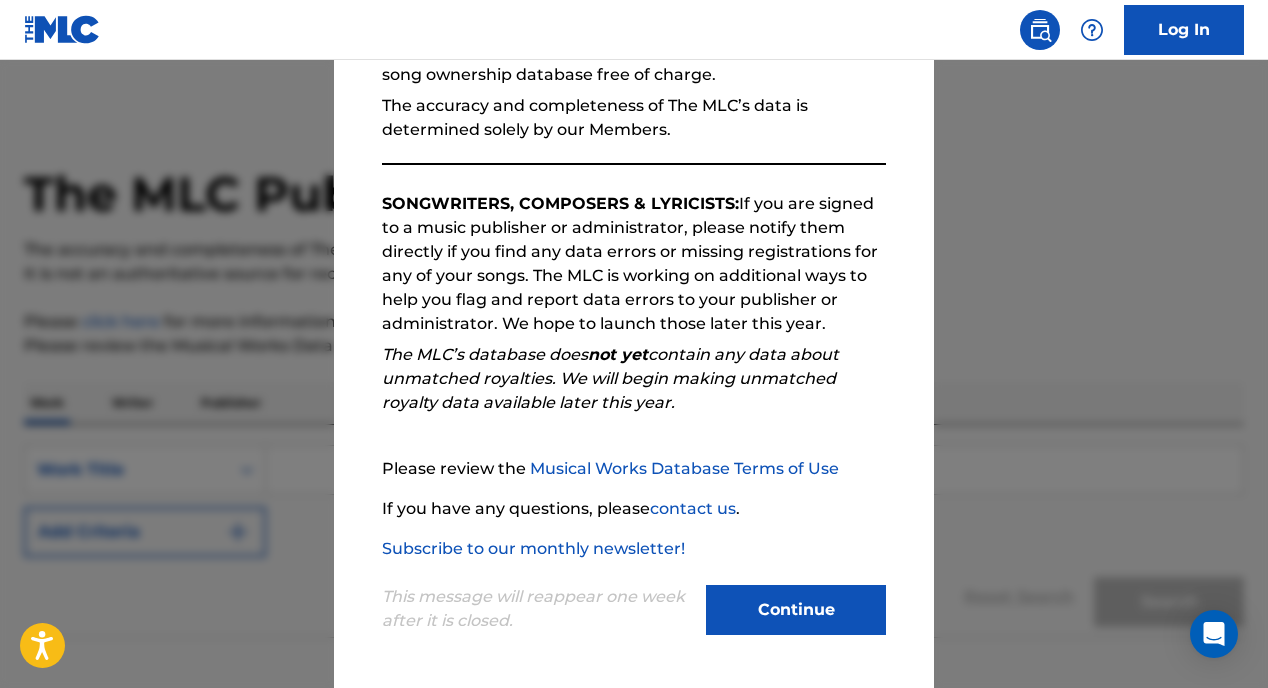click on "Continue" at bounding box center (796, 610) 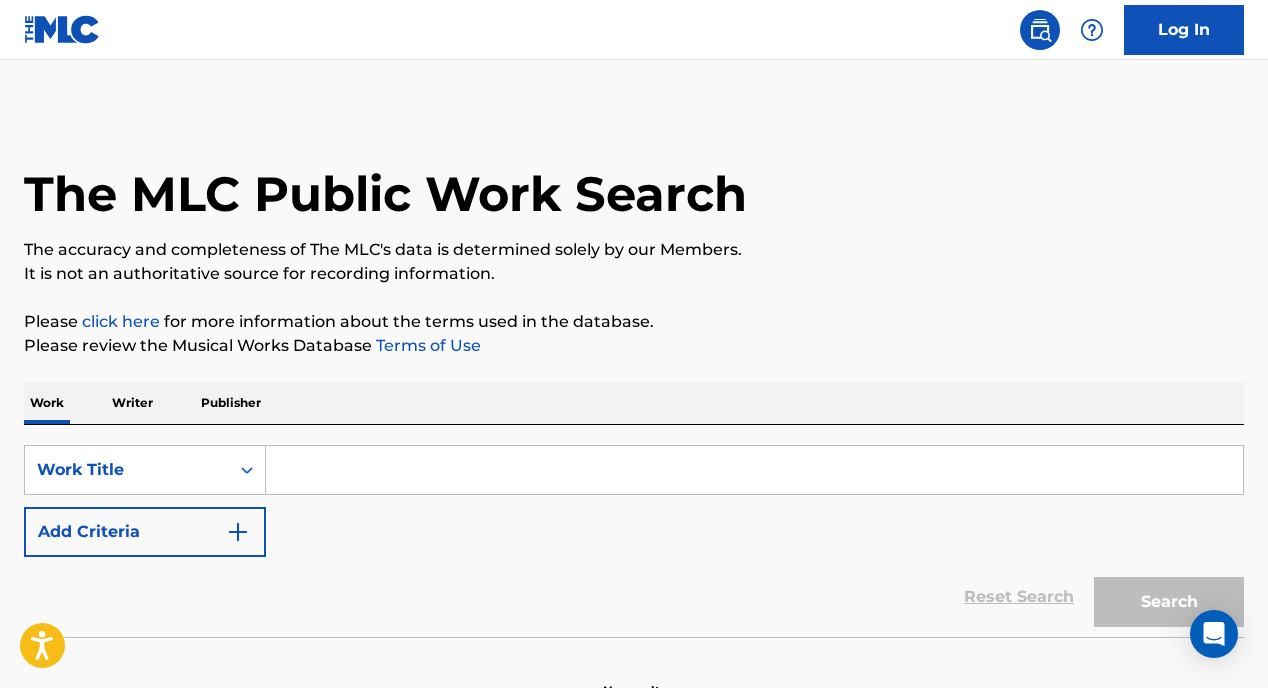 click at bounding box center [754, 470] 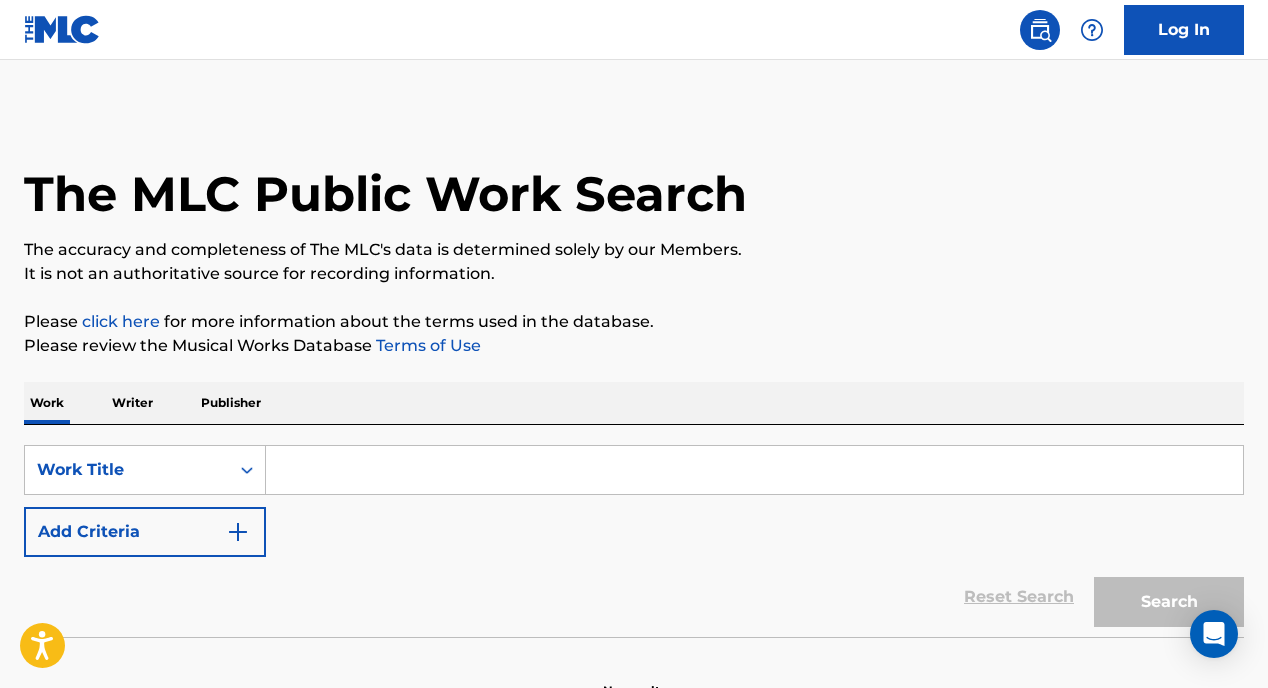 click at bounding box center [754, 470] 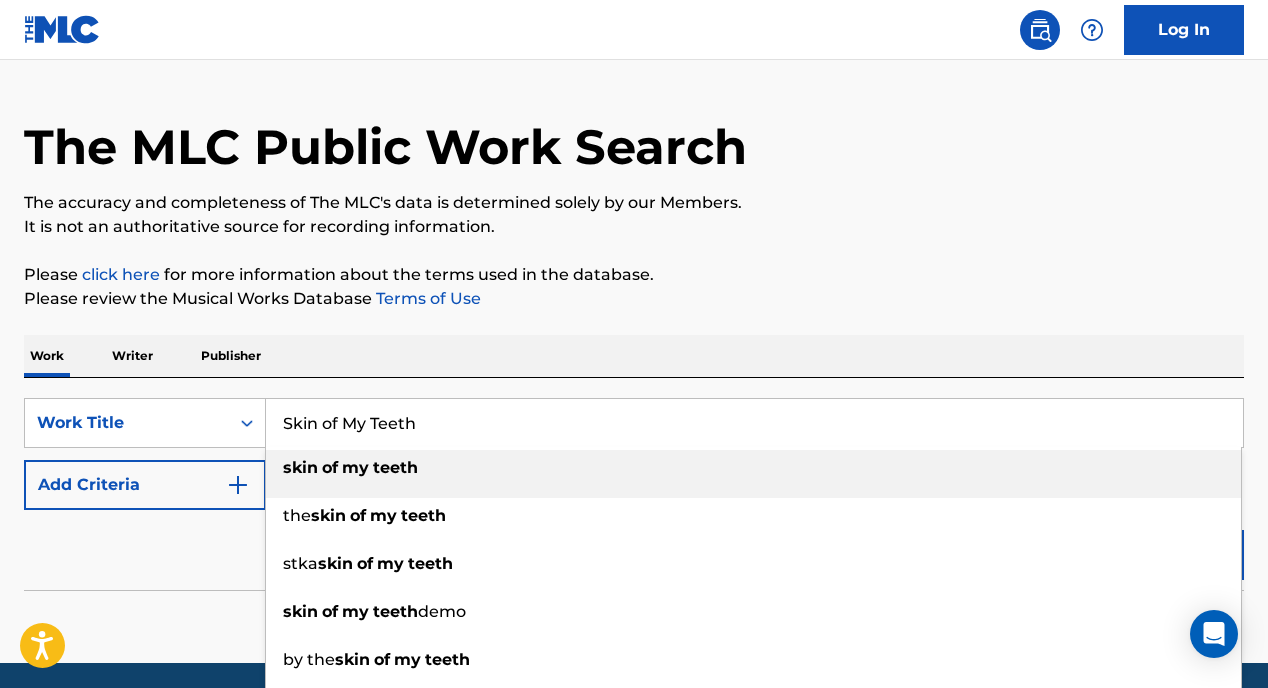 scroll, scrollTop: 74, scrollLeft: 0, axis: vertical 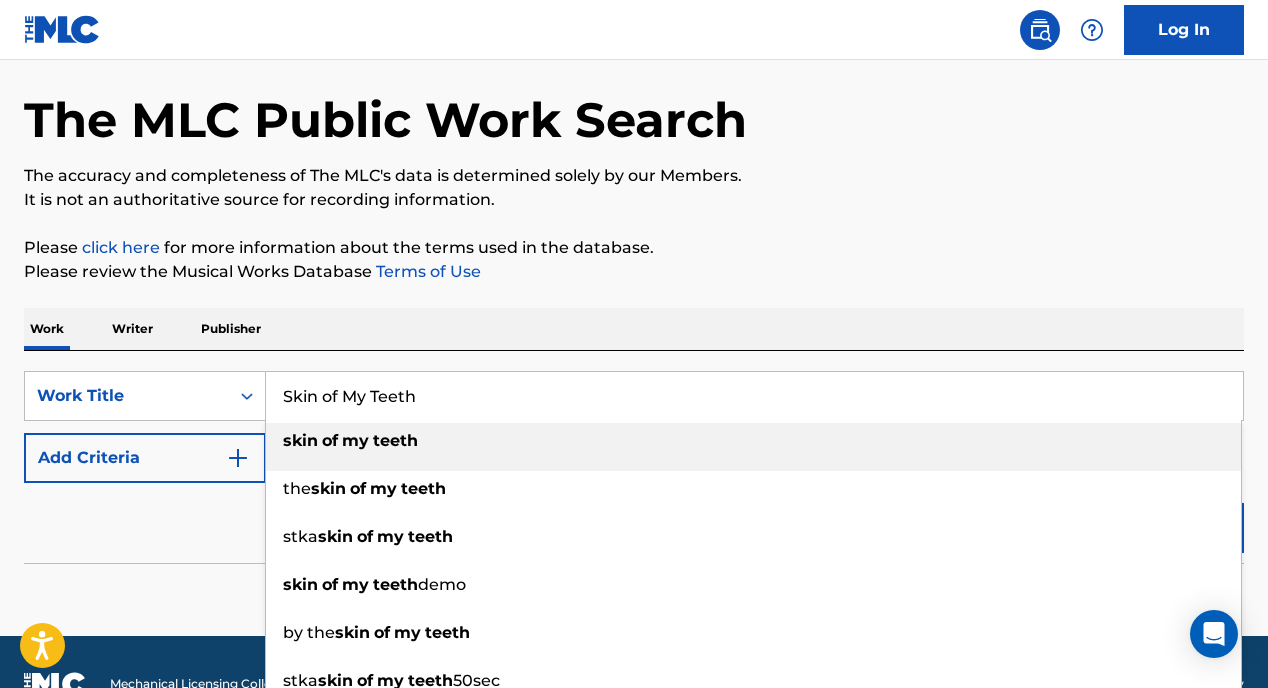 type on "Skin of My Teeth" 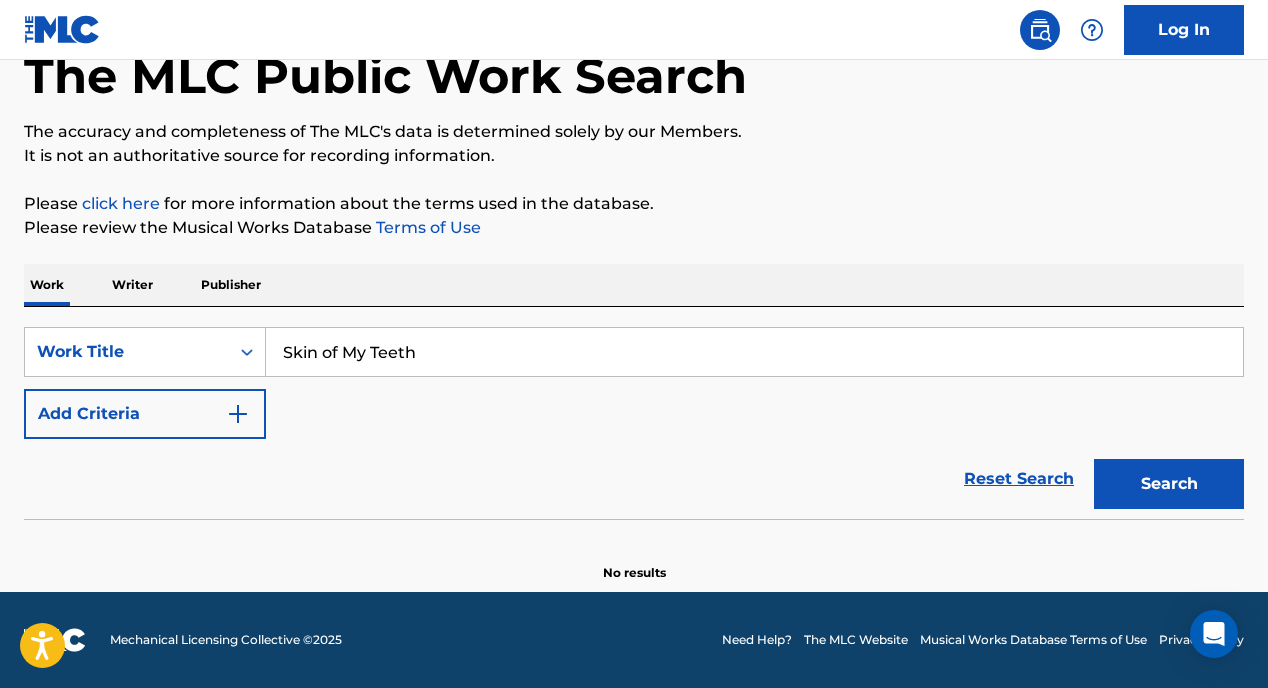 scroll, scrollTop: 118, scrollLeft: 0, axis: vertical 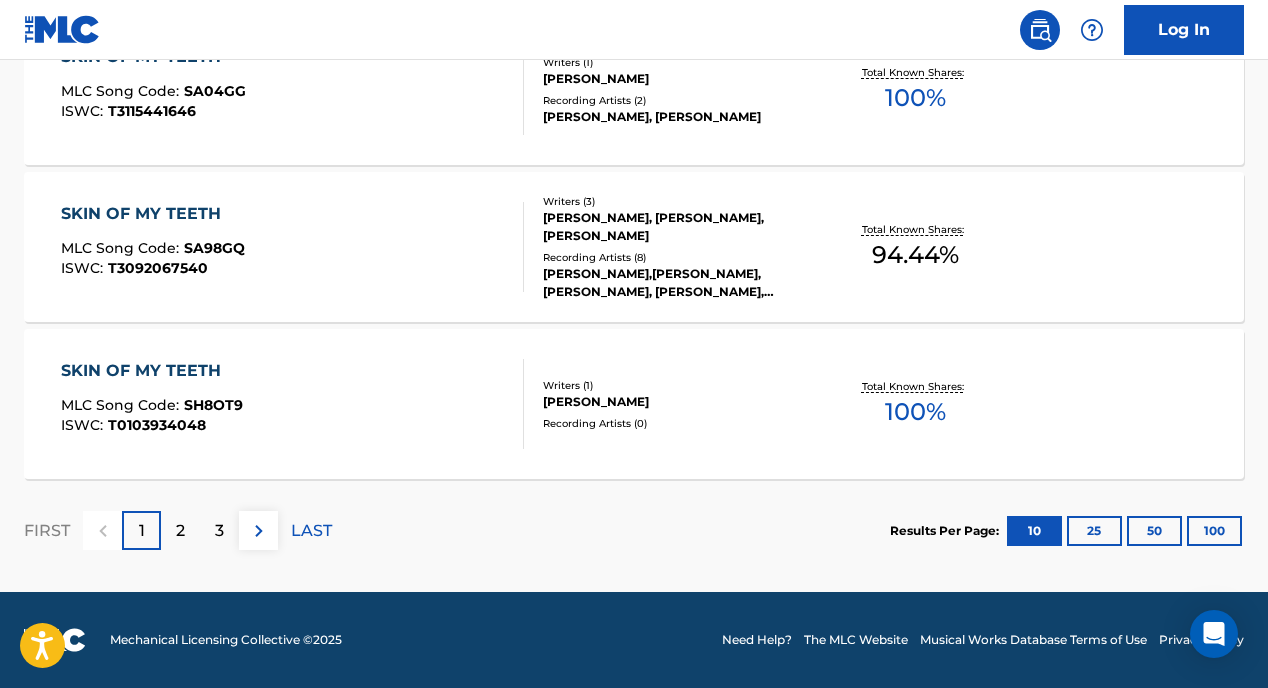 click on "25" at bounding box center [1094, 531] 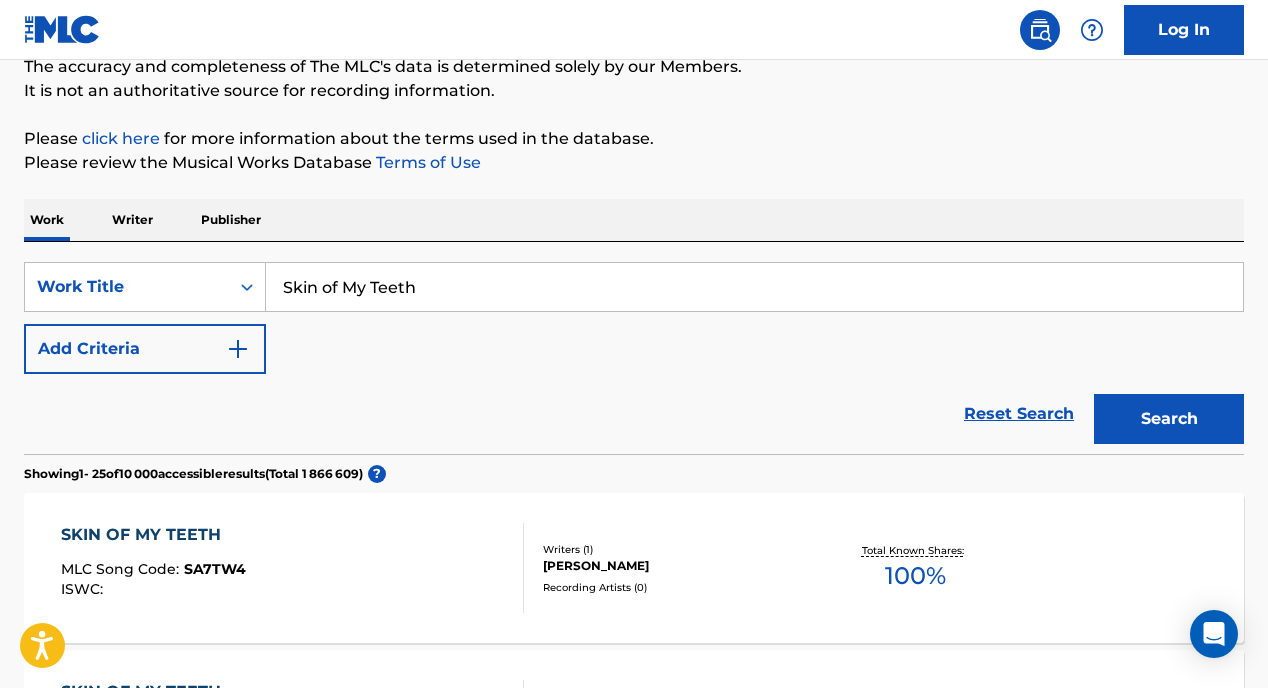 click on "Add Criteria" at bounding box center (145, 349) 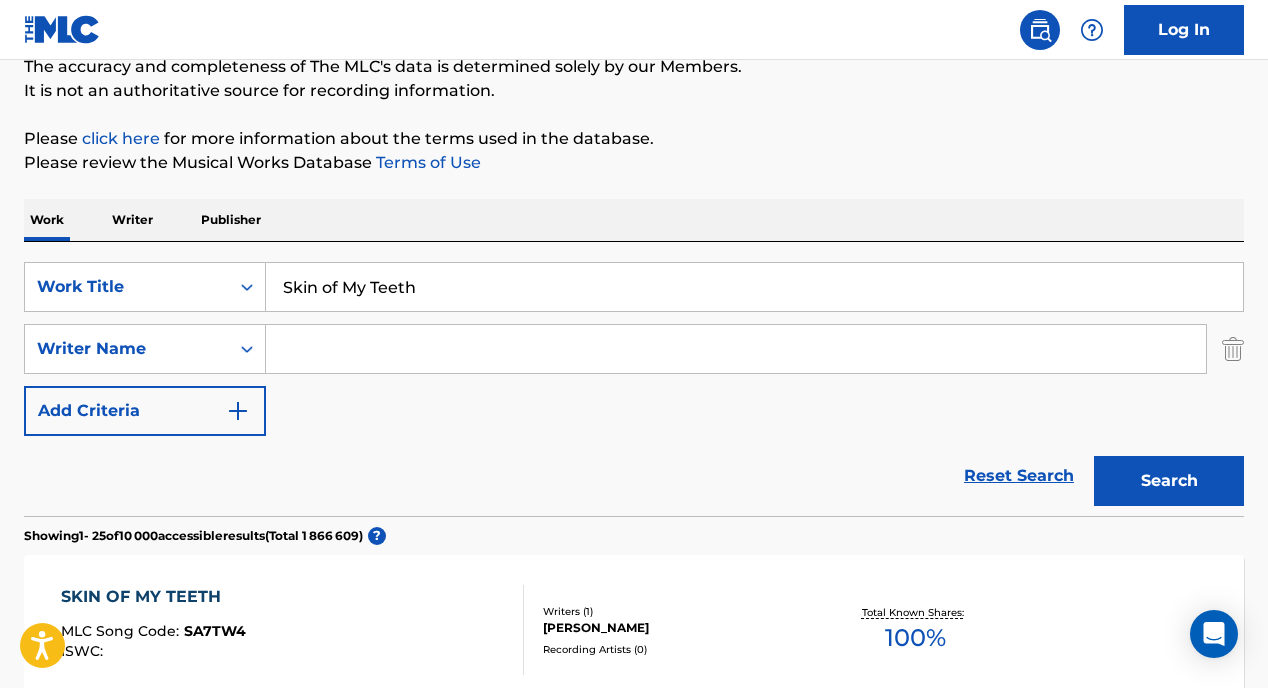 click at bounding box center [736, 349] 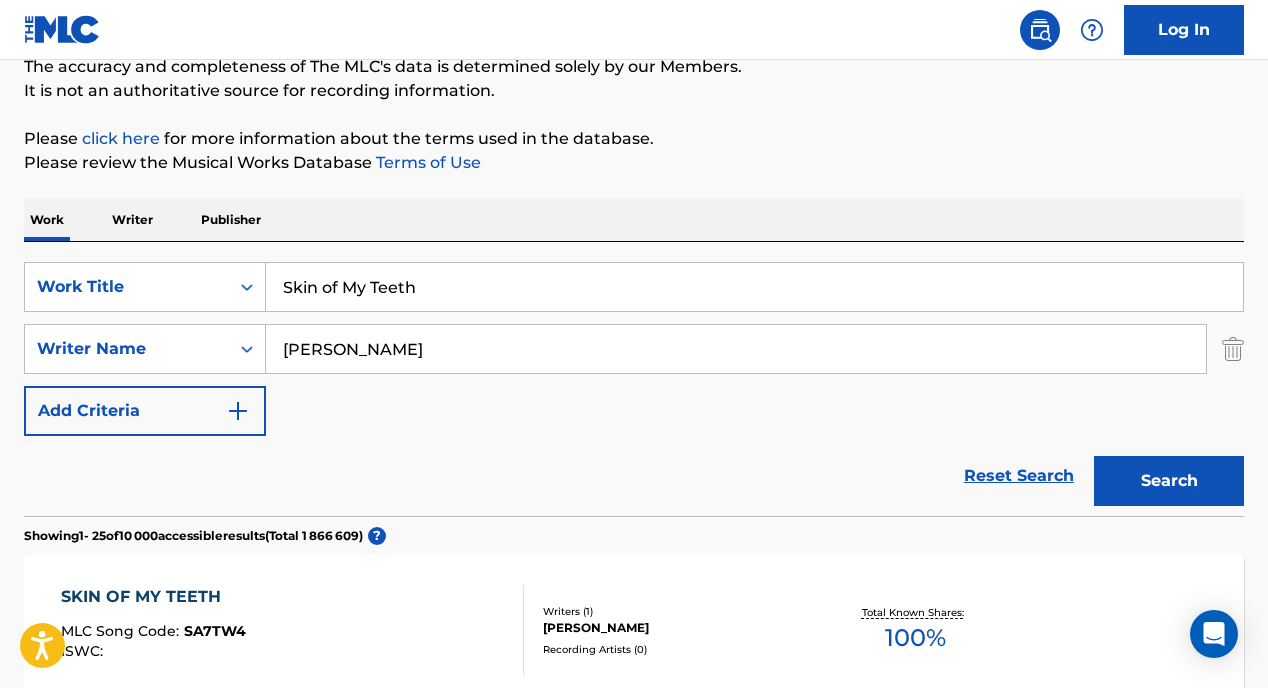 type on "[PERSON_NAME]" 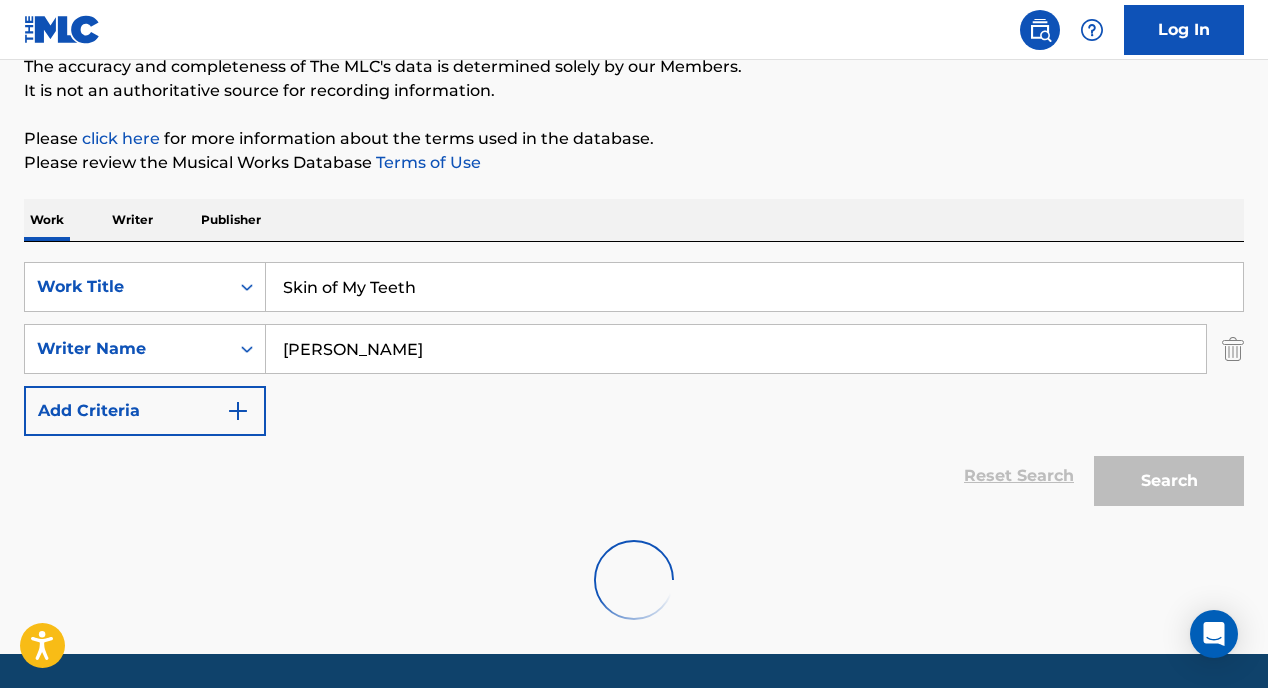 scroll, scrollTop: 180, scrollLeft: 0, axis: vertical 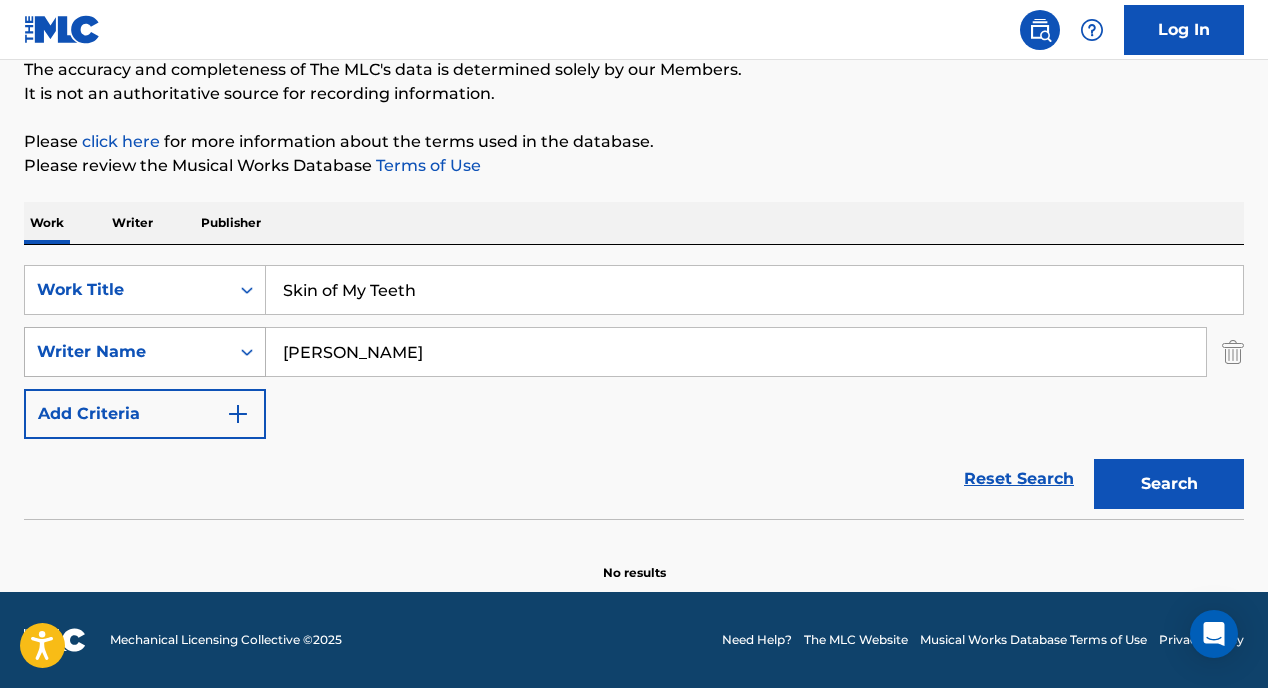 click on "Writer Name" at bounding box center (127, 352) 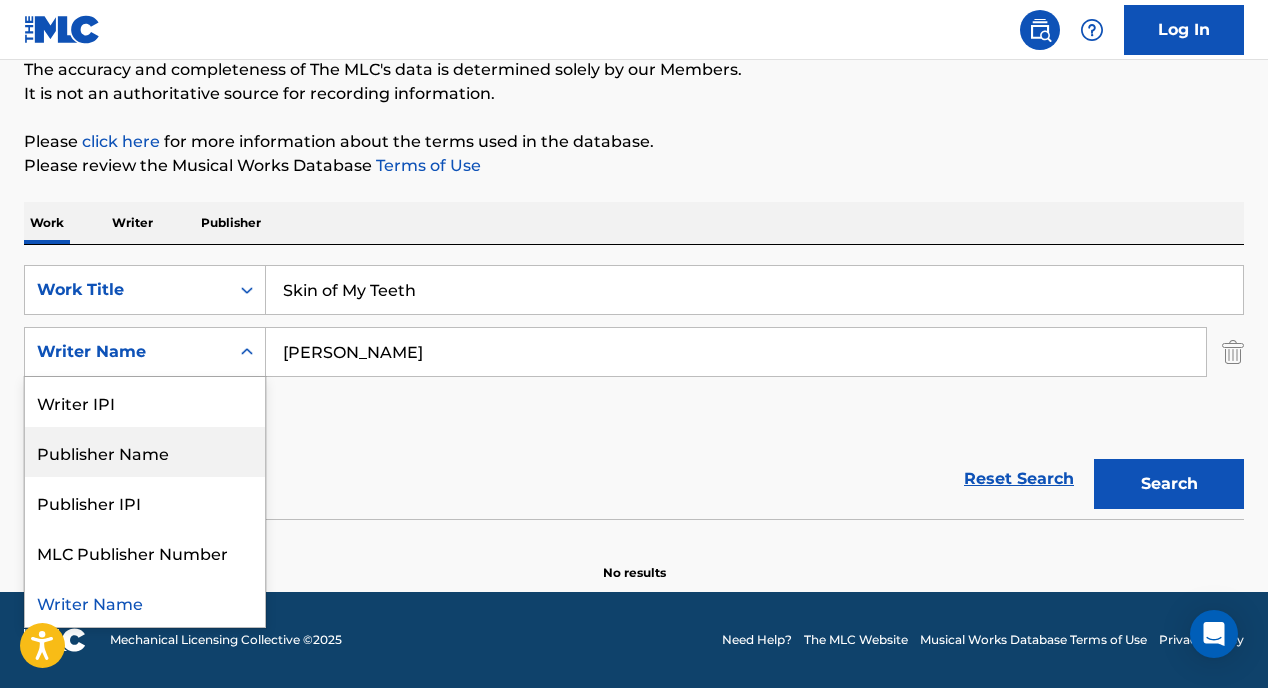 click on "Publisher Name" at bounding box center [145, 452] 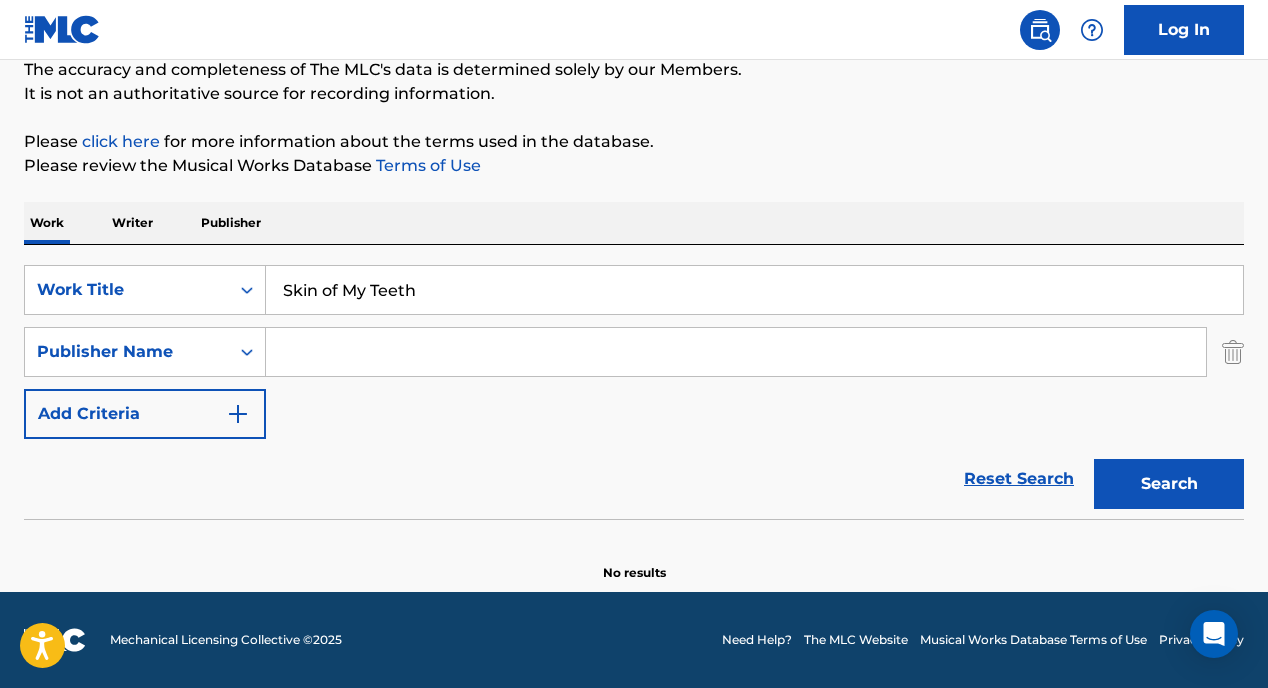 click at bounding box center [736, 352] 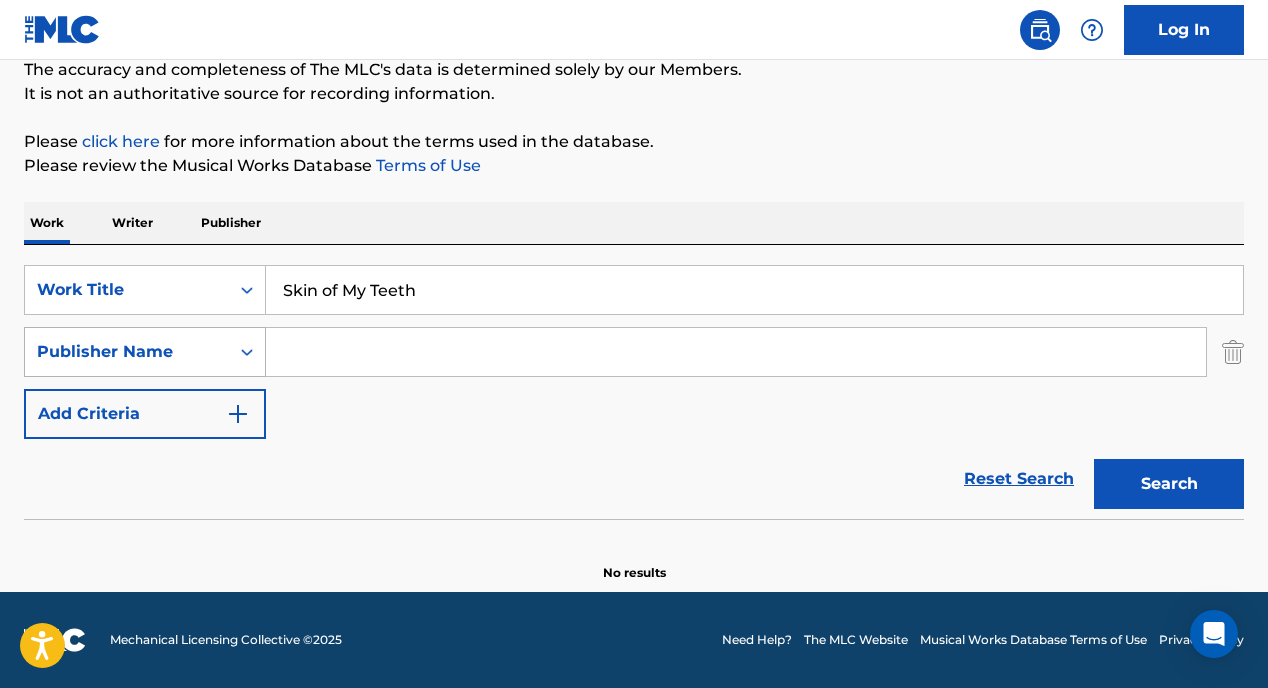 click on "Publisher Name" at bounding box center (127, 352) 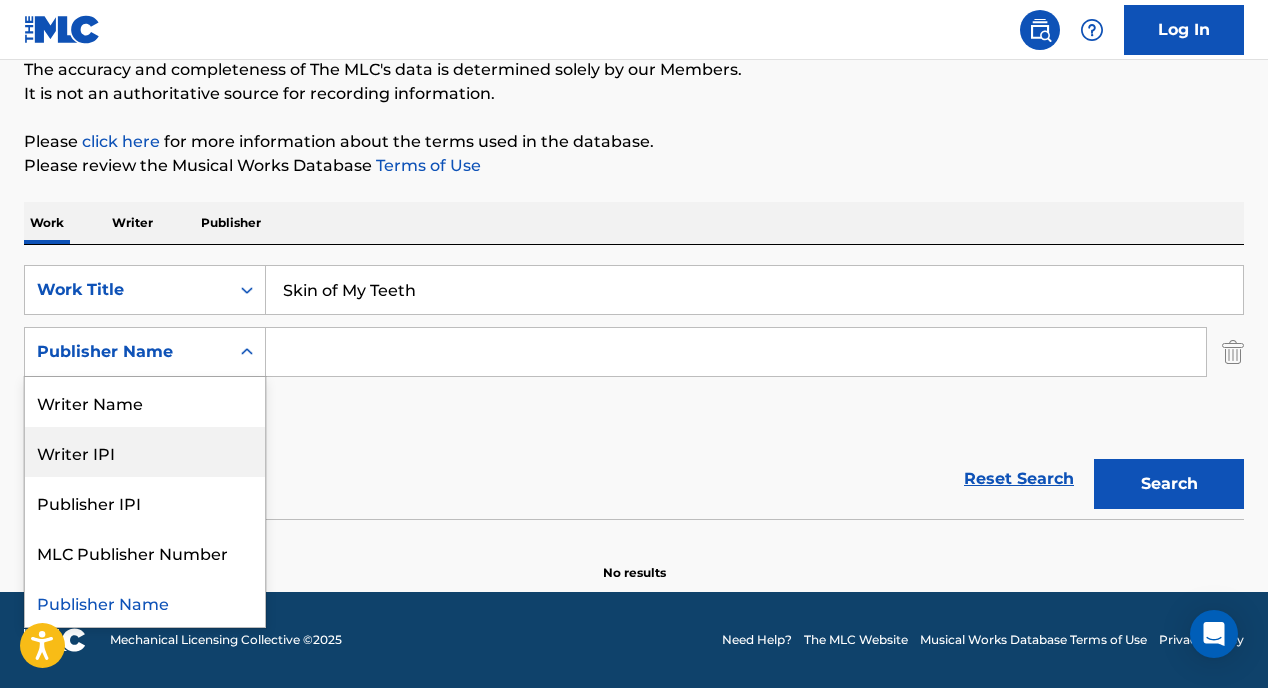 scroll, scrollTop: 180, scrollLeft: 0, axis: vertical 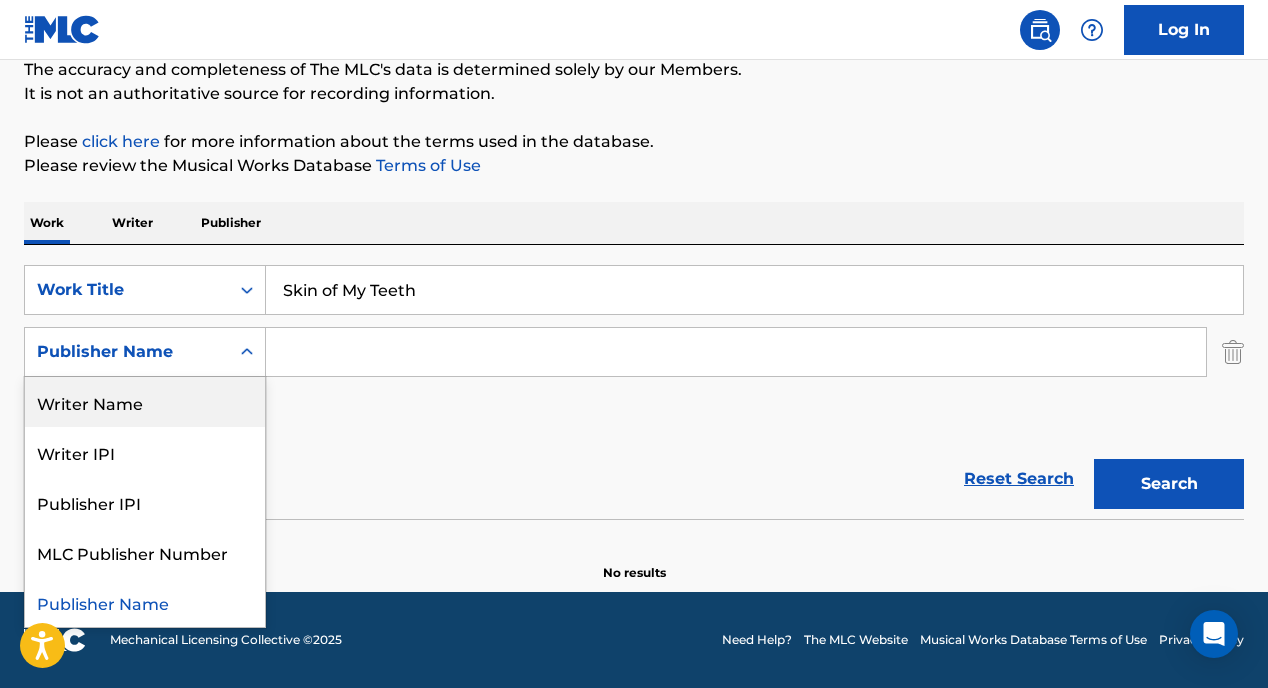 click on "SearchWithCriteria6764f80b-2984-482c-87fc-a5a500d60001 Work Title Skin of My Teeth SearchWithCriteria1ff2787a-06d9-4985-81df-e00c6ca7a736 Writer Name, 1 of 5. 5 results available. Use Up and Down to choose options, press Enter to select the currently focused option, press Escape to exit the menu, press Tab to select the option and exit the menu. Publisher Name Writer Name Writer IPI Publisher IPI MLC Publisher Number Publisher Name Add Criteria" at bounding box center (634, 352) 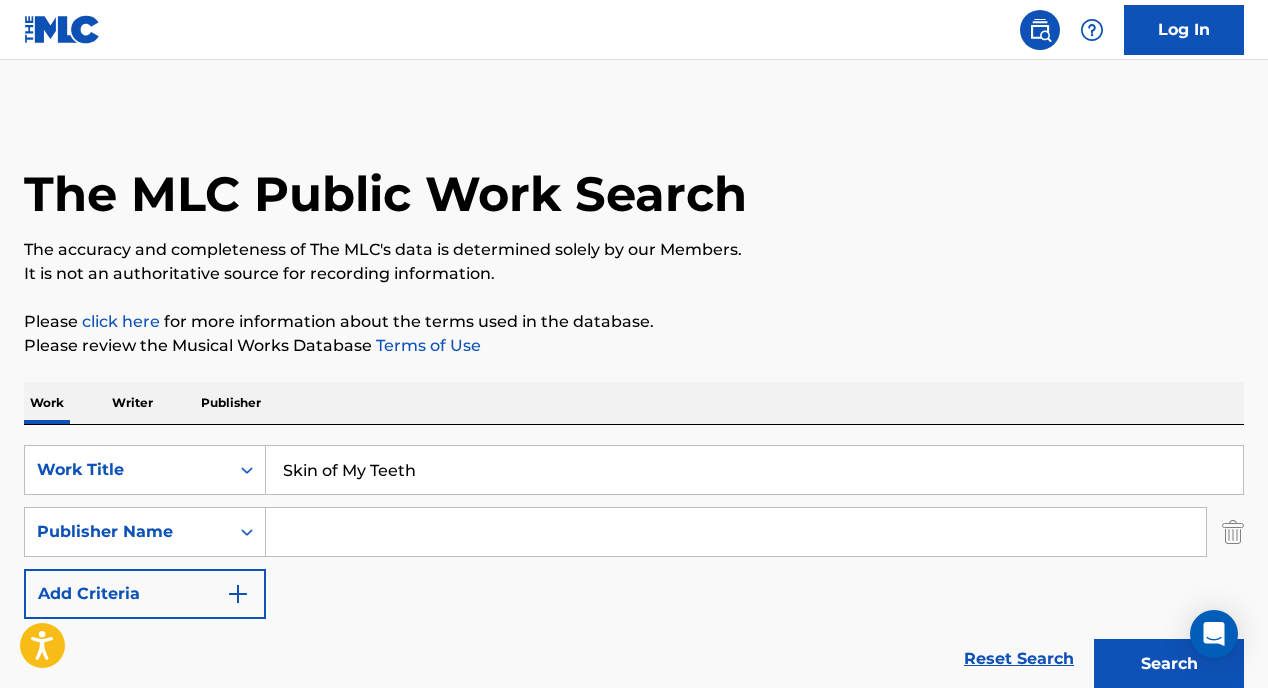scroll, scrollTop: 0, scrollLeft: 0, axis: both 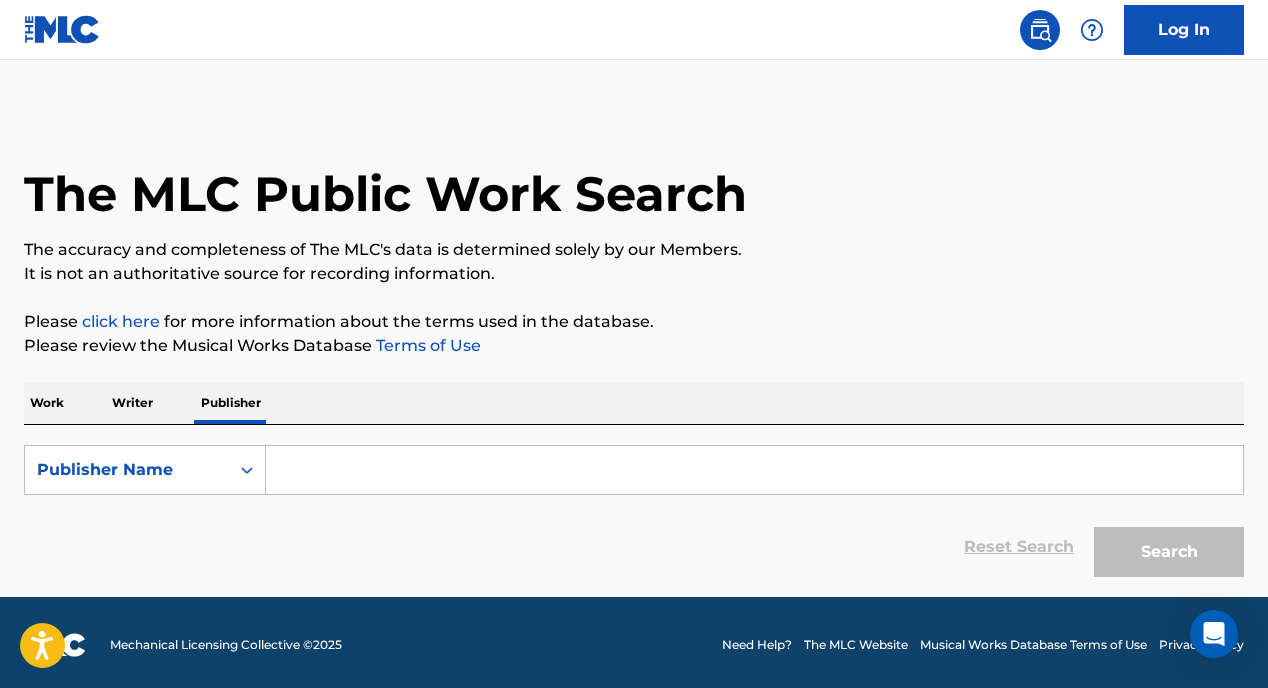 click at bounding box center (754, 470) 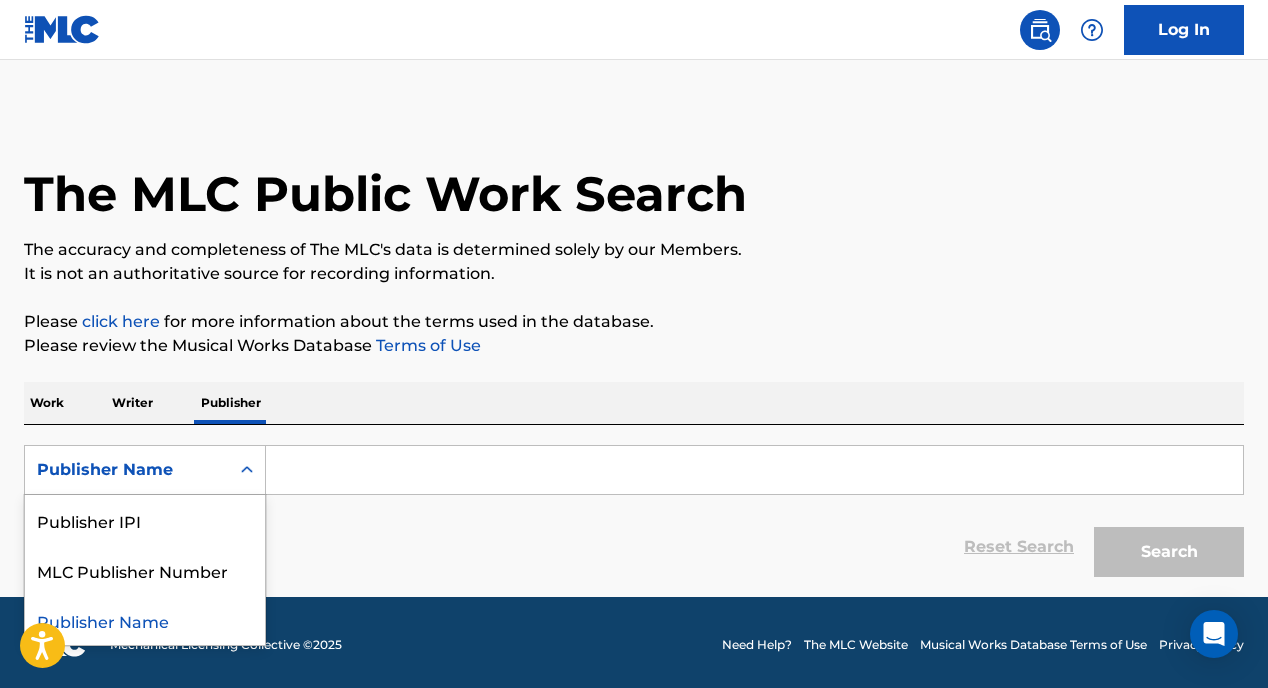 click at bounding box center (247, 470) 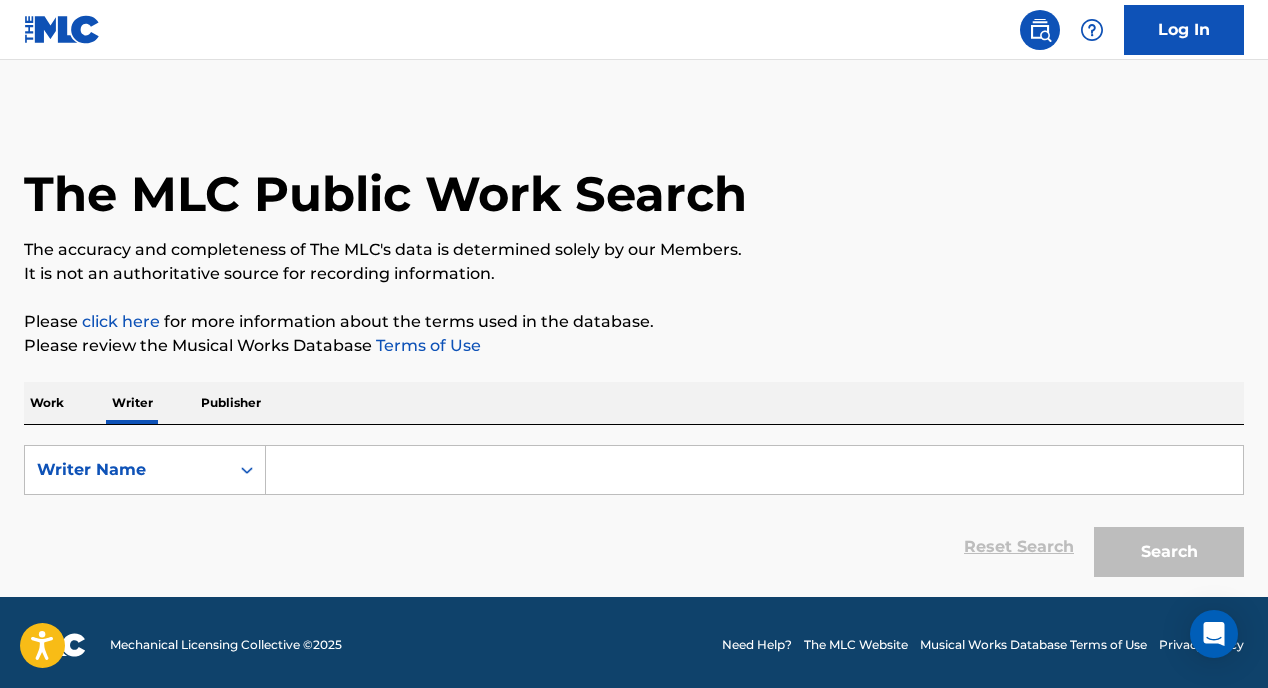 click at bounding box center [754, 470] 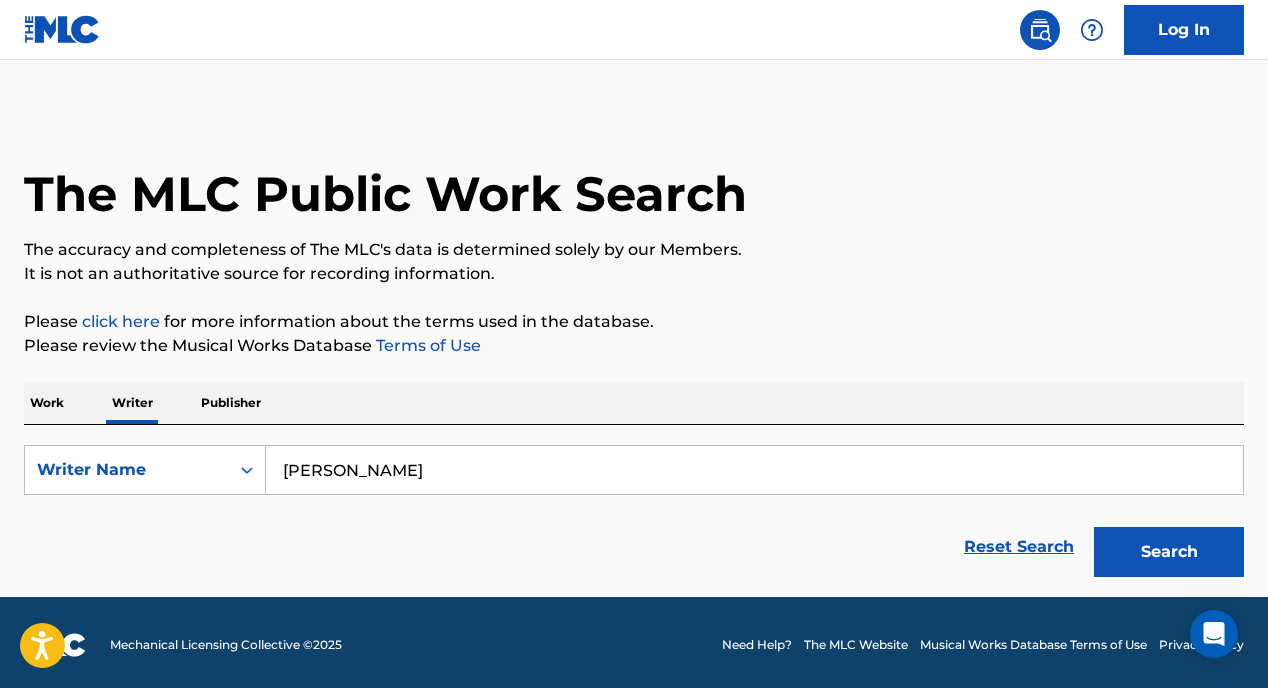 click on "Search" at bounding box center (1169, 552) 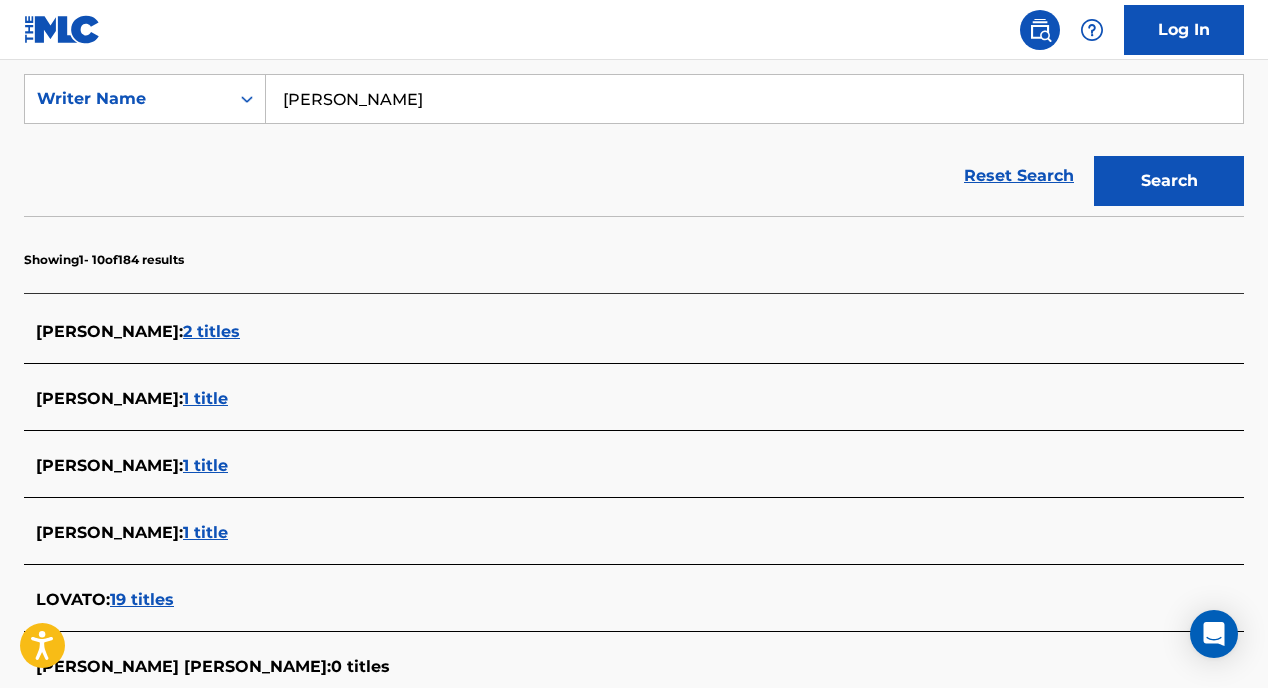 scroll, scrollTop: 375, scrollLeft: 0, axis: vertical 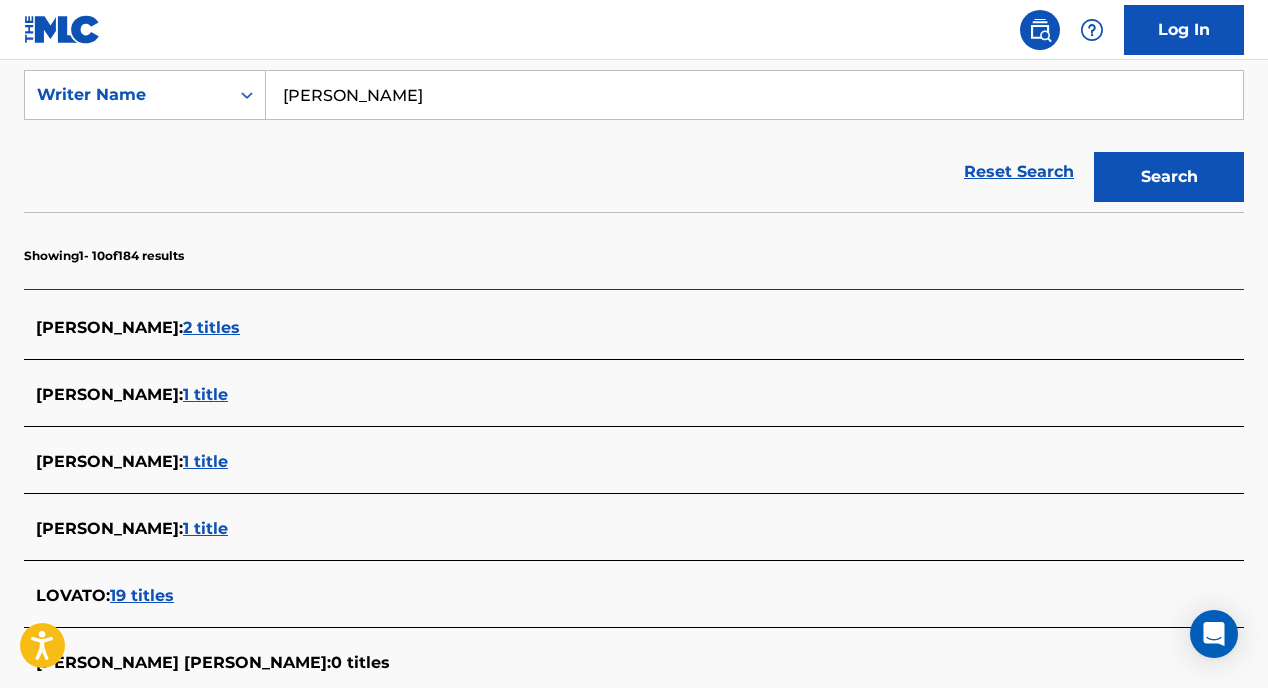 click on "2 titles" at bounding box center (211, 327) 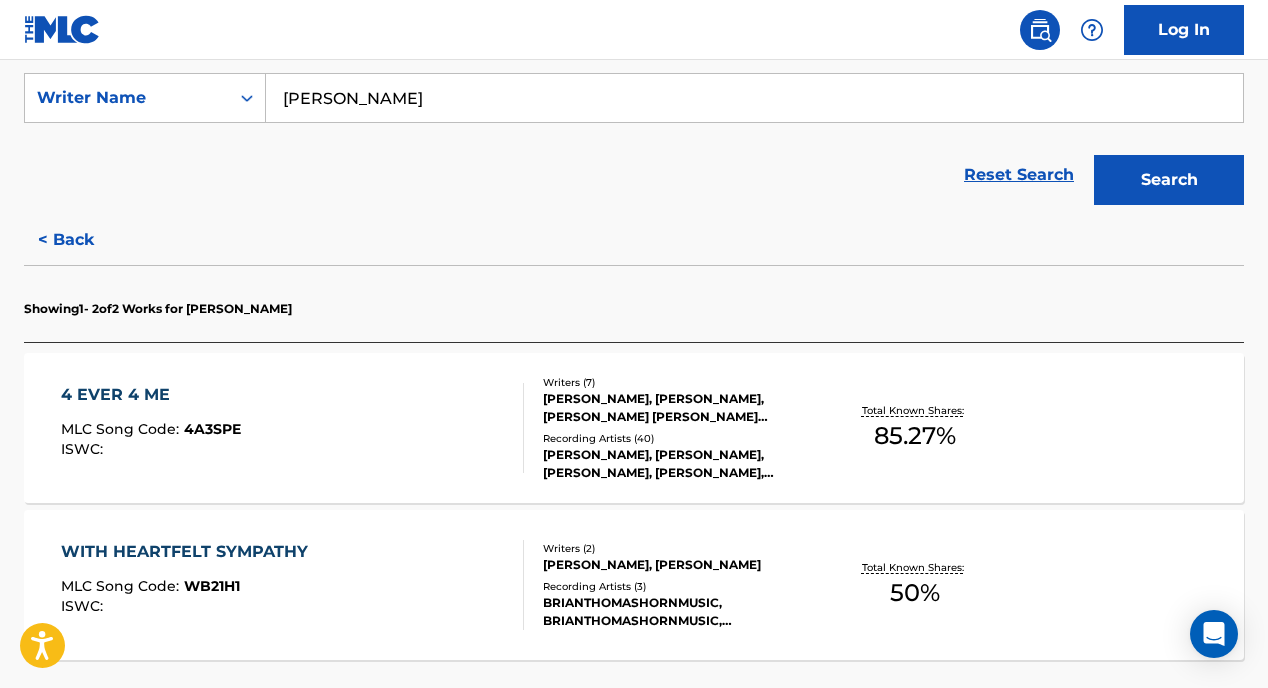 scroll, scrollTop: 374, scrollLeft: 0, axis: vertical 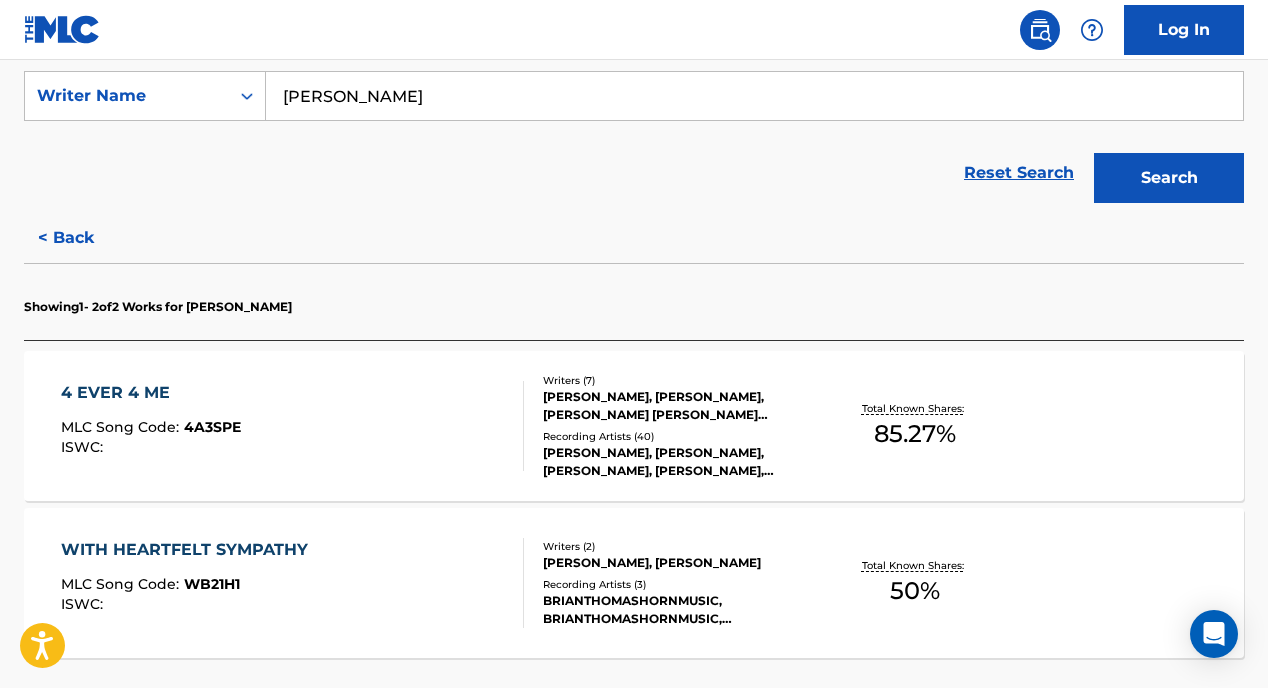 click on "[PERSON_NAME]" at bounding box center (754, 96) 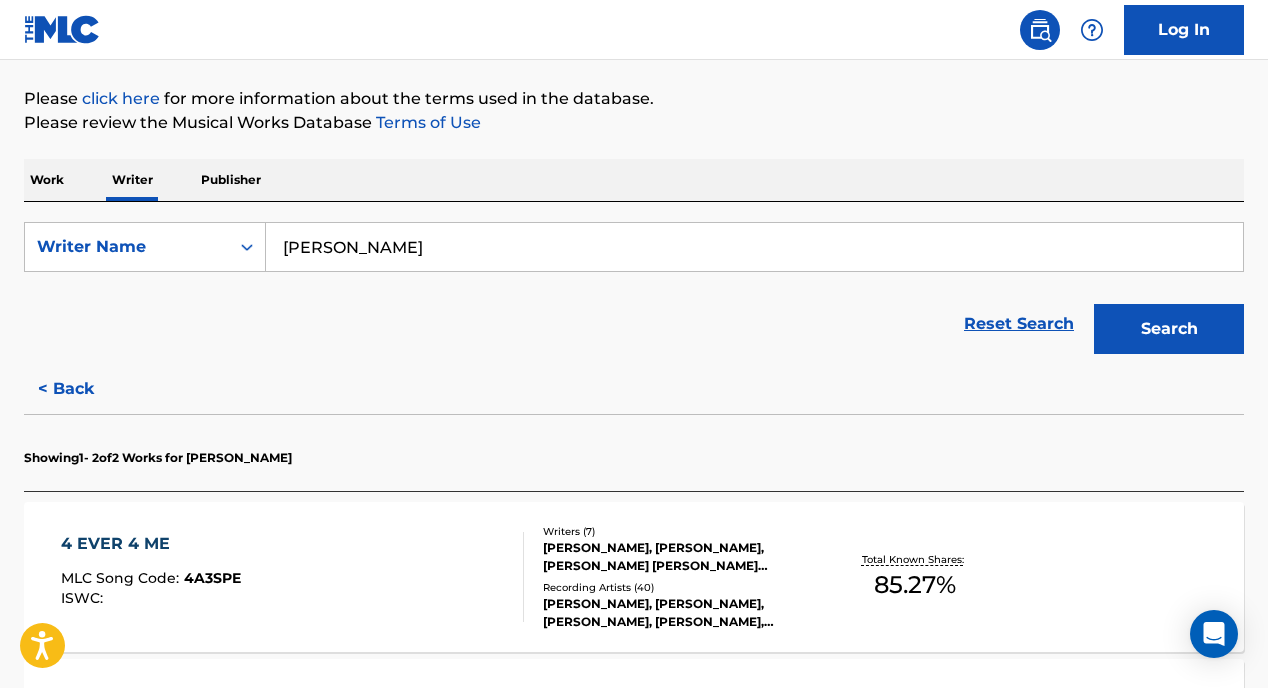 scroll, scrollTop: 201, scrollLeft: 0, axis: vertical 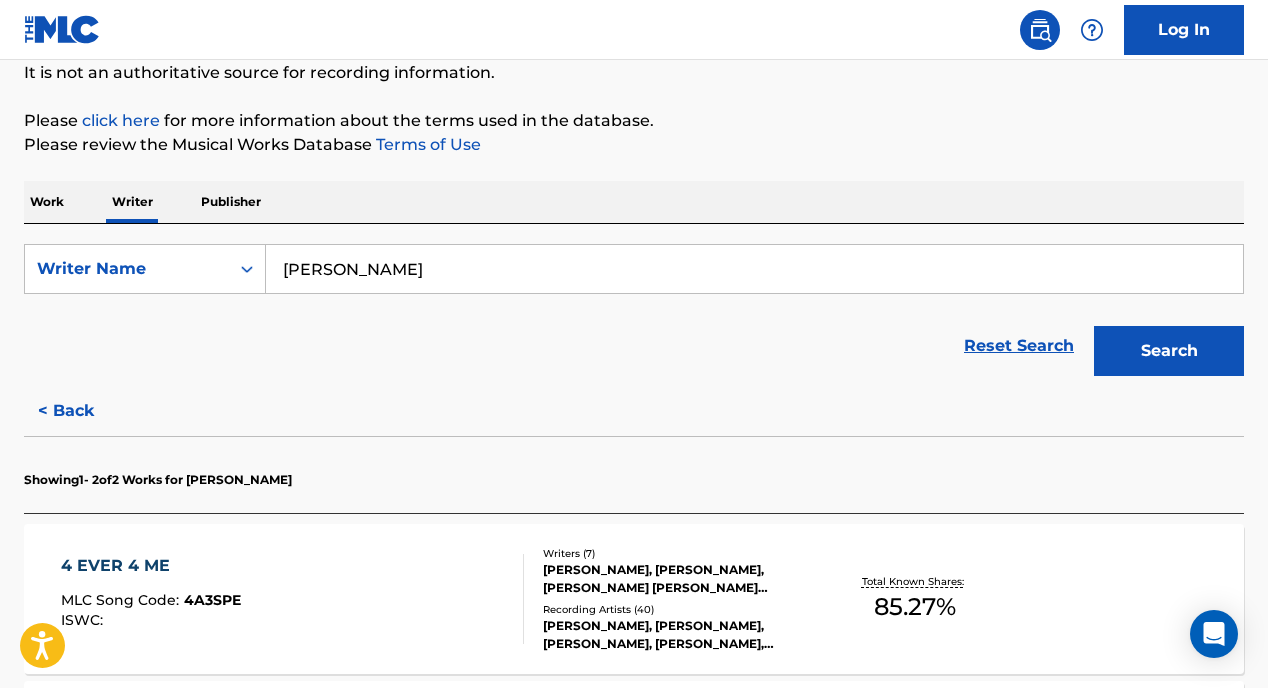 click on "Work" at bounding box center [47, 202] 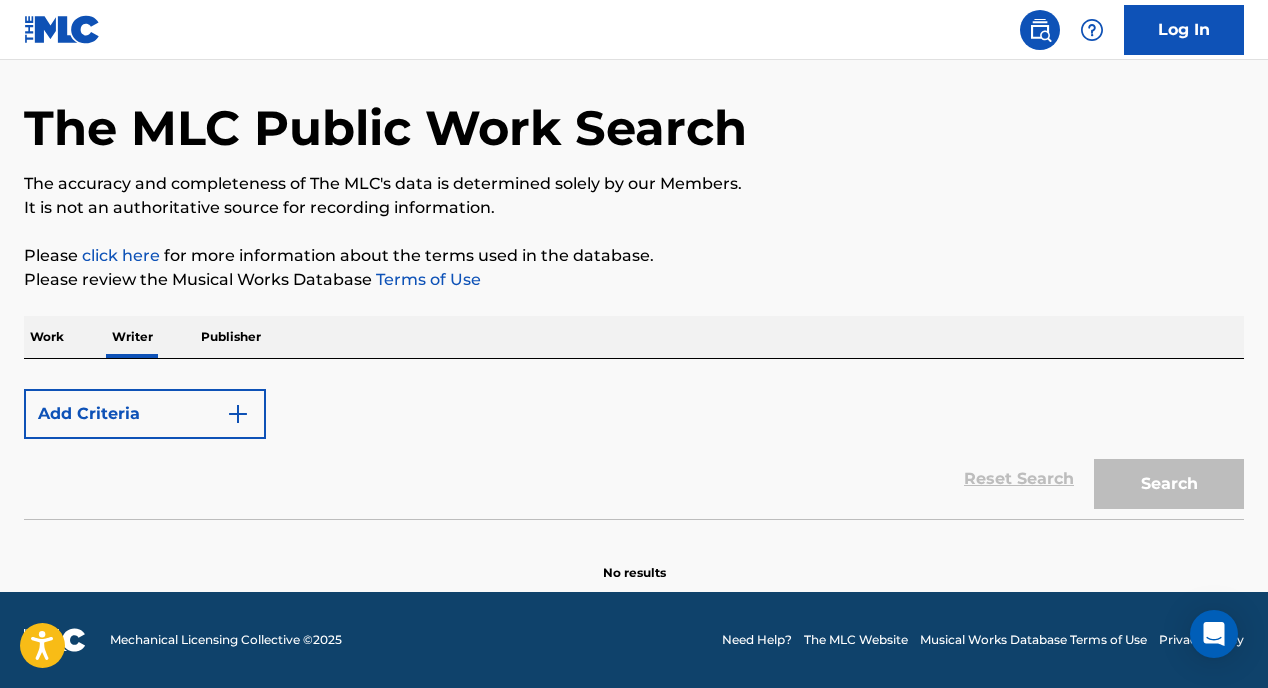 scroll, scrollTop: 0, scrollLeft: 0, axis: both 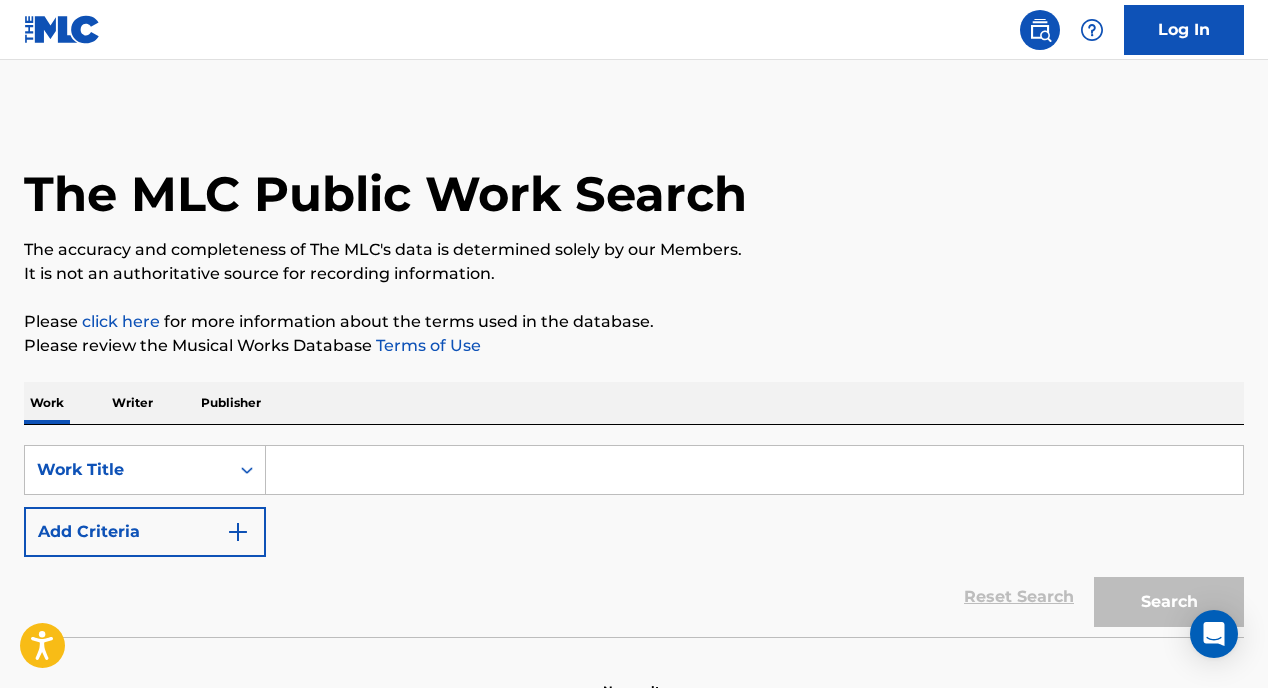 click on "Add Criteria" at bounding box center [145, 532] 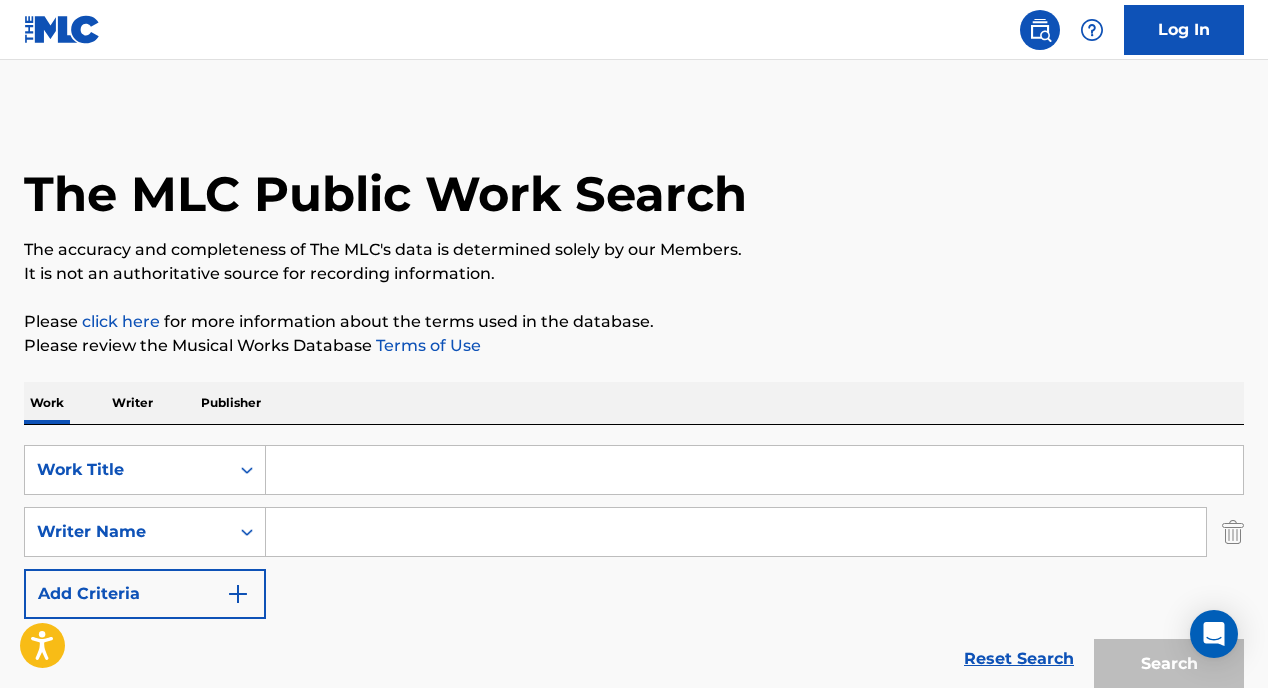 click at bounding box center [736, 532] 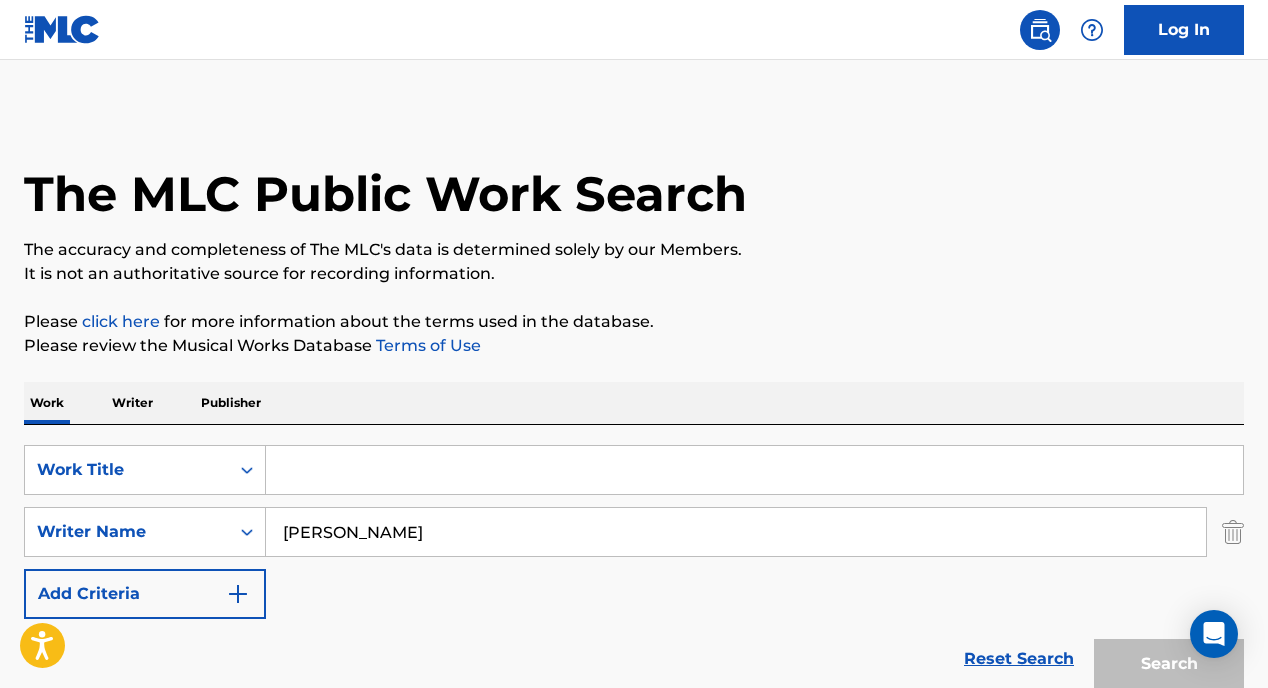 type on "[PERSON_NAME]" 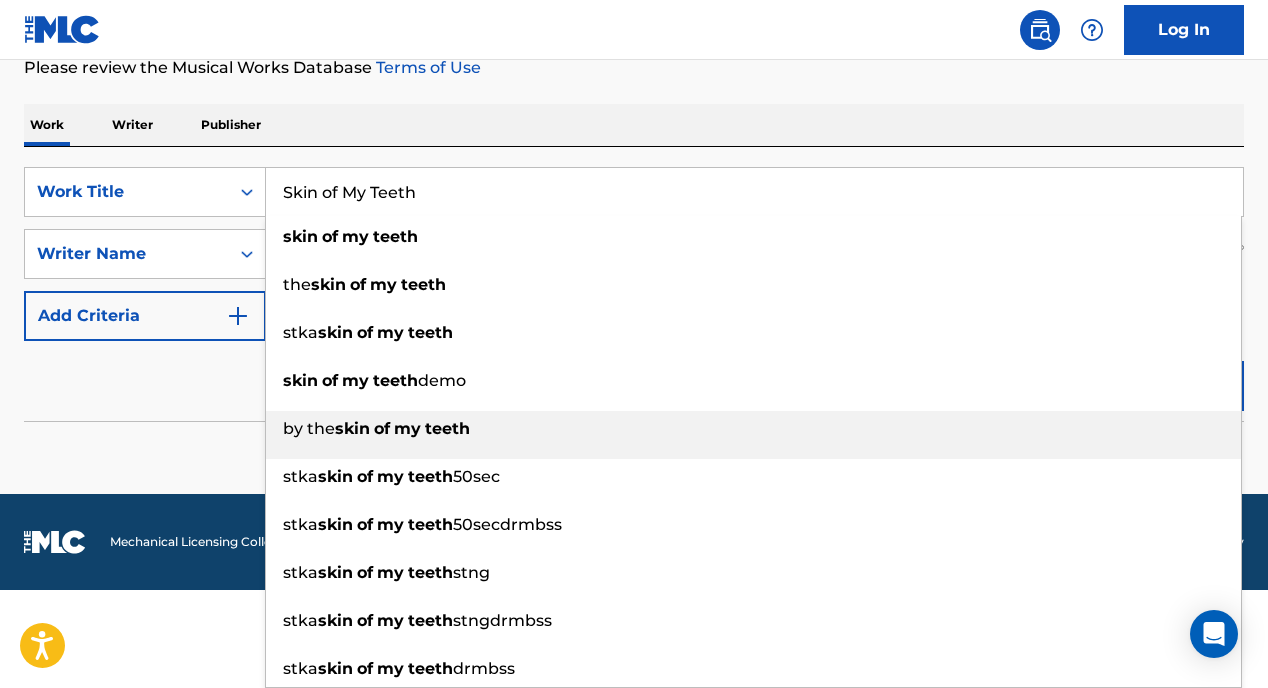scroll, scrollTop: 278, scrollLeft: 0, axis: vertical 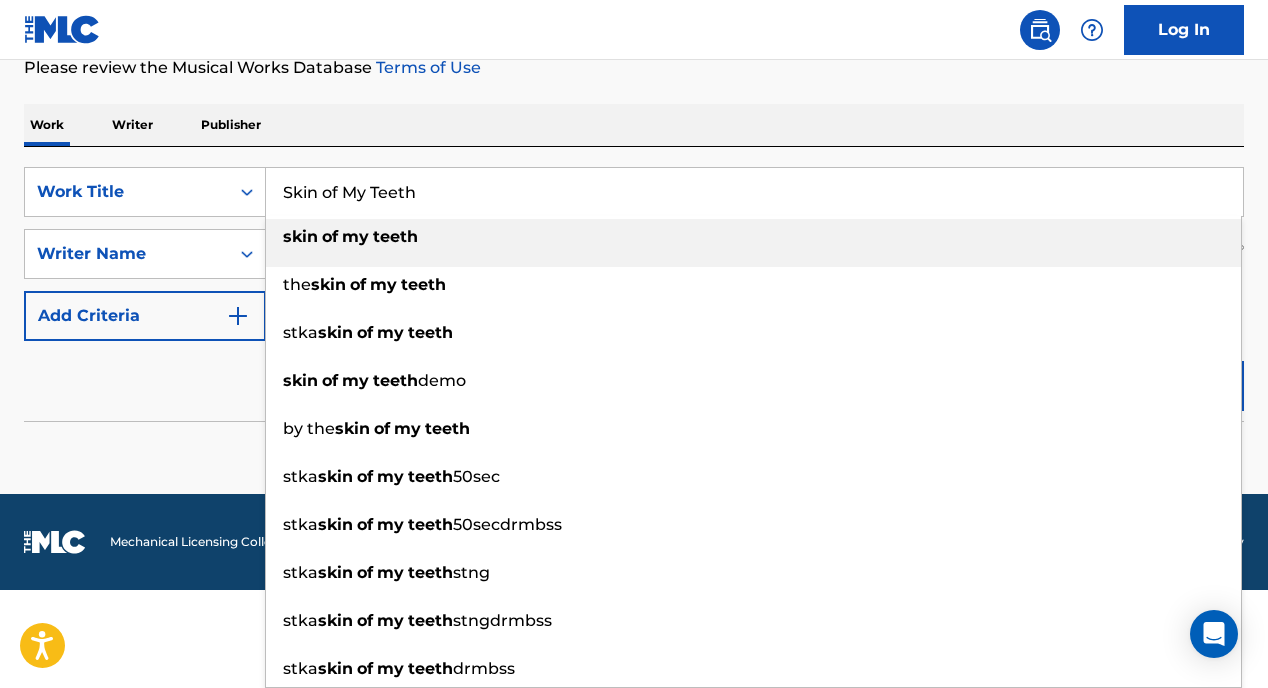 click on "skin   of   my   teeth" at bounding box center (753, 243) 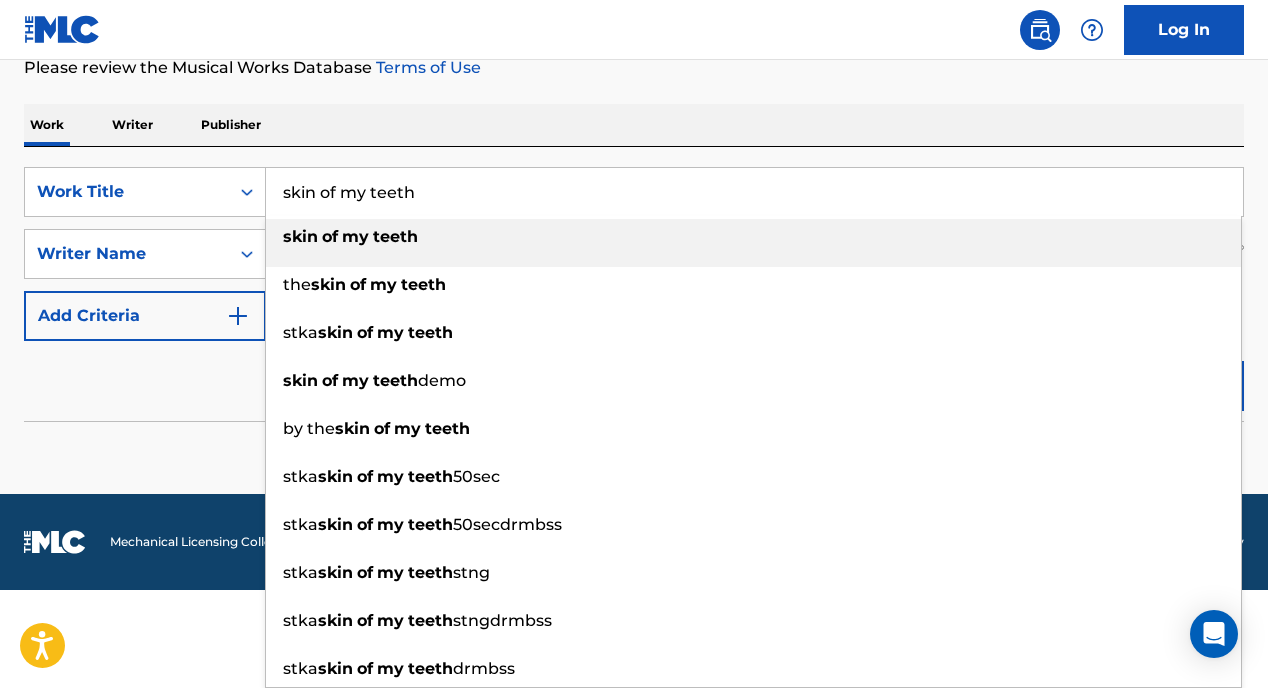 scroll, scrollTop: 180, scrollLeft: 0, axis: vertical 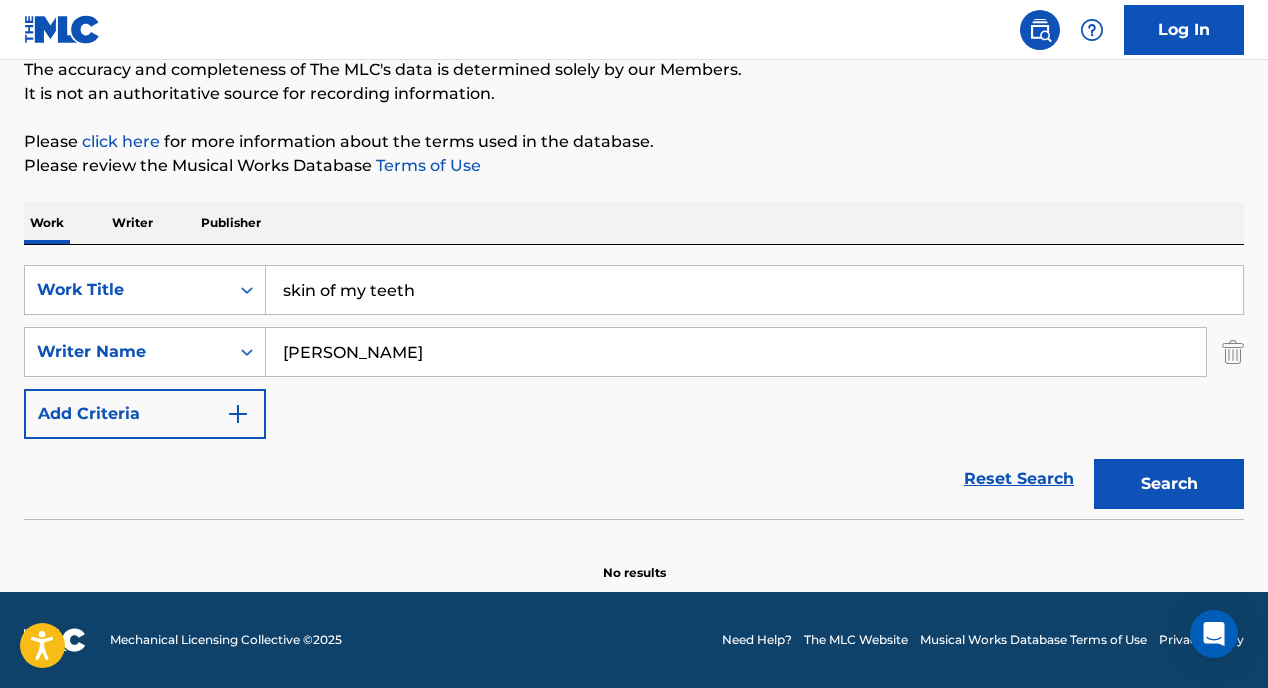 click on "Search" at bounding box center [1169, 484] 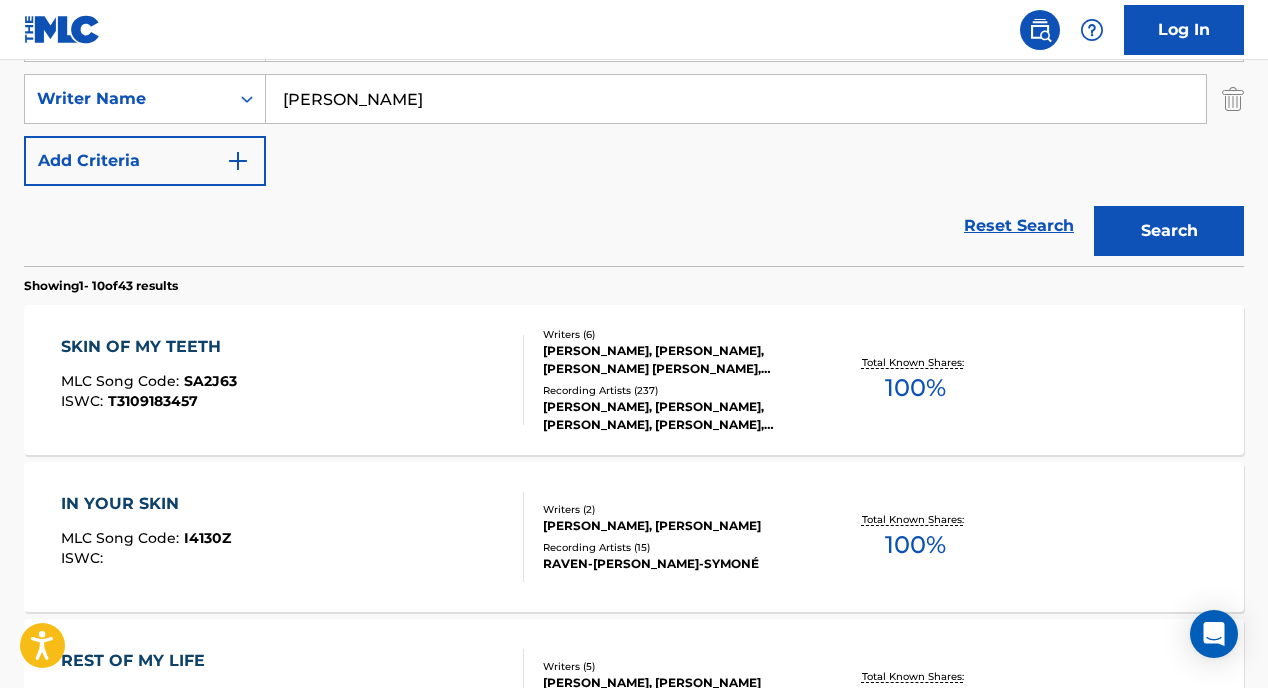 scroll, scrollTop: 468, scrollLeft: 0, axis: vertical 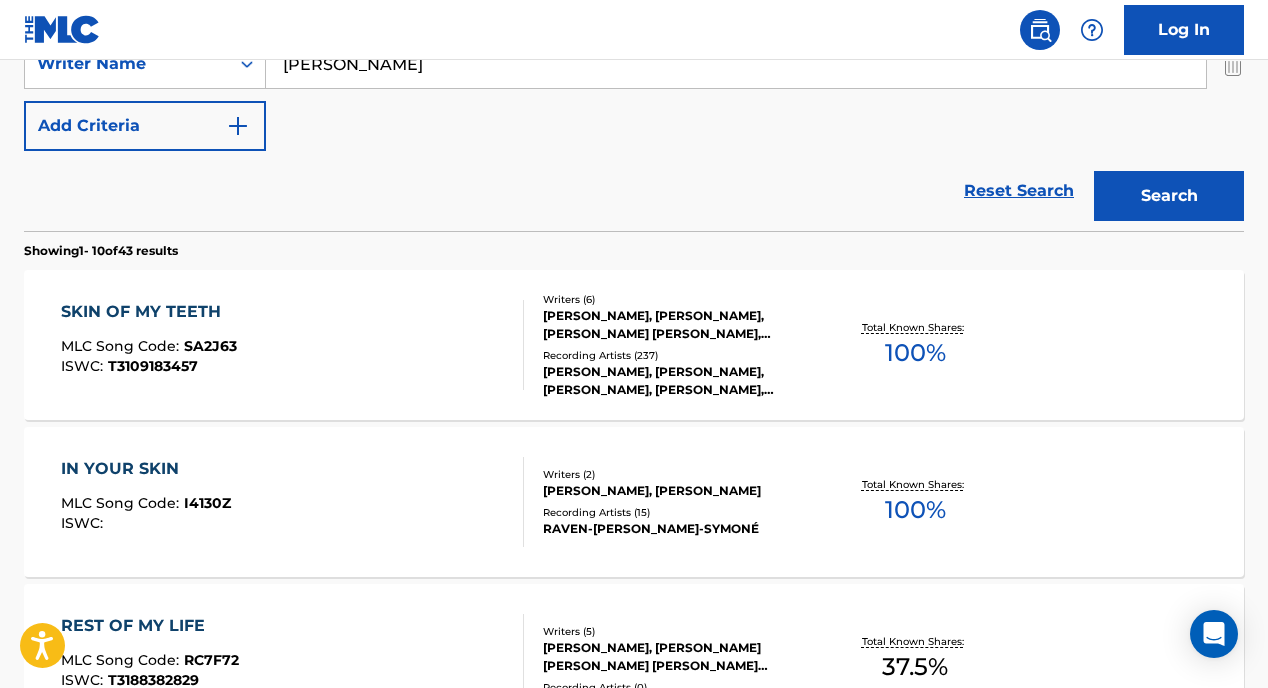 click on "[PERSON_NAME], [PERSON_NAME], [PERSON_NAME], [PERSON_NAME], [PERSON_NAME]" at bounding box center [678, 381] 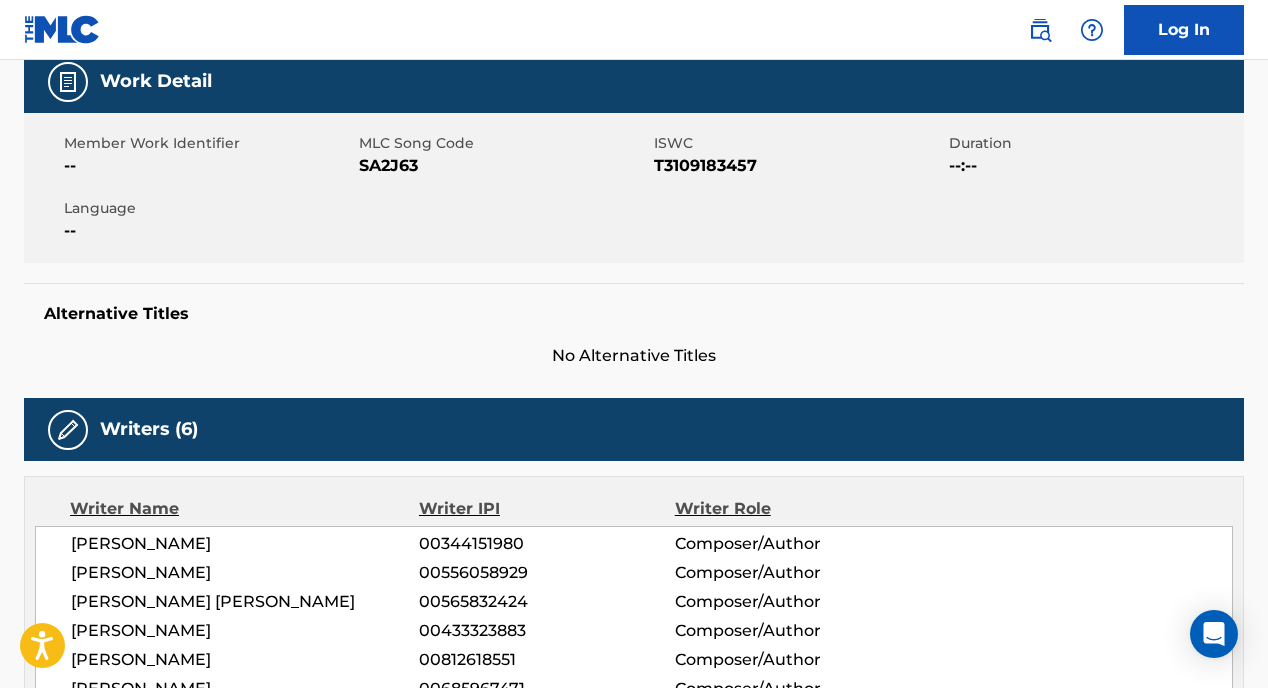scroll, scrollTop: 305, scrollLeft: 0, axis: vertical 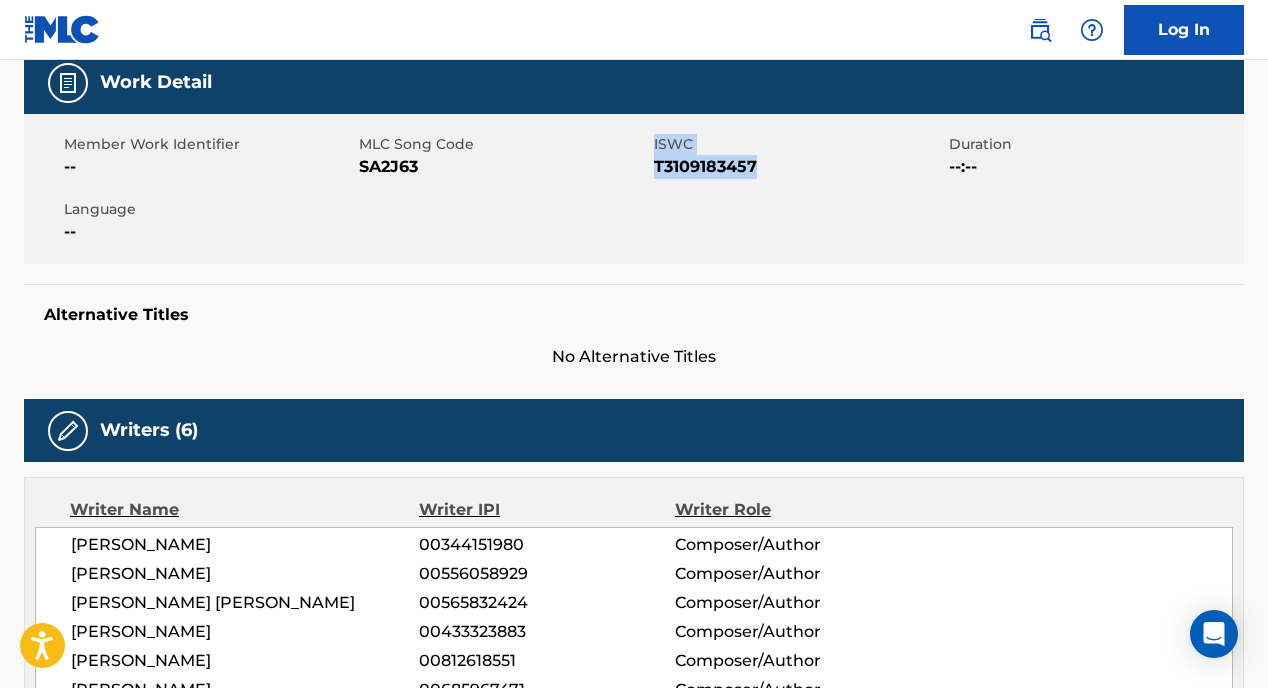 drag, startPoint x: 773, startPoint y: 168, endPoint x: 650, endPoint y: 163, distance: 123.101585 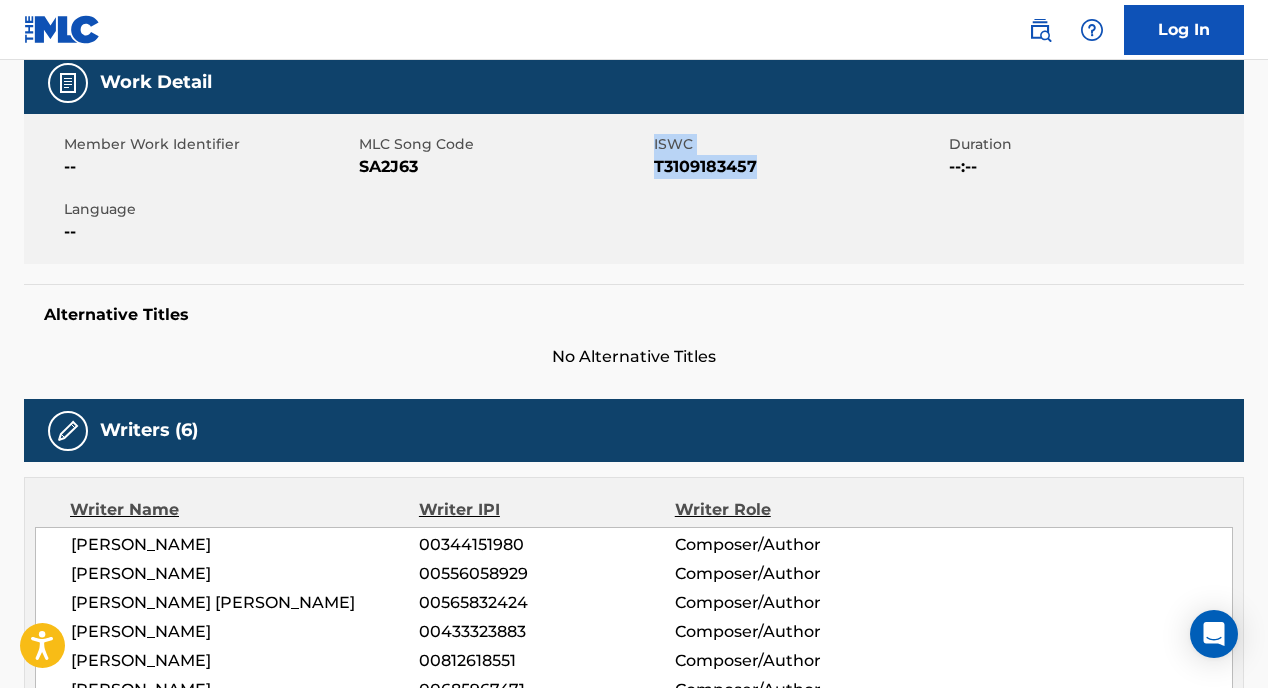 click on "T3109183457" at bounding box center (799, 167) 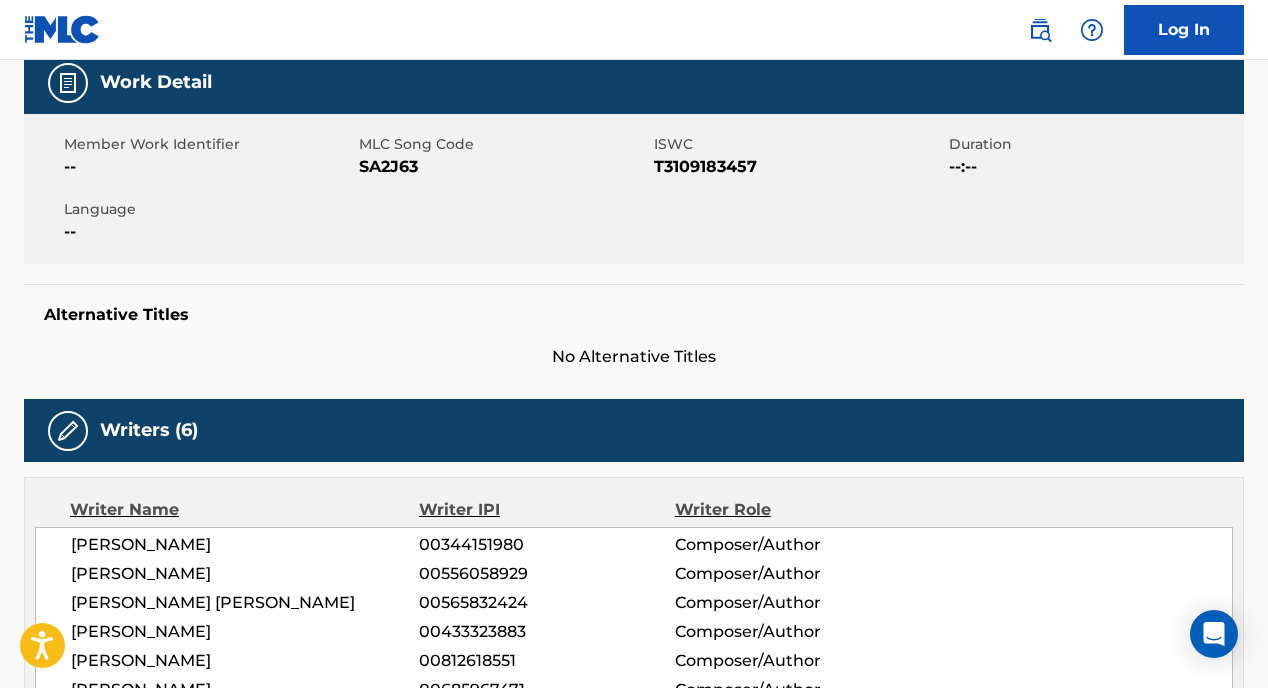 click on "T3109183457" at bounding box center (799, 167) 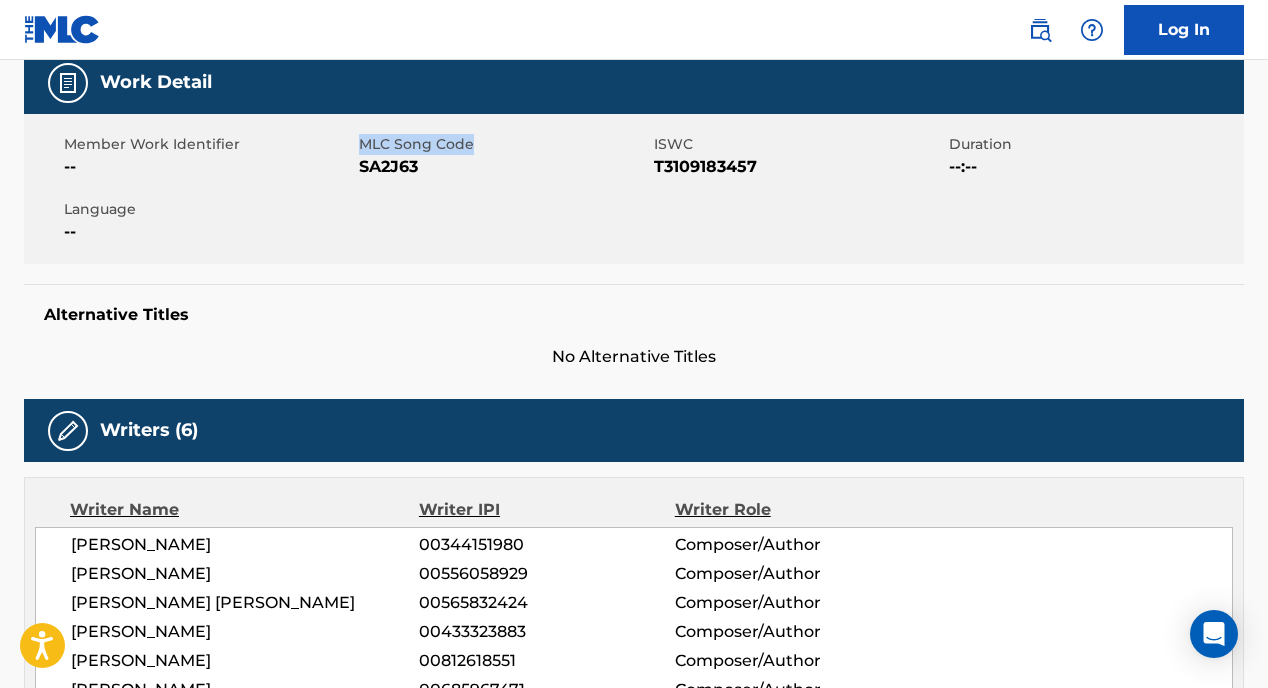 drag, startPoint x: 482, startPoint y: 141, endPoint x: 360, endPoint y: 141, distance: 122 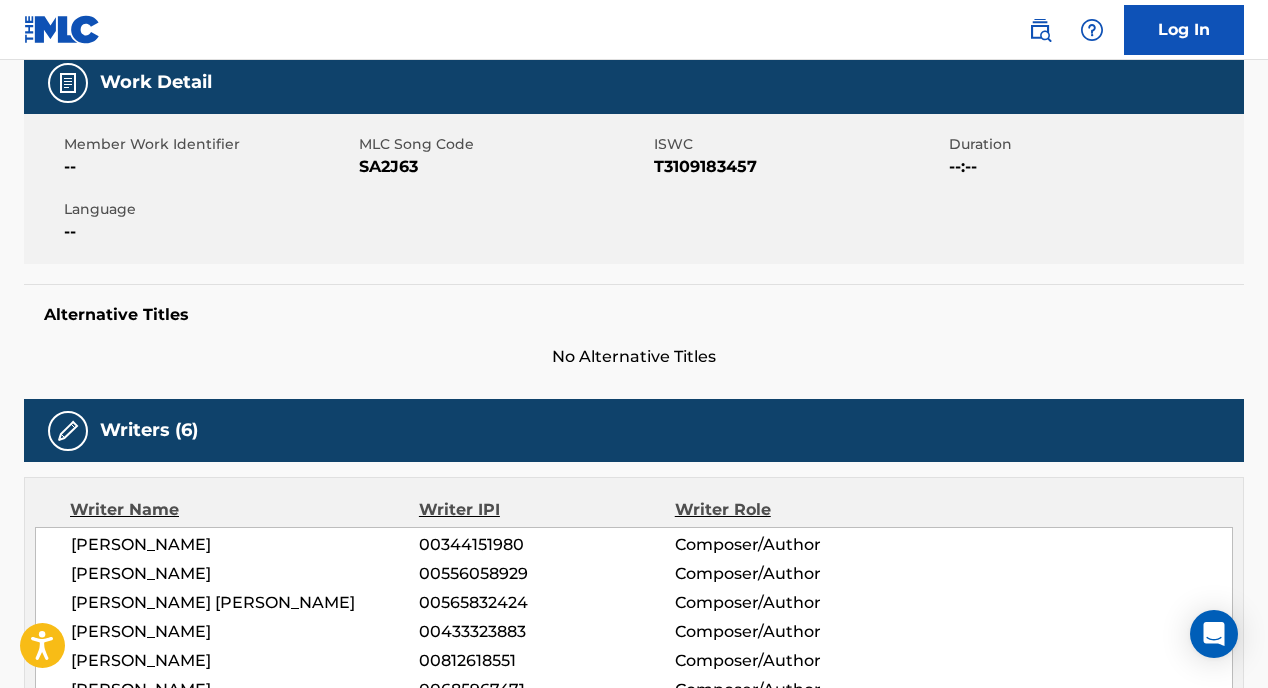 click on "SA2J63" at bounding box center (504, 167) 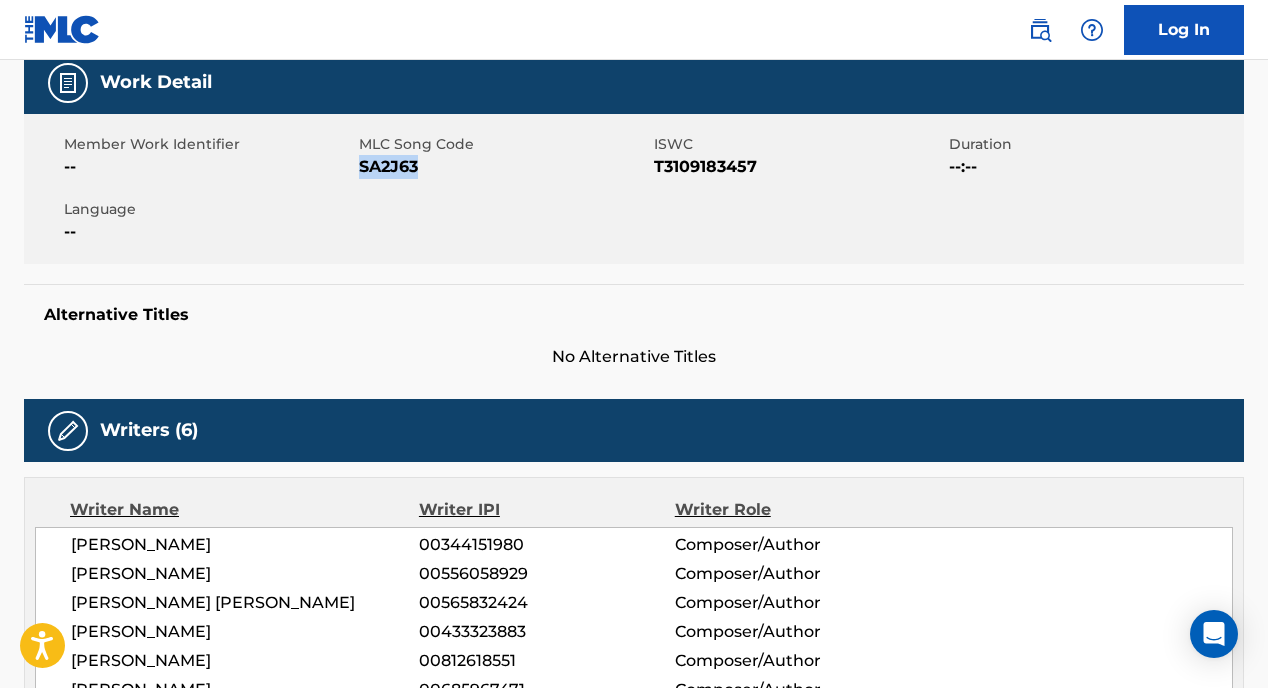 click on "SA2J63" at bounding box center (504, 167) 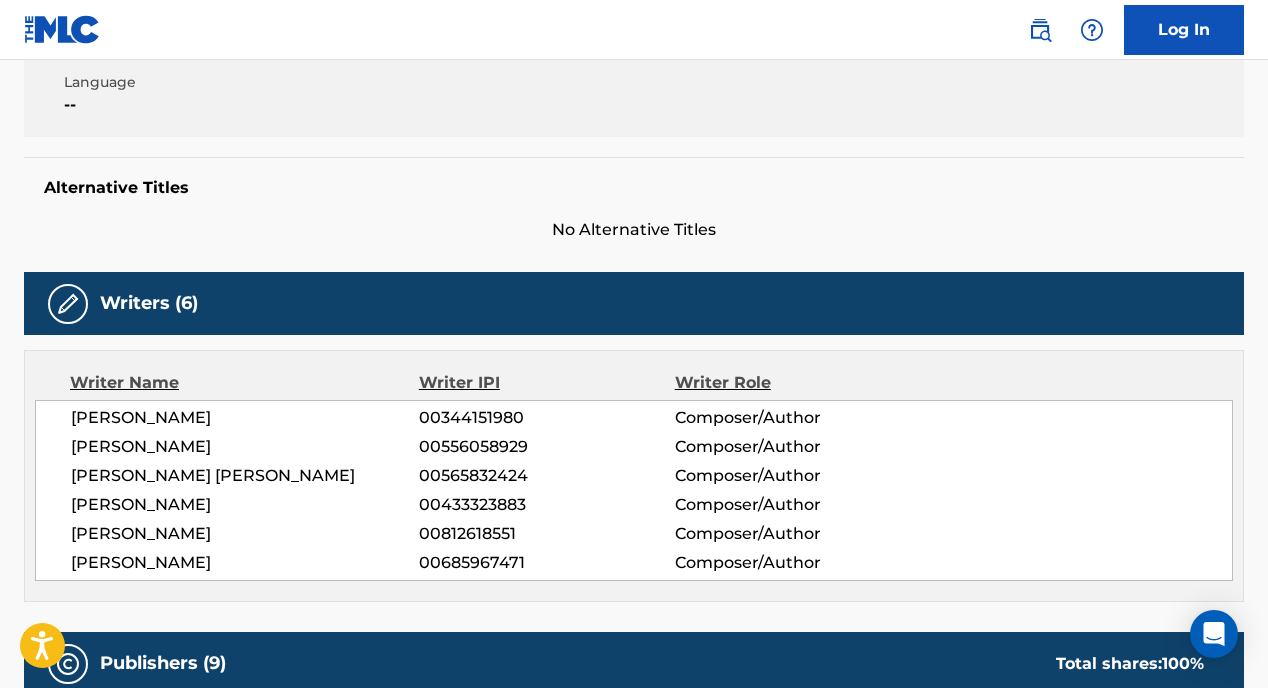 scroll, scrollTop: 507, scrollLeft: 0, axis: vertical 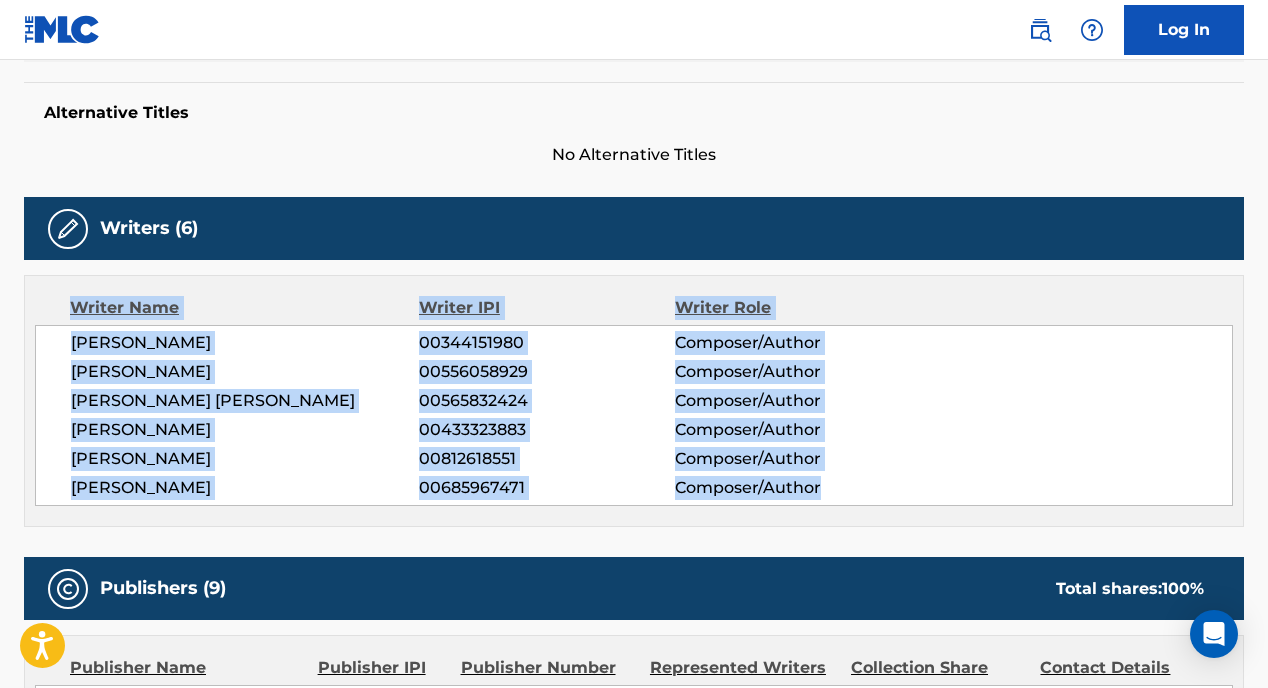 drag, startPoint x: 63, startPoint y: 300, endPoint x: 845, endPoint y: 482, distance: 802.8997 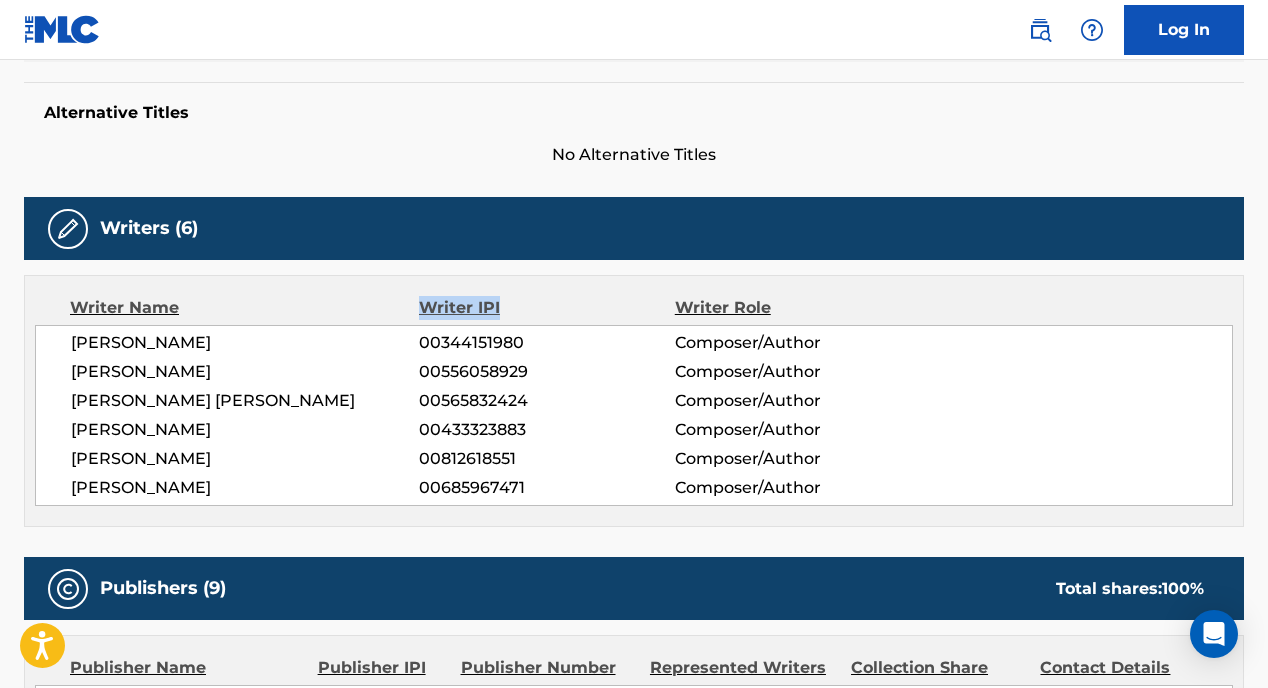 drag, startPoint x: 516, startPoint y: 307, endPoint x: 419, endPoint y: 308, distance: 97.00516 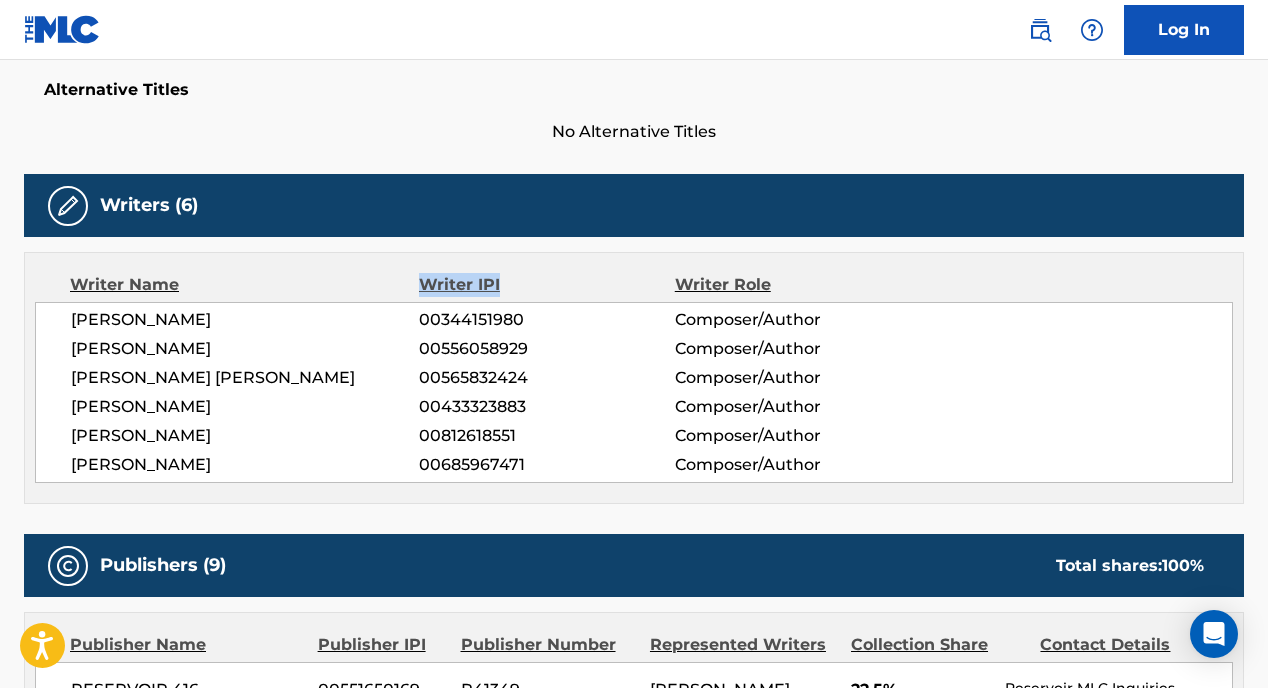 scroll, scrollTop: 684, scrollLeft: 0, axis: vertical 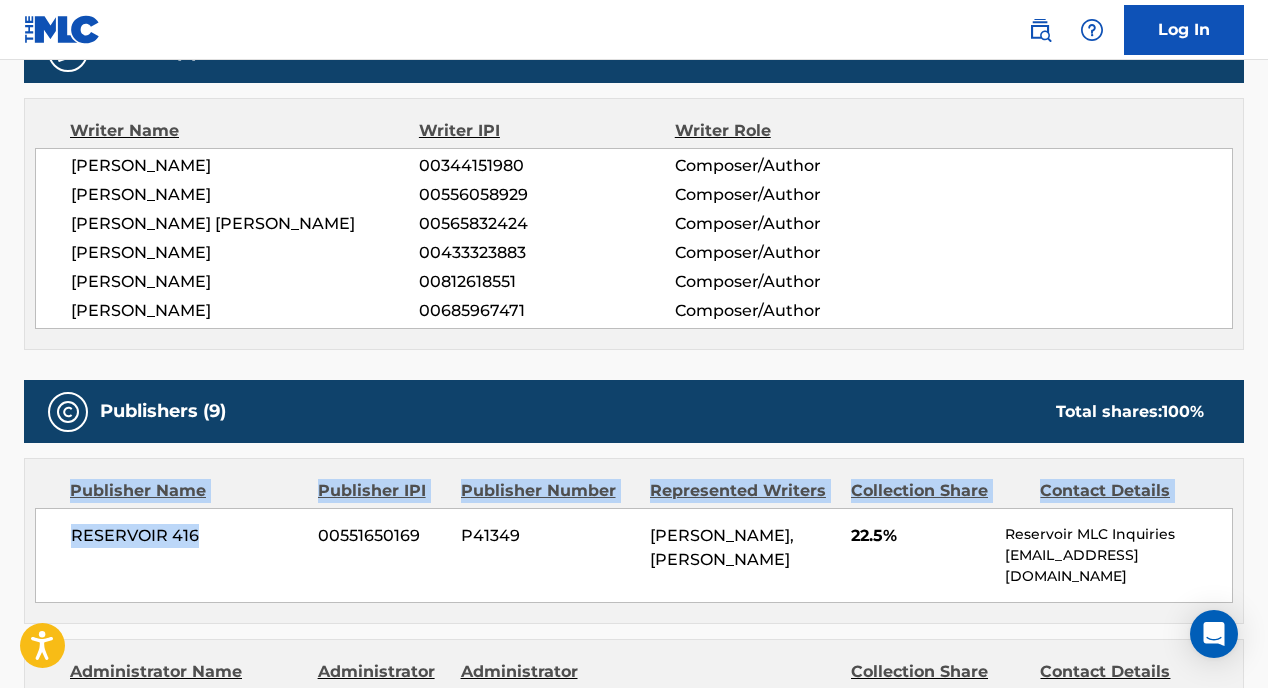 drag, startPoint x: 216, startPoint y: 539, endPoint x: 66, endPoint y: 491, distance: 157.49286 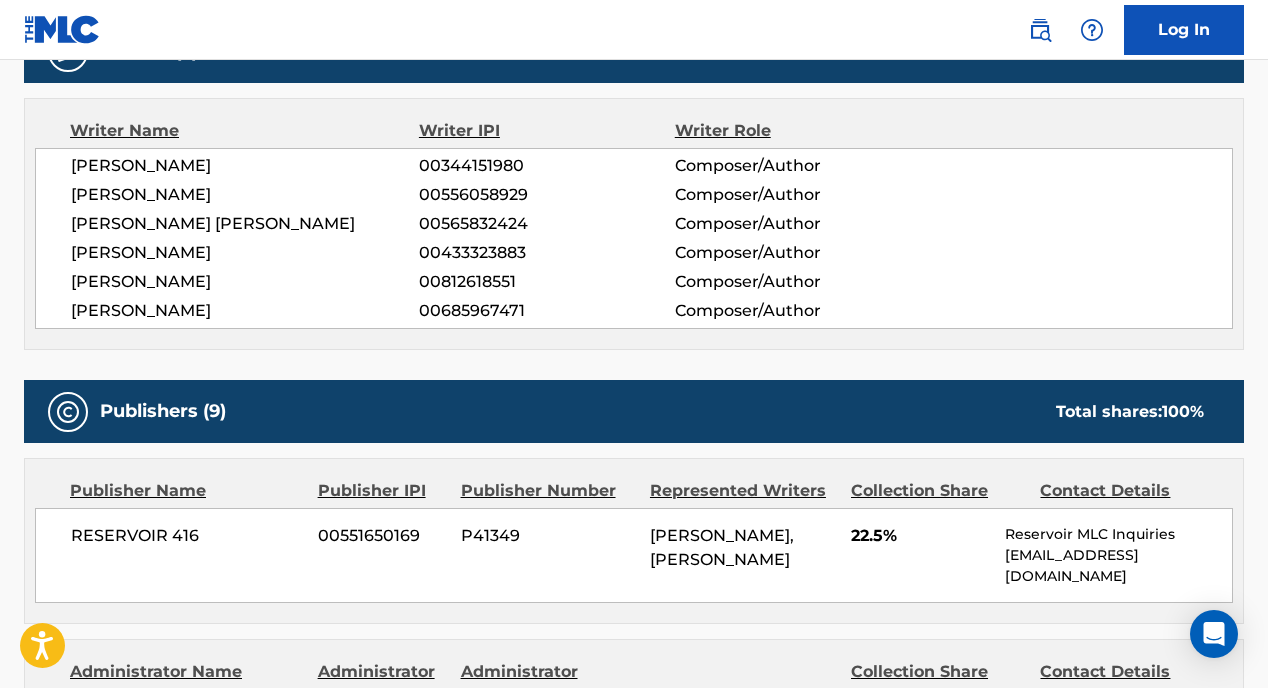 click on "Publisher Name Publisher IPI Publisher Number Represented Writers Collection Share Contact Details" at bounding box center (634, 491) 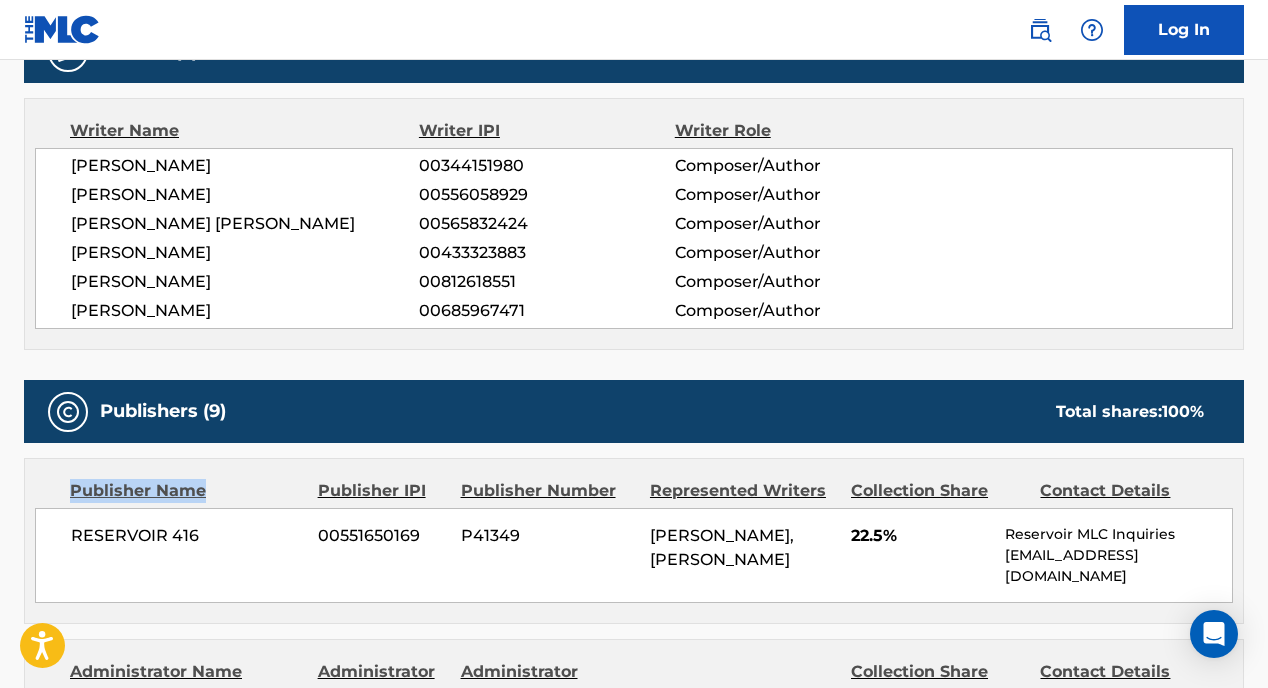 drag, startPoint x: 224, startPoint y: 486, endPoint x: 61, endPoint y: 495, distance: 163.24828 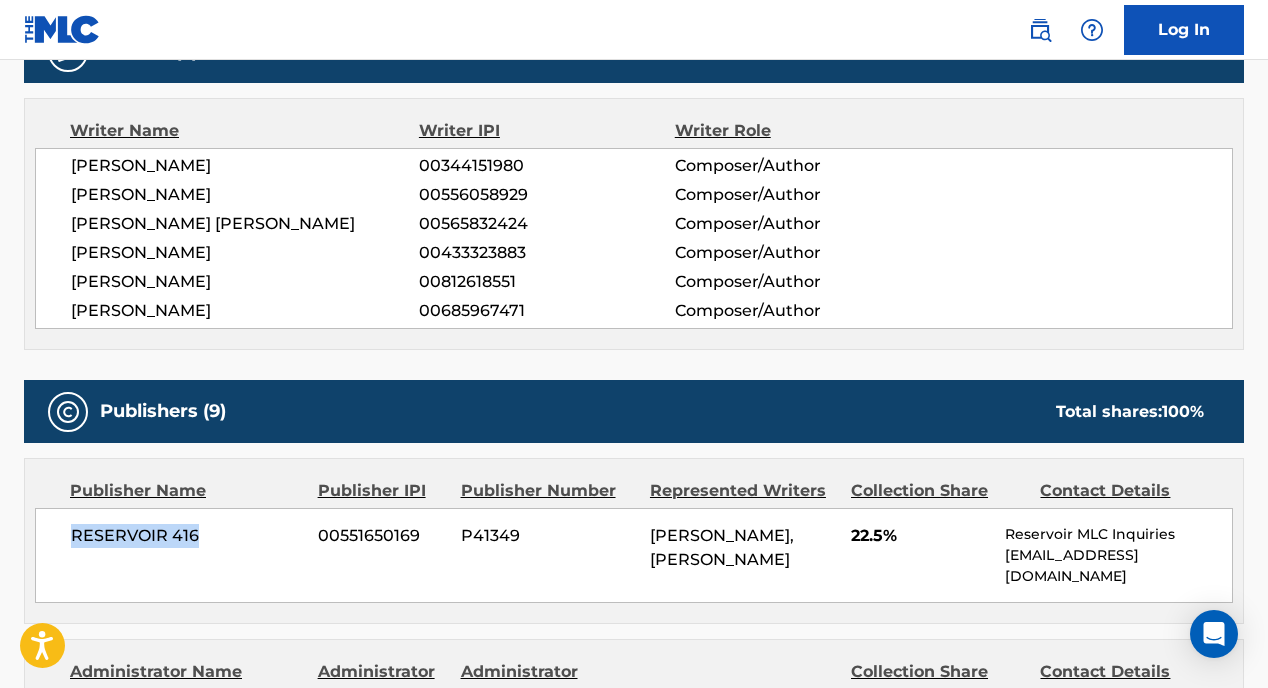drag, startPoint x: 228, startPoint y: 534, endPoint x: 64, endPoint y: 530, distance: 164.04877 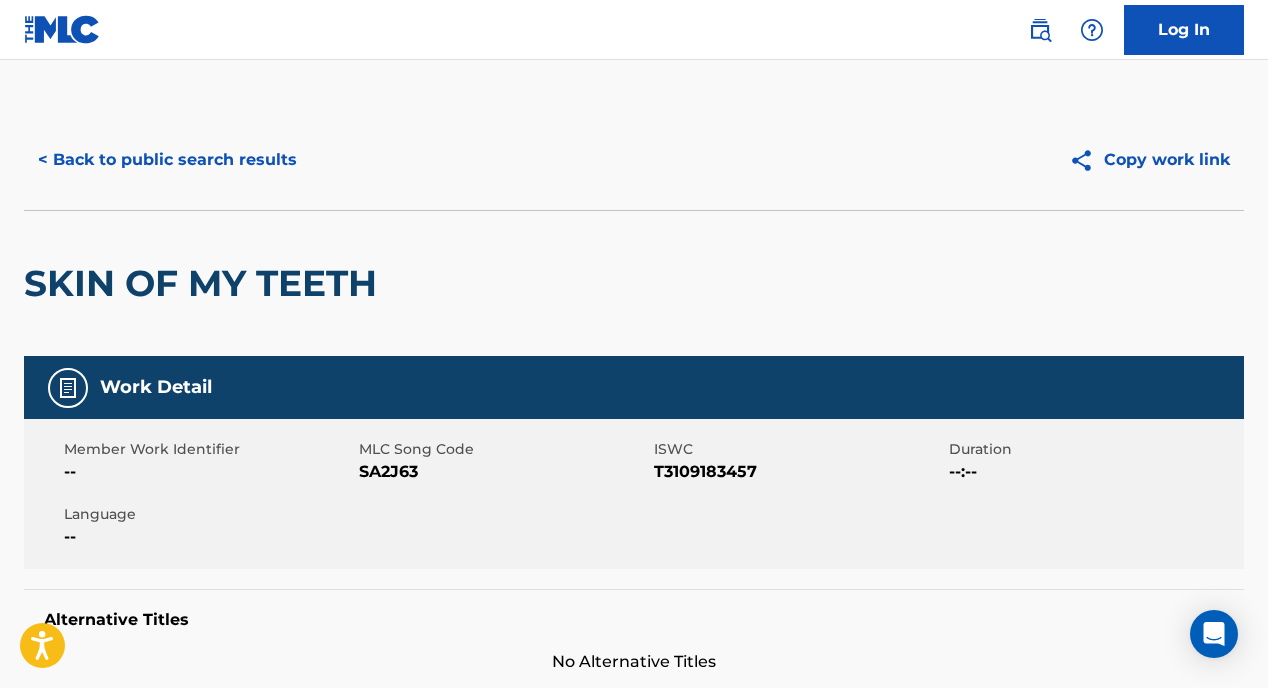 scroll, scrollTop: 0, scrollLeft: 0, axis: both 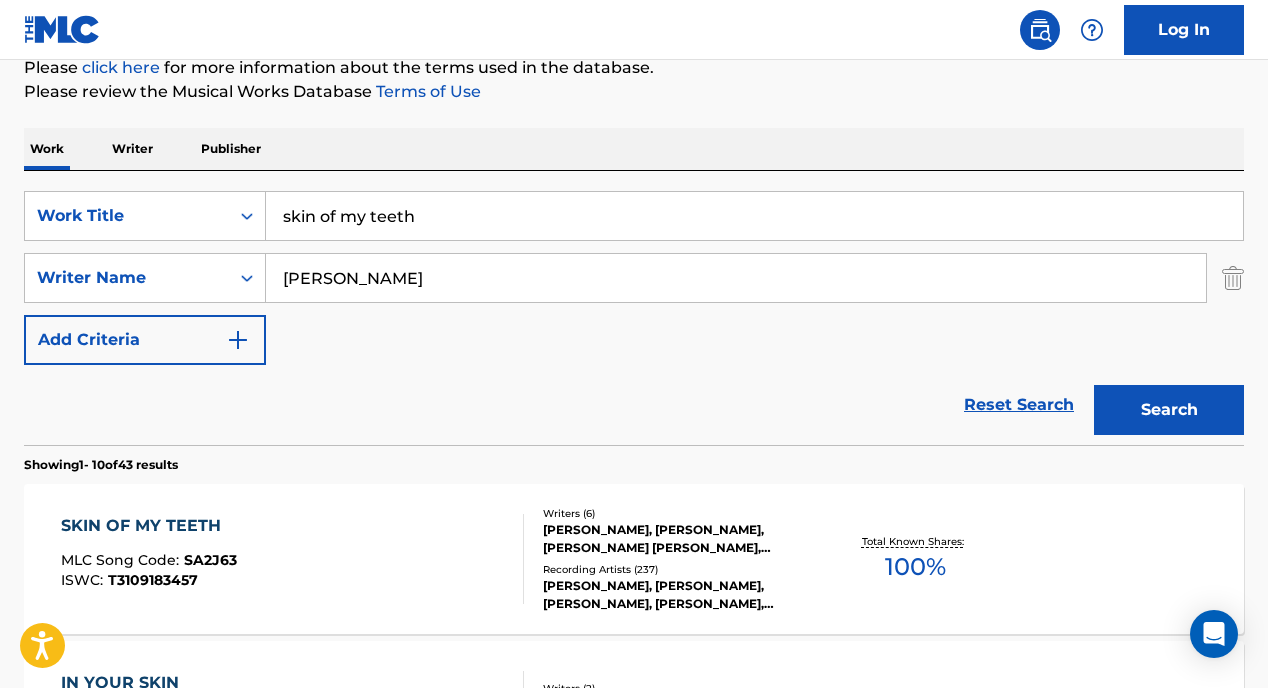 click on "skin of my teeth" at bounding box center [754, 216] 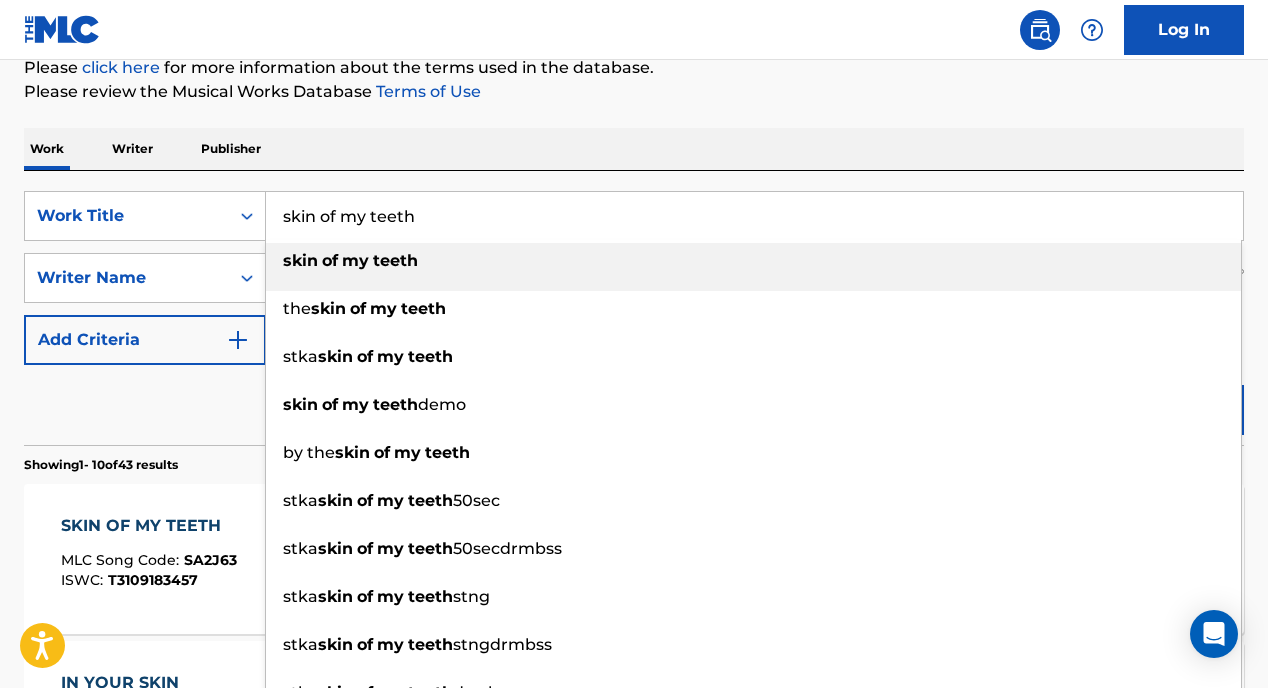 click on "skin of my teeth" at bounding box center [754, 216] 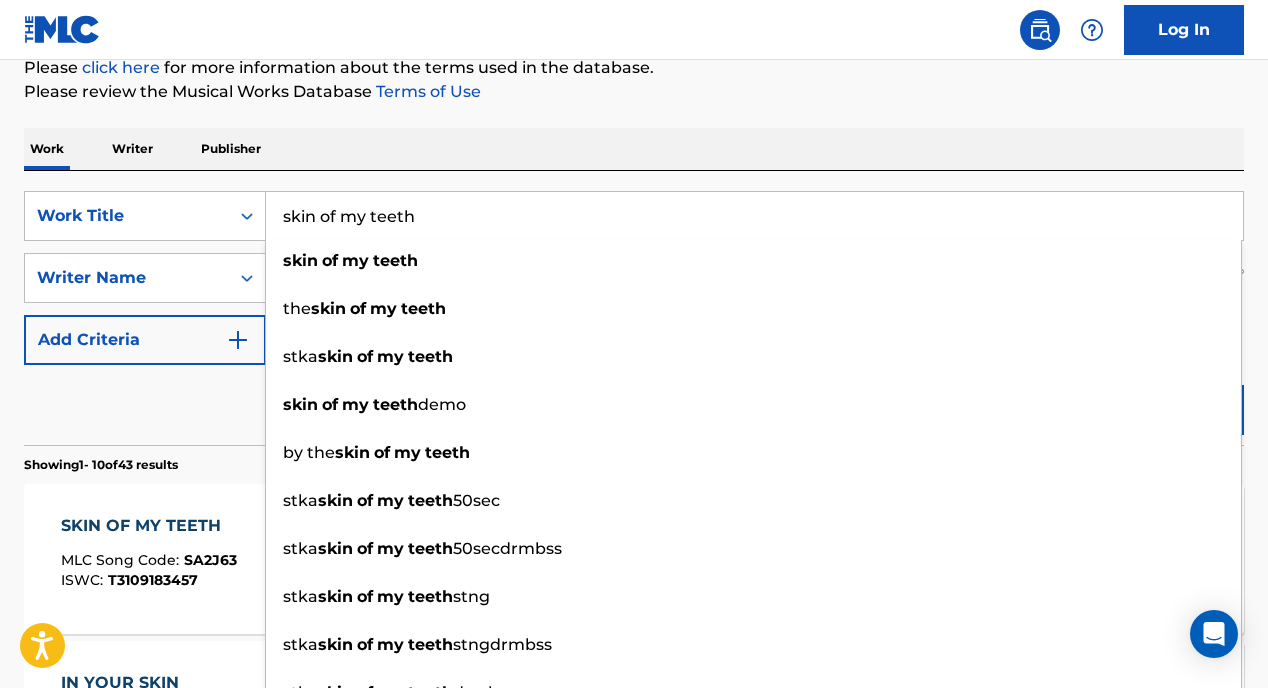 paste on "Kijk Ons Nou" 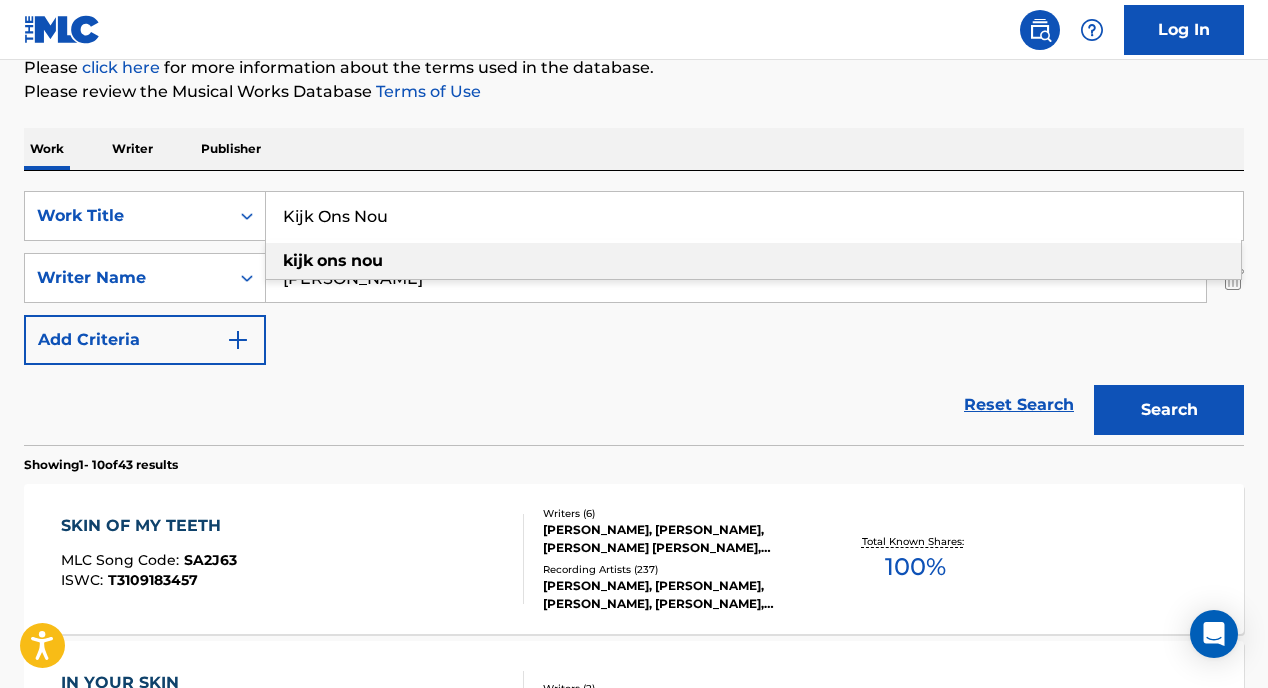 click on "kijk   ons   nou" at bounding box center [753, 261] 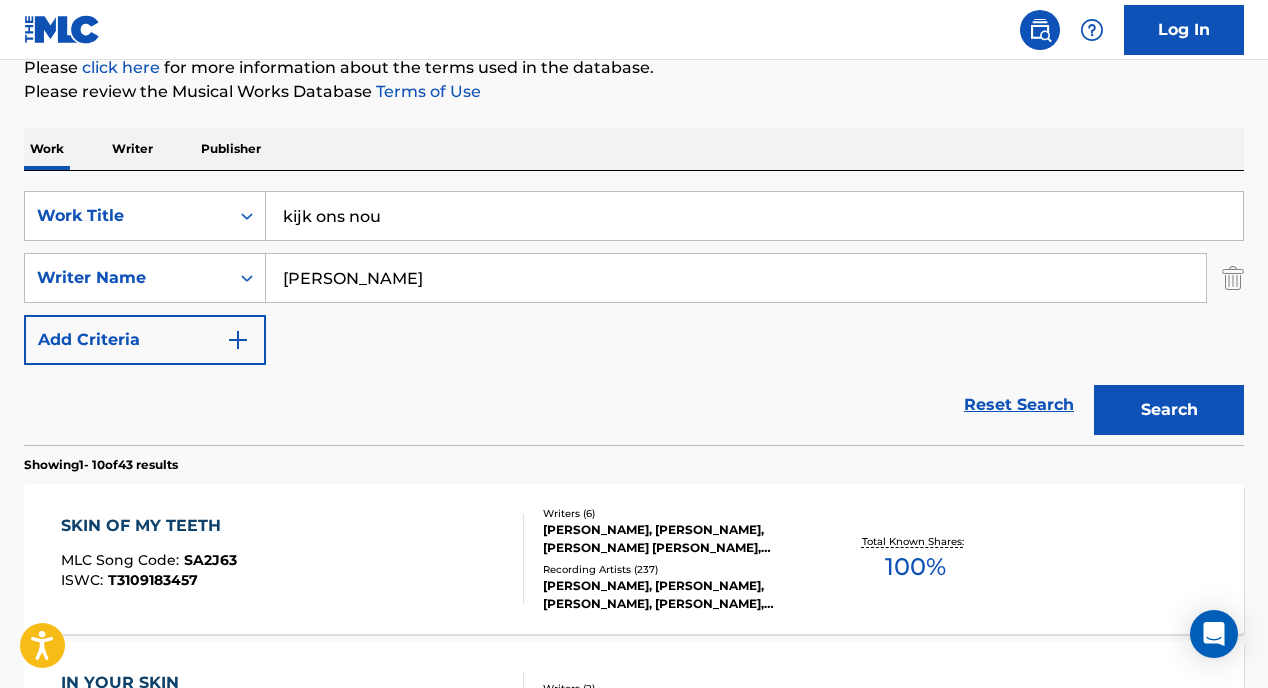 click on "[PERSON_NAME]" at bounding box center (736, 278) 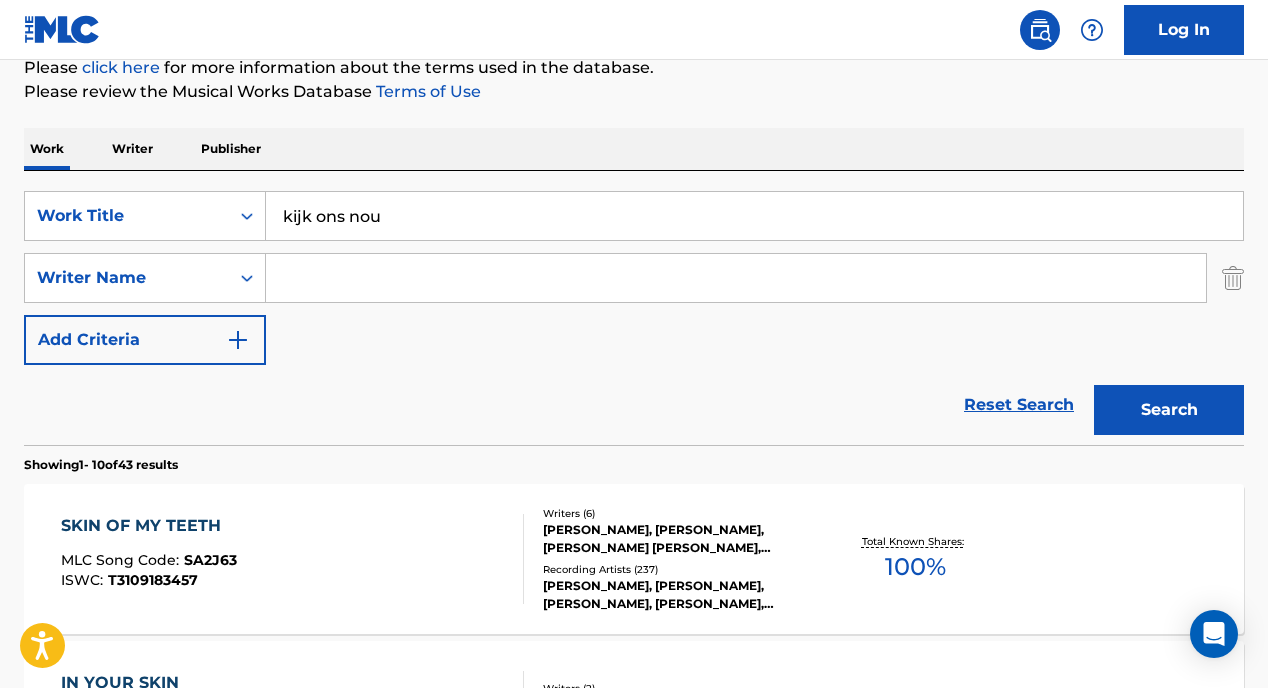 type 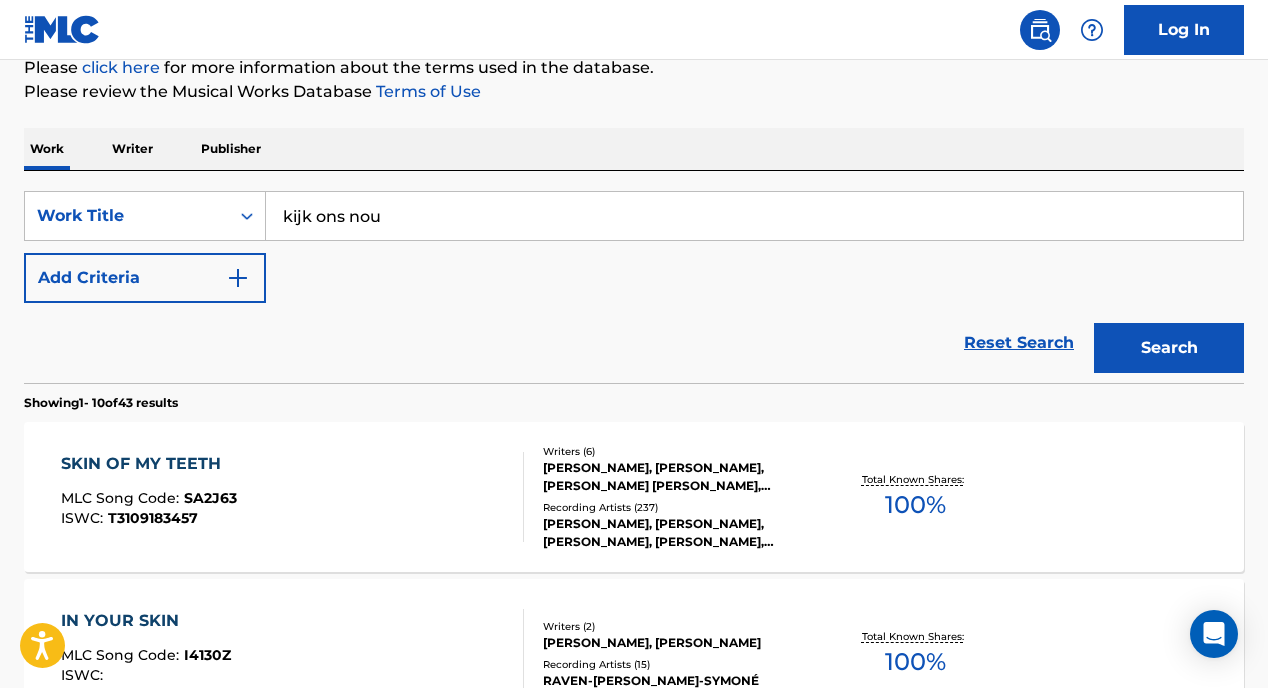 click on "Search" at bounding box center (1169, 348) 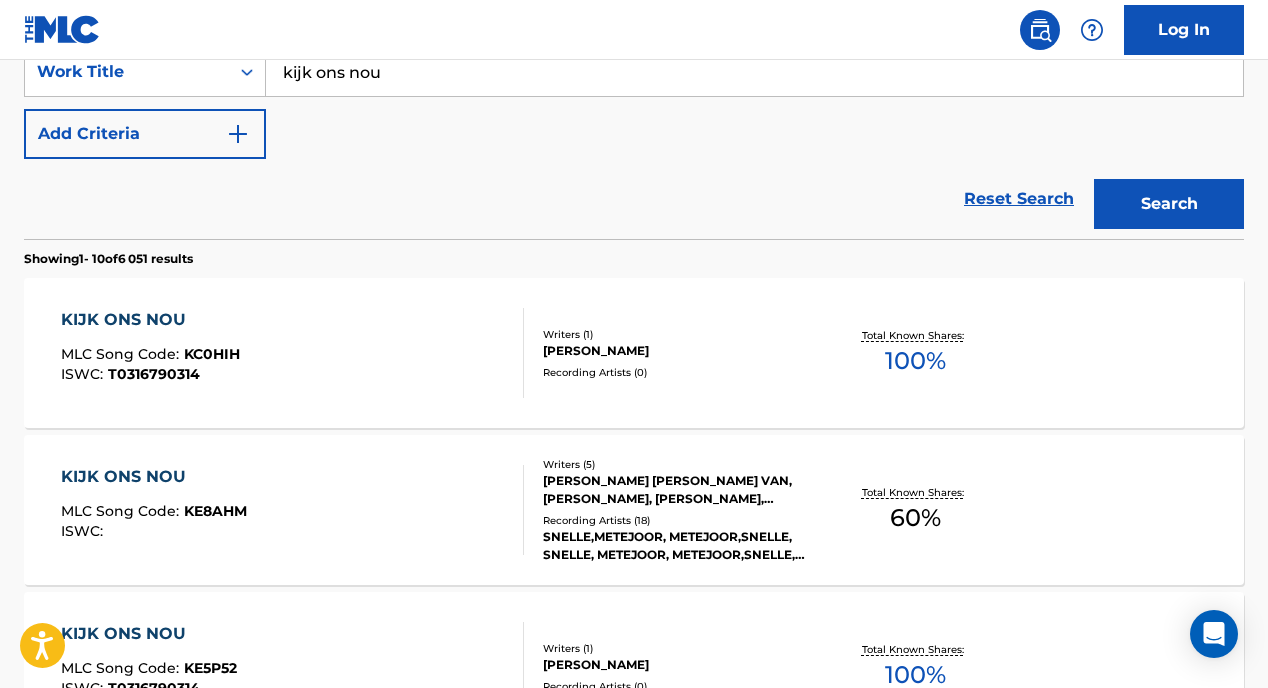 scroll, scrollTop: 422, scrollLeft: 0, axis: vertical 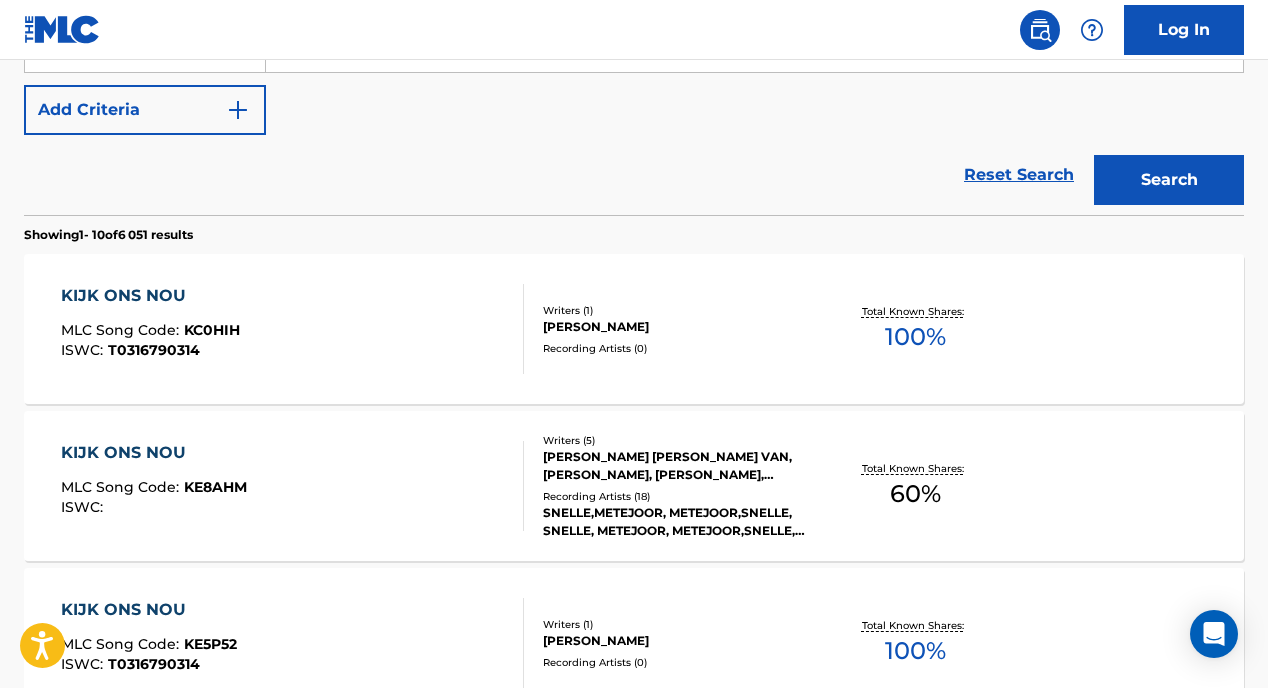 click on "[PERSON_NAME] [PERSON_NAME] VAN, [PERSON_NAME], [PERSON_NAME], [PERSON_NAME], [PERSON_NAME]" at bounding box center [678, 466] 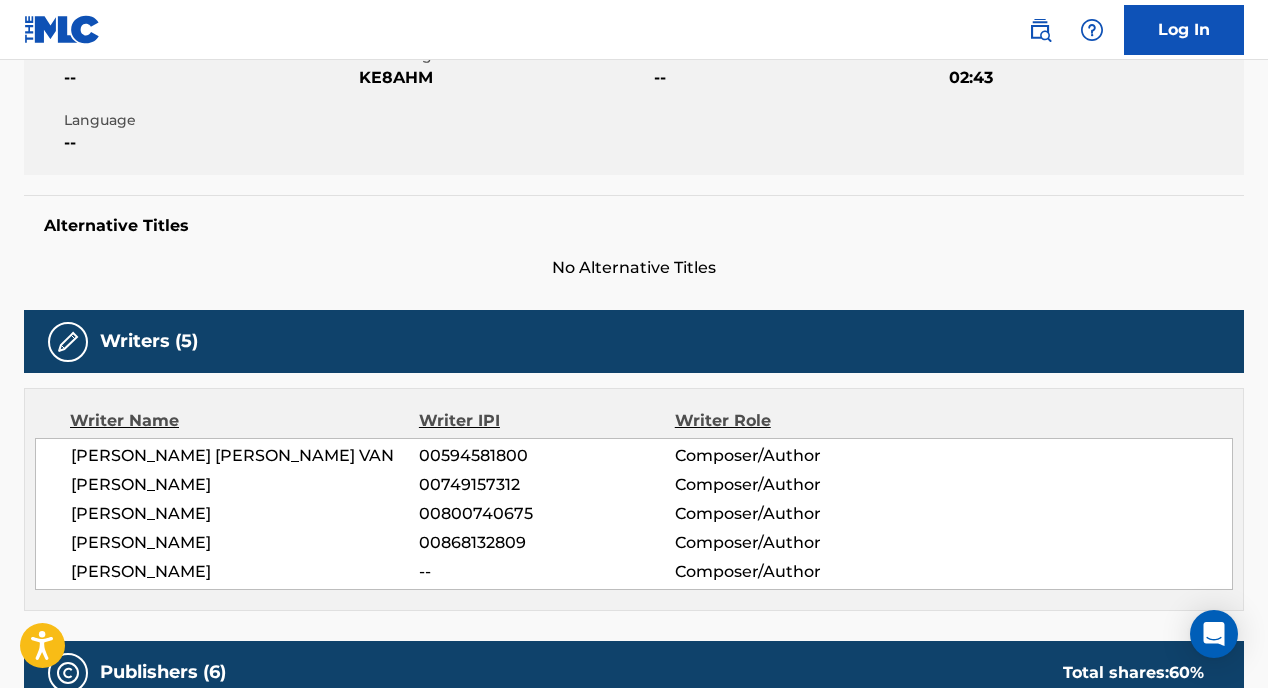 scroll, scrollTop: 400, scrollLeft: 0, axis: vertical 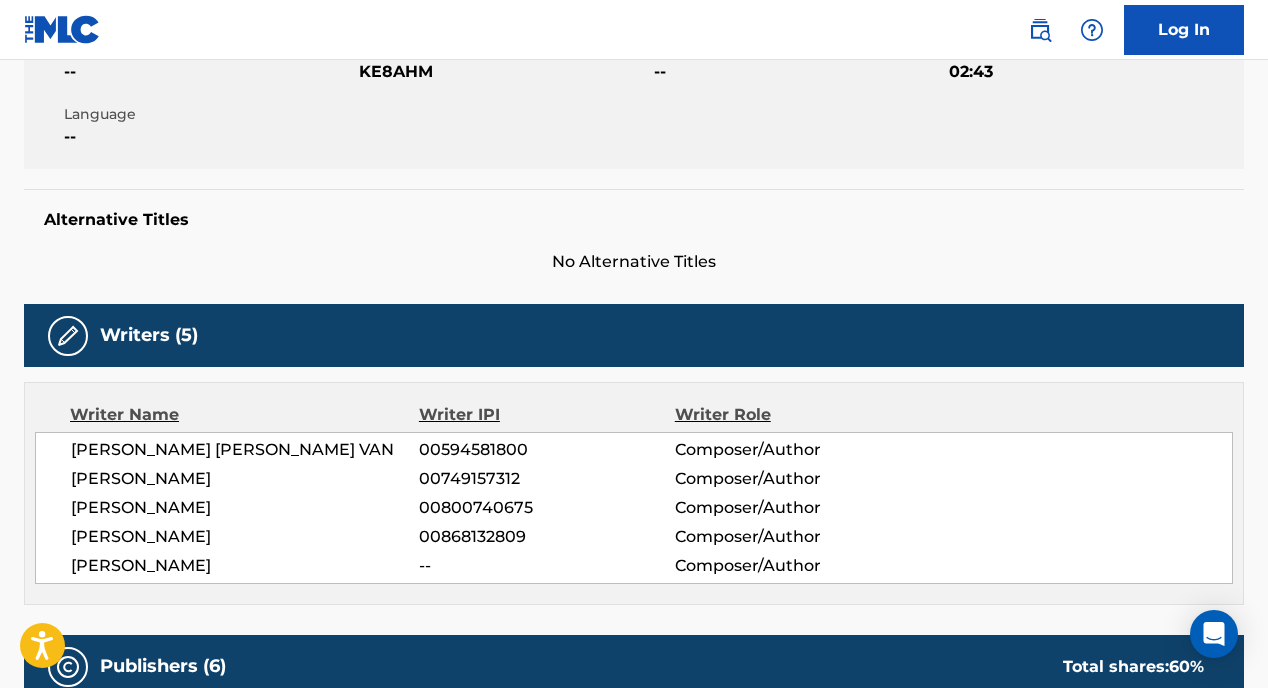 drag, startPoint x: 239, startPoint y: 480, endPoint x: 72, endPoint y: 475, distance: 167.07483 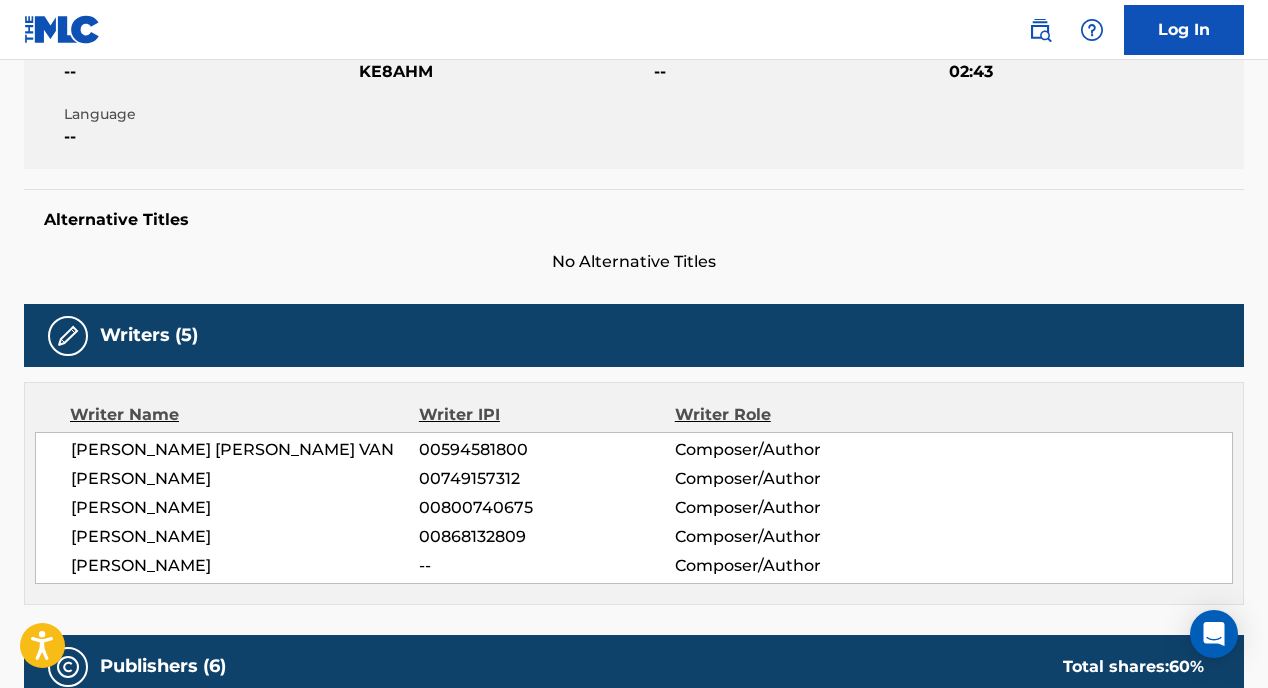 drag, startPoint x: 250, startPoint y: 531, endPoint x: 63, endPoint y: 533, distance: 187.0107 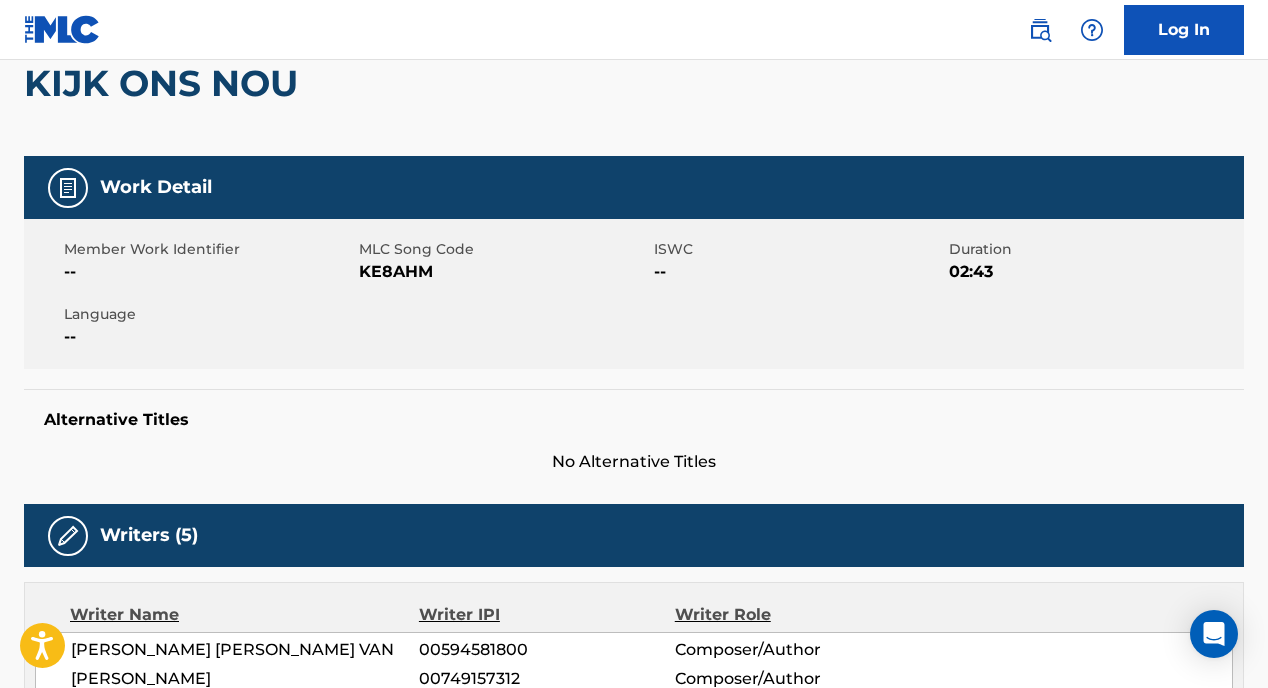 scroll, scrollTop: 198, scrollLeft: 0, axis: vertical 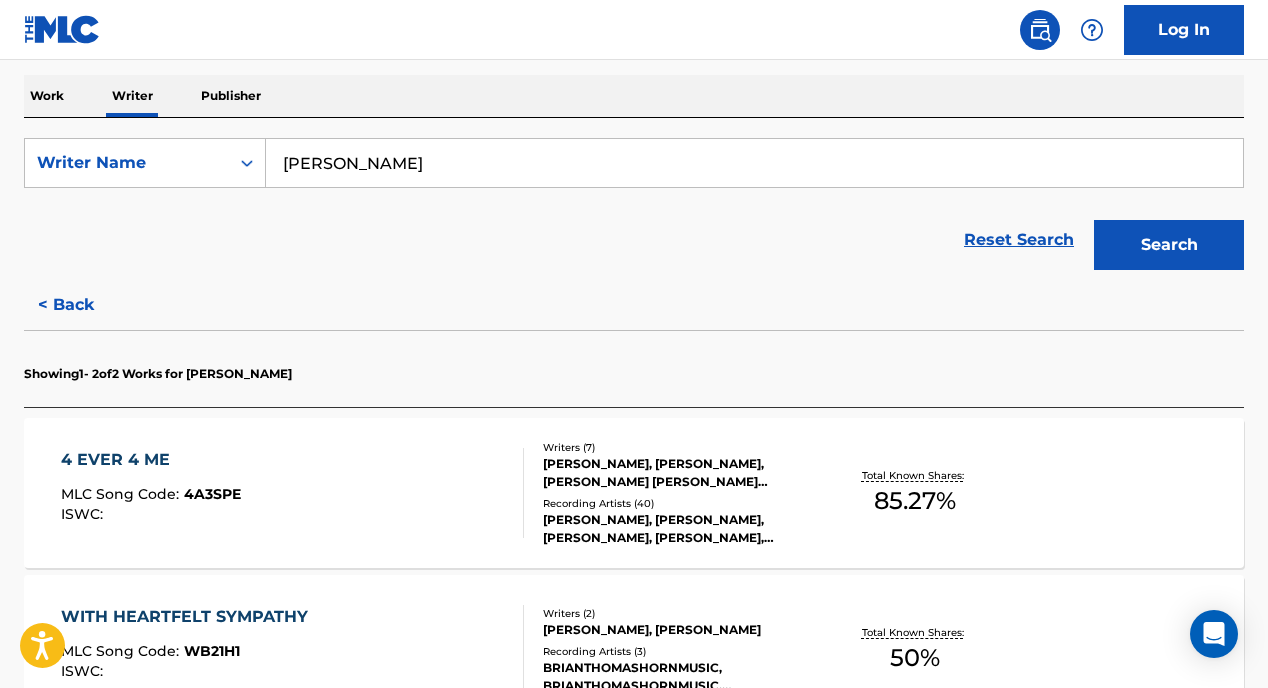 click on "Work" at bounding box center (47, 96) 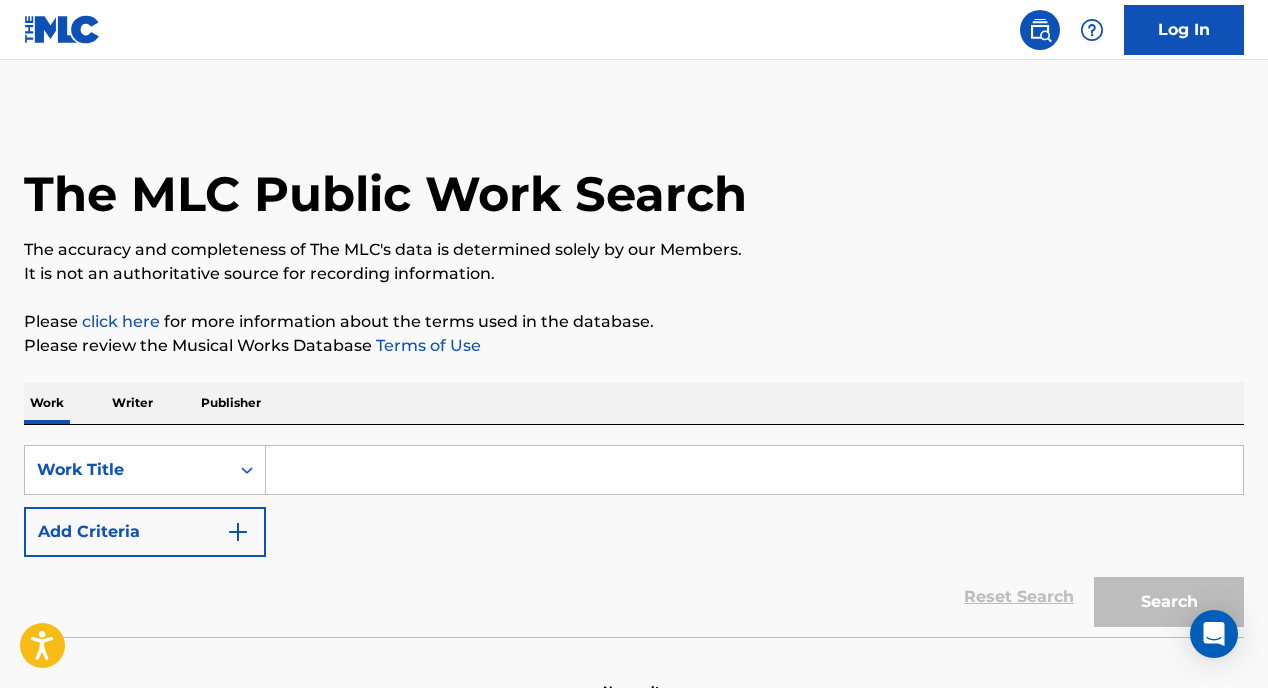 click at bounding box center [754, 470] 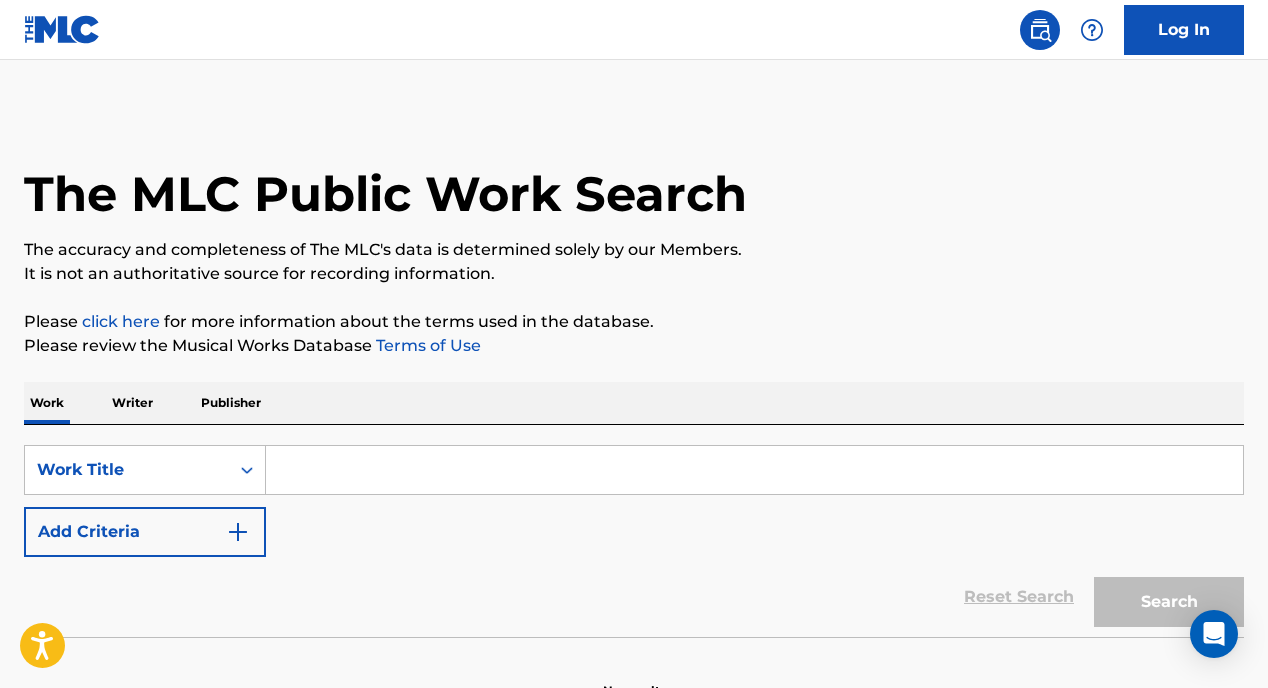 click at bounding box center [754, 470] 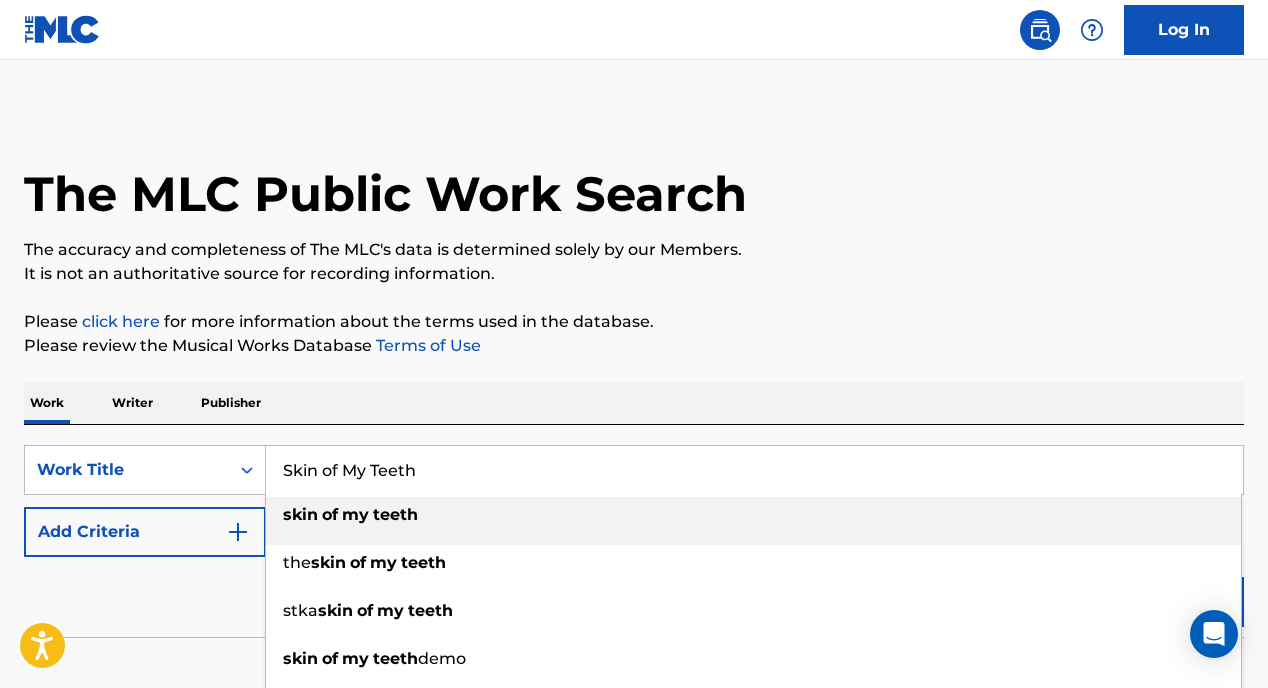 type on "Skin of My Teeth" 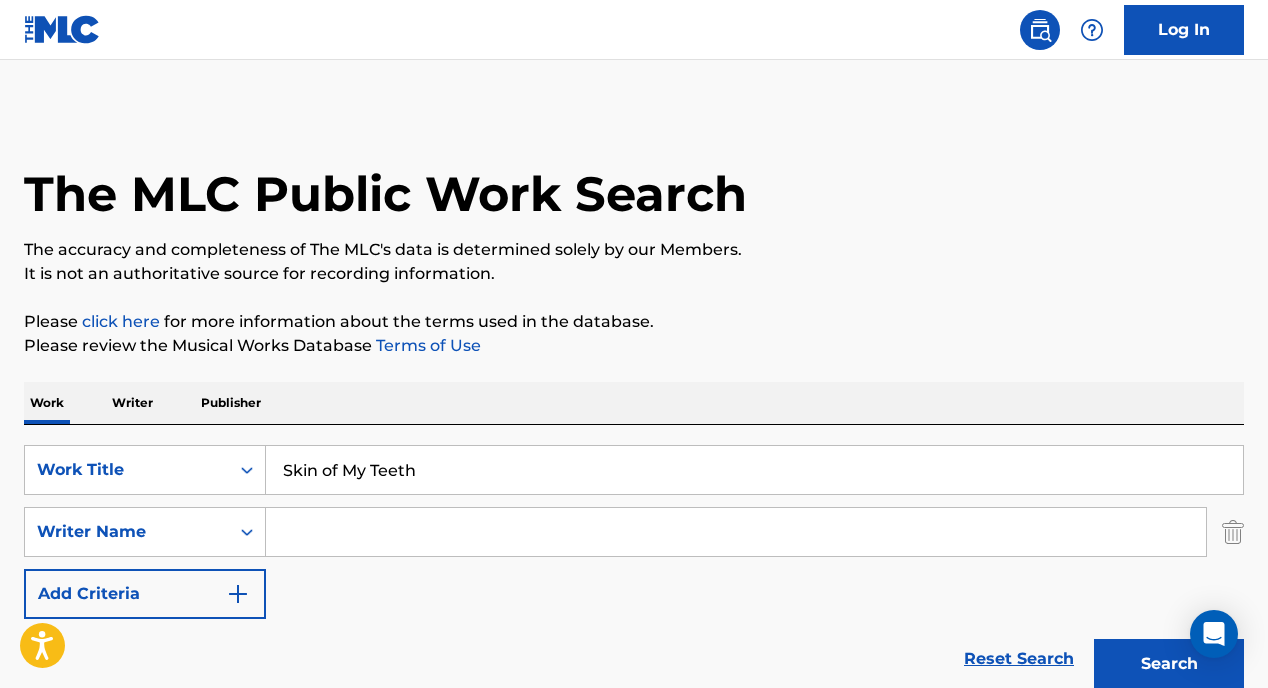 click at bounding box center (736, 532) 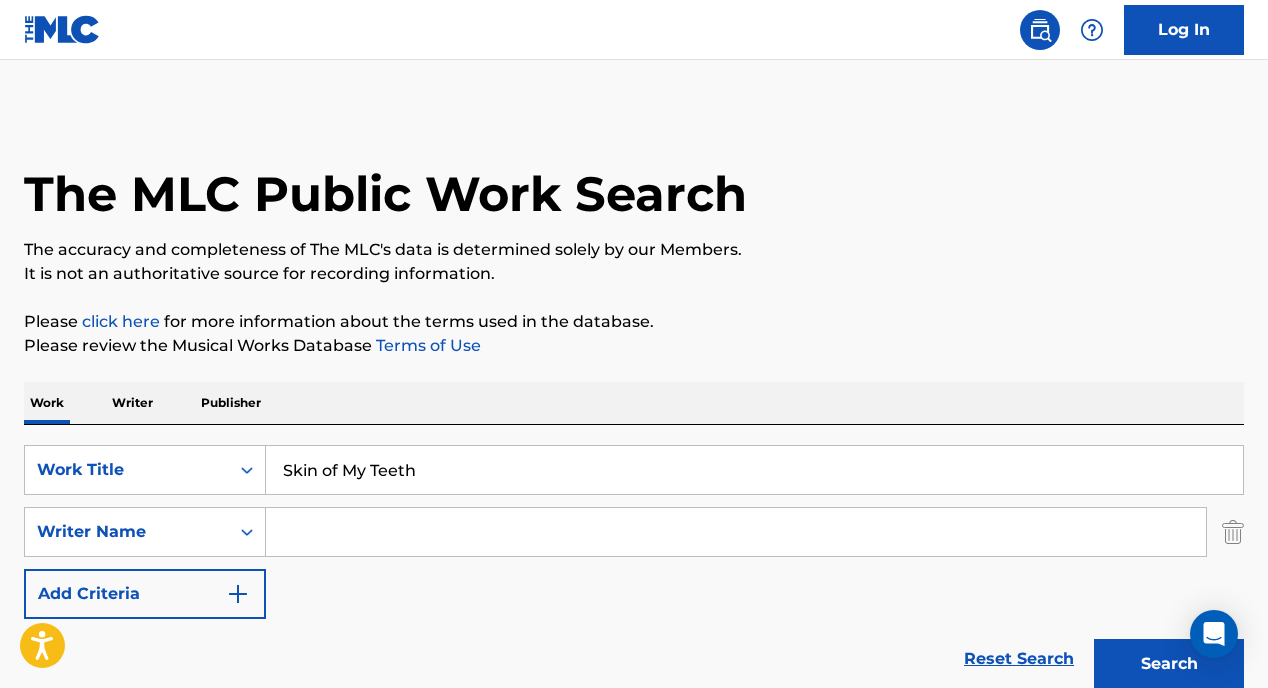 click at bounding box center [736, 532] 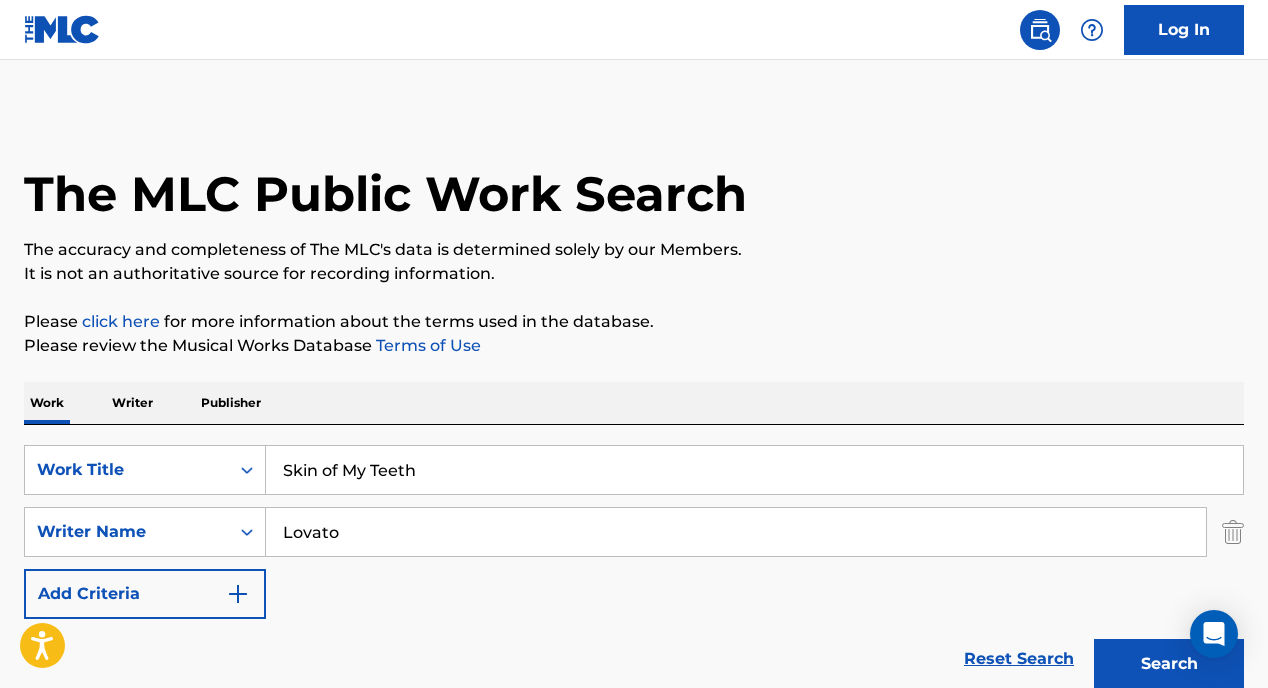 type on "Lovato" 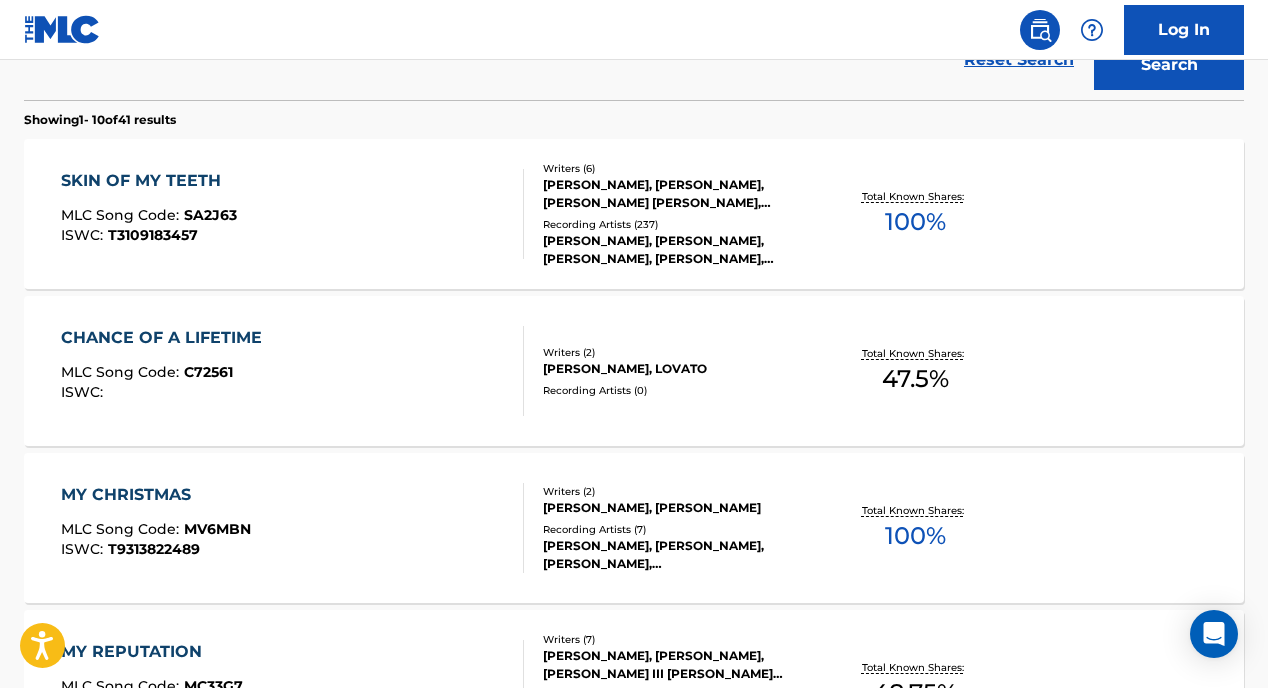 scroll, scrollTop: 558, scrollLeft: 0, axis: vertical 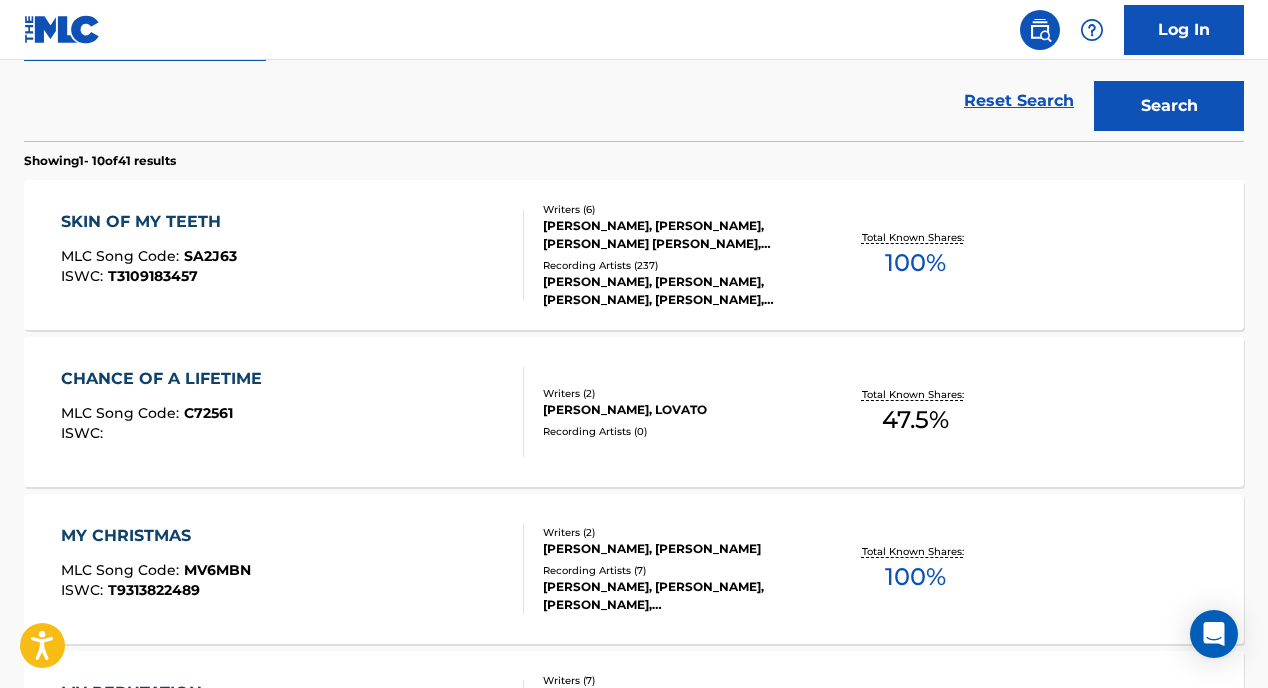 click on "[PERSON_NAME], [PERSON_NAME], [PERSON_NAME] [PERSON_NAME], [PERSON_NAME], [PERSON_NAME] [PERSON_NAME]" at bounding box center [678, 235] 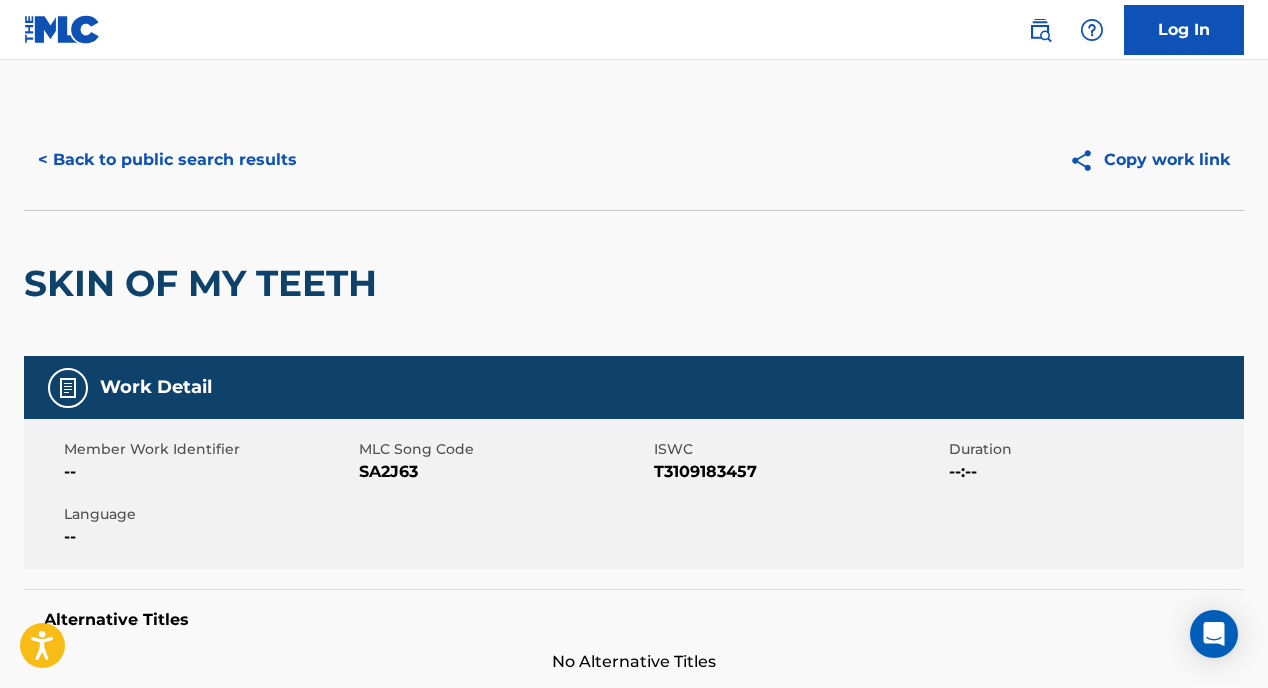 scroll, scrollTop: 0, scrollLeft: 0, axis: both 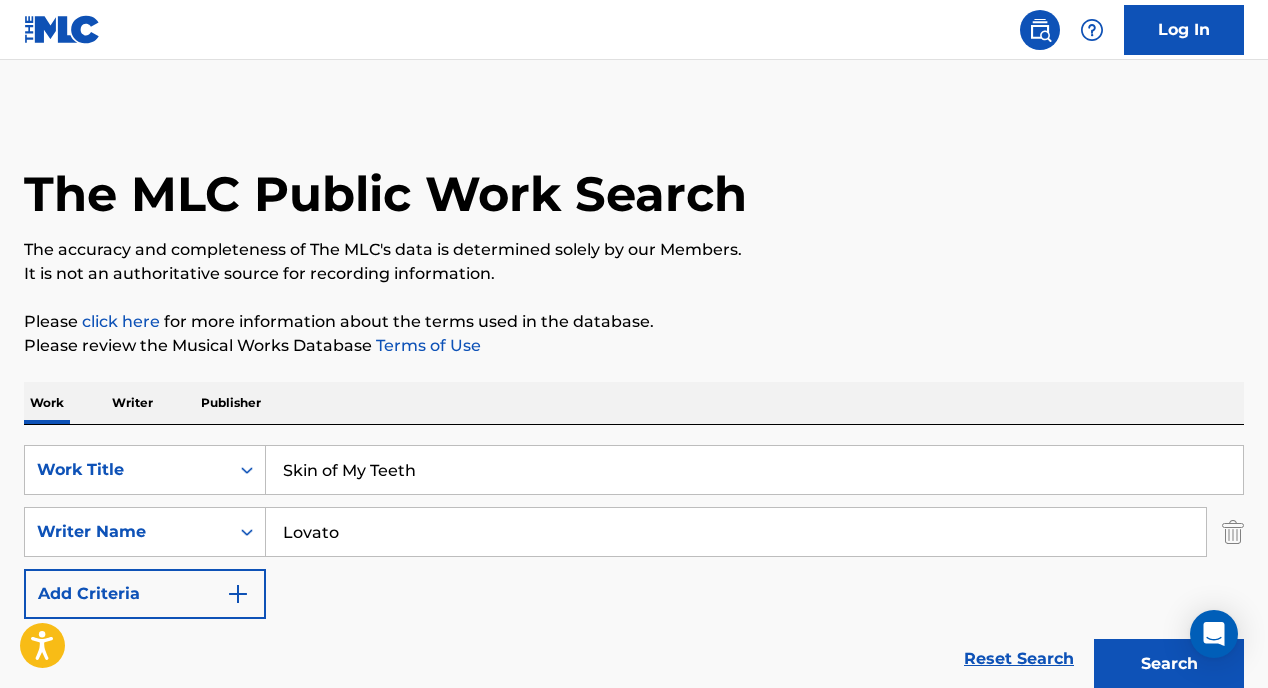 click on "Writer" at bounding box center [132, 403] 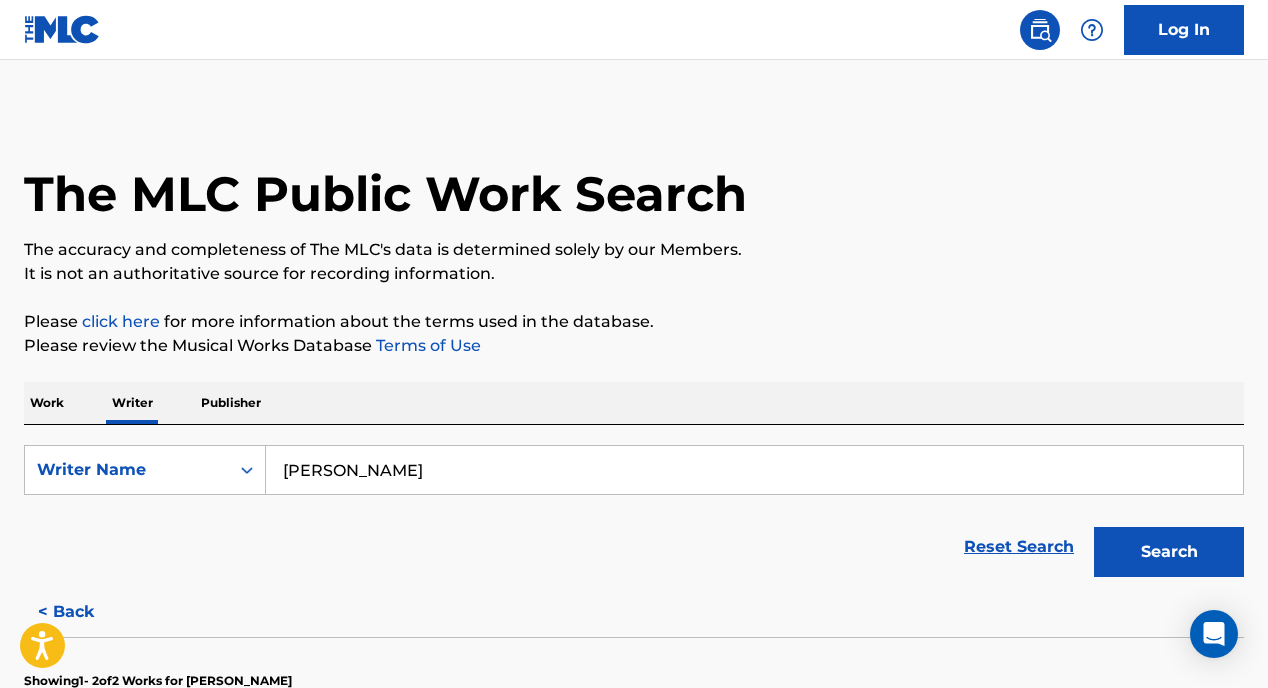 click on "[PERSON_NAME]" at bounding box center [754, 470] 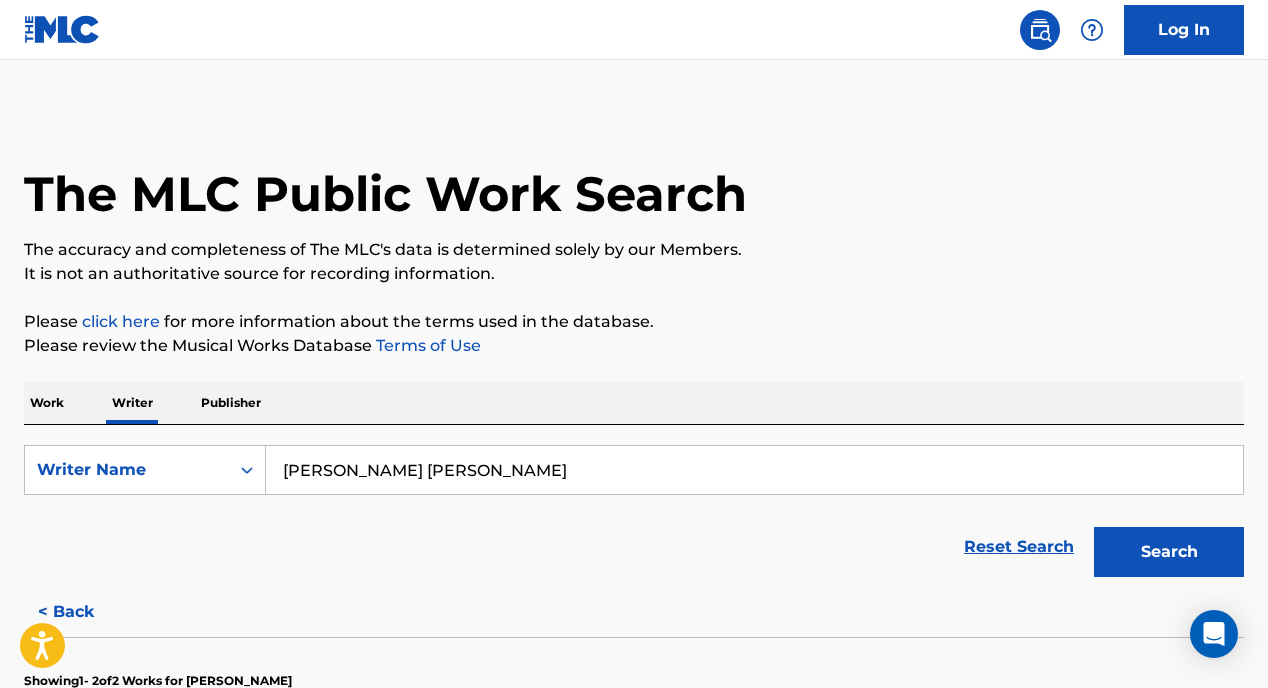 type on "[PERSON_NAME] [PERSON_NAME]" 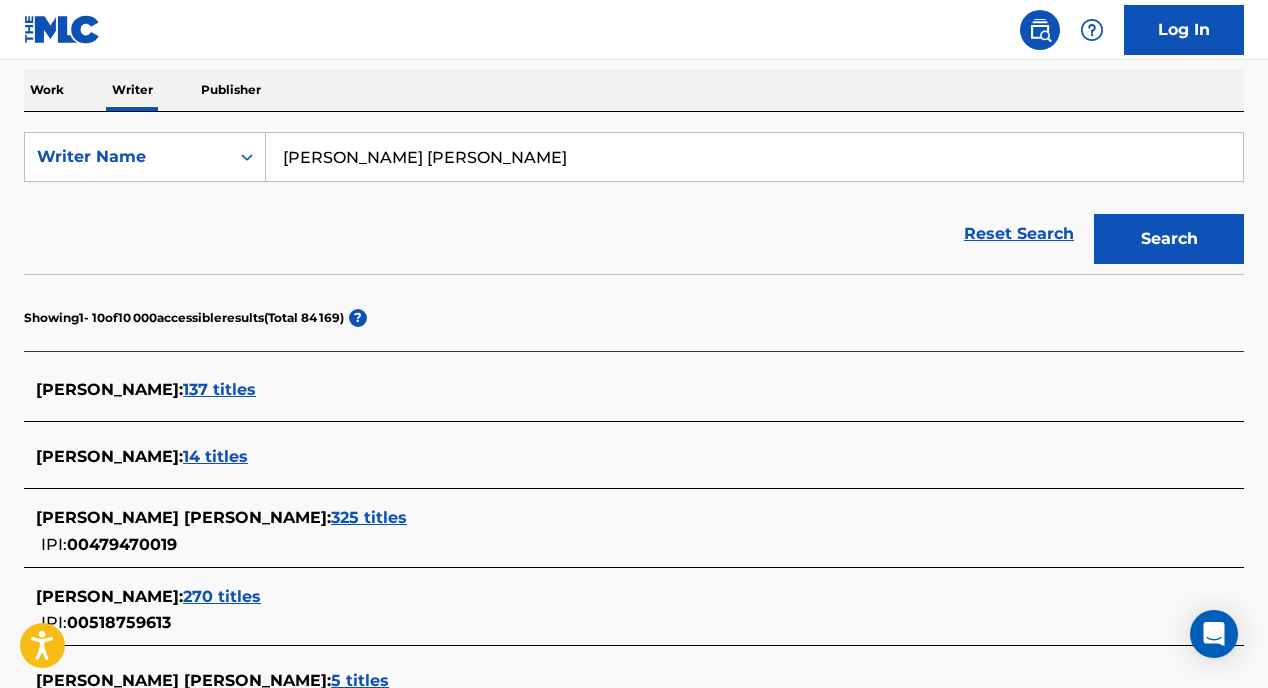 click on "137 titles" at bounding box center (219, 389) 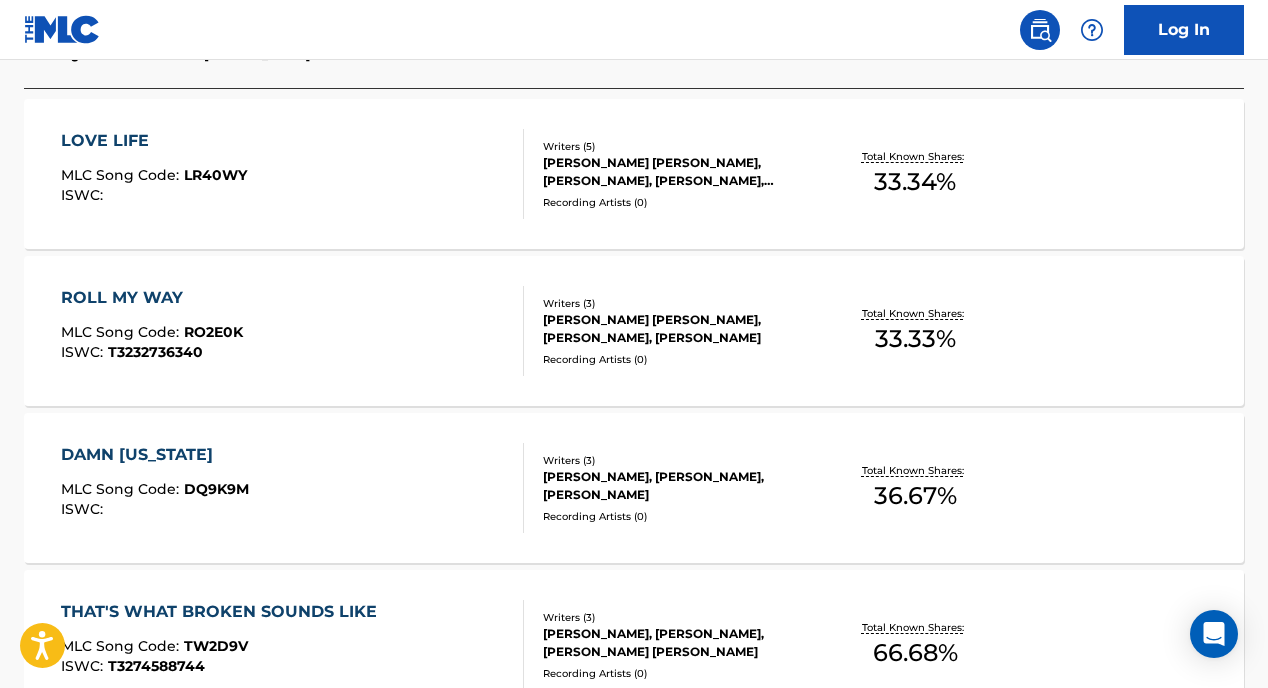 scroll, scrollTop: 627, scrollLeft: 0, axis: vertical 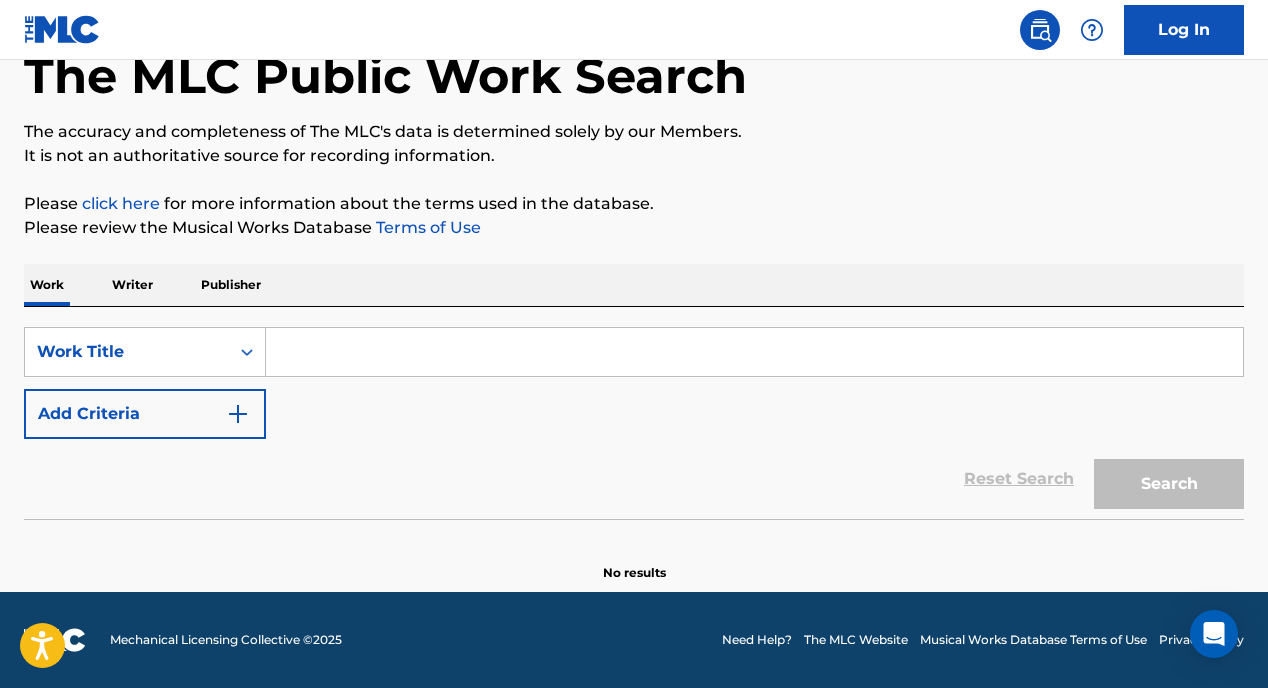 click at bounding box center [754, 352] 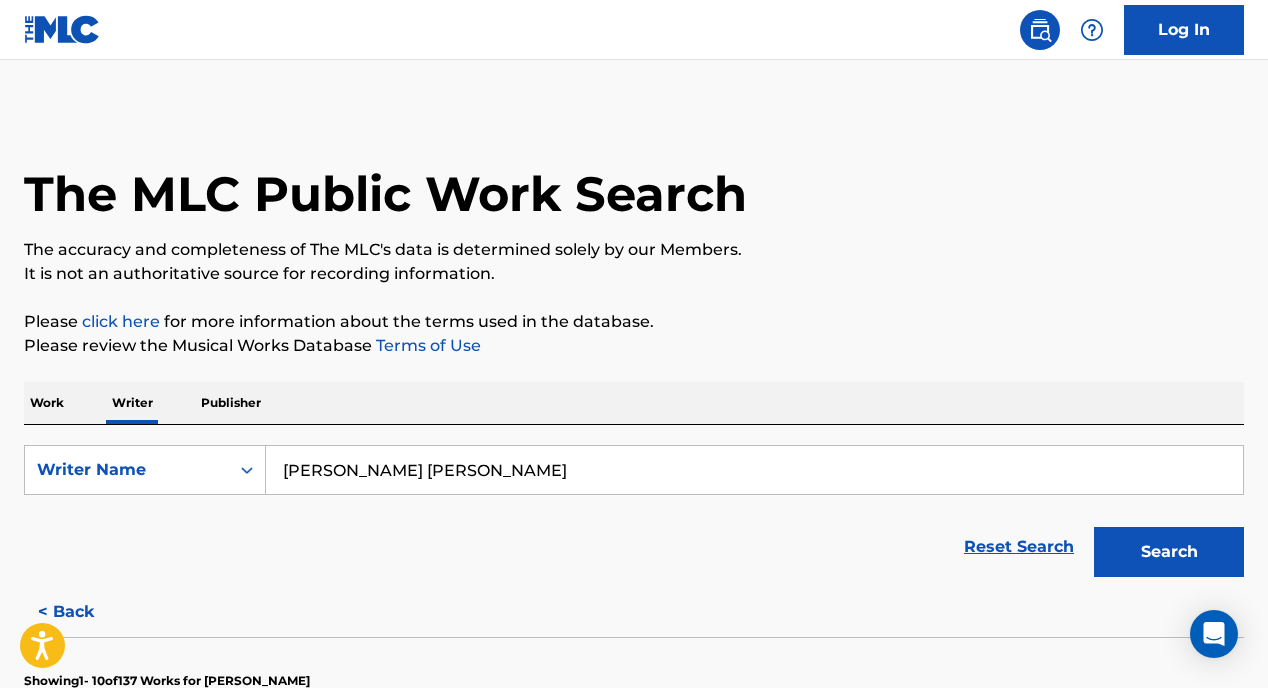 scroll, scrollTop: 0, scrollLeft: 0, axis: both 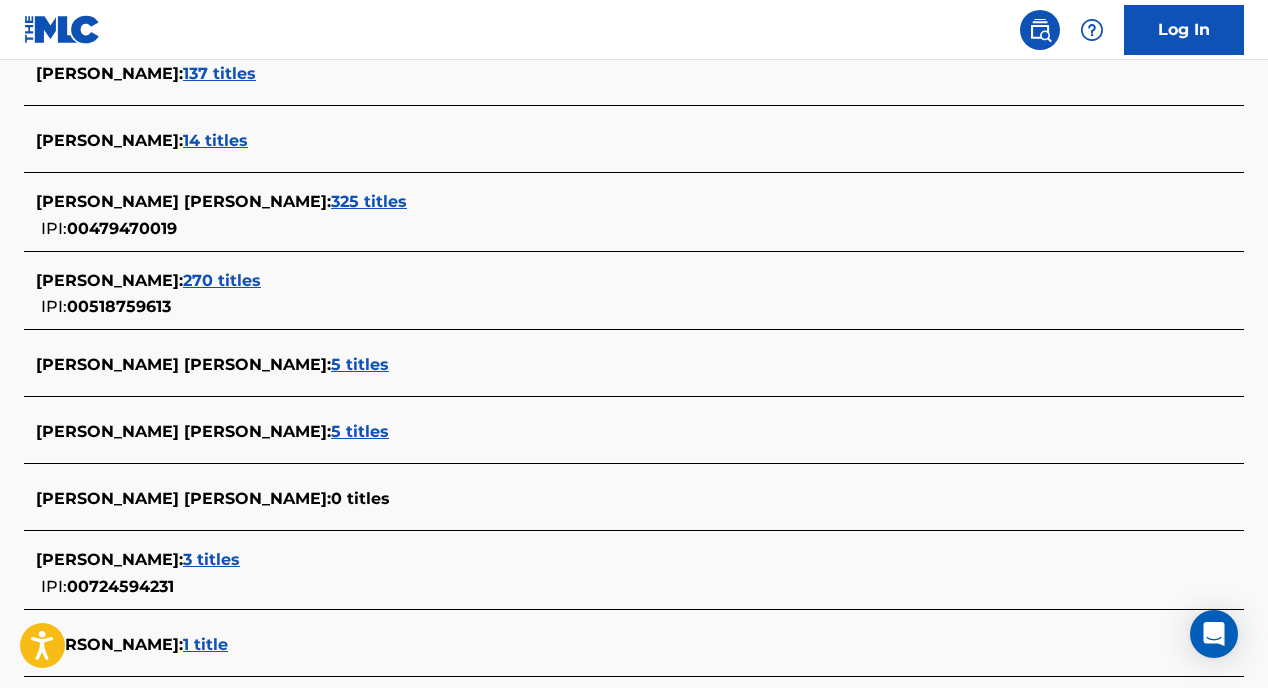 click on "5 titles" at bounding box center (360, 431) 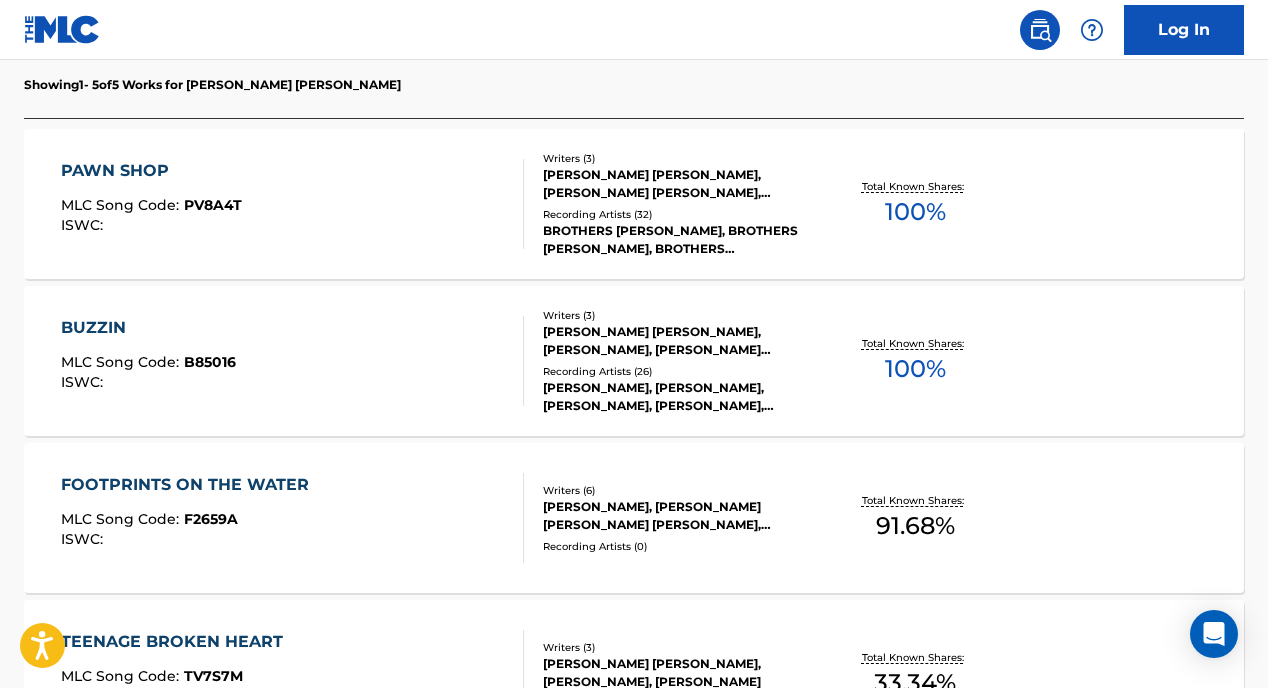 scroll, scrollTop: 592, scrollLeft: 0, axis: vertical 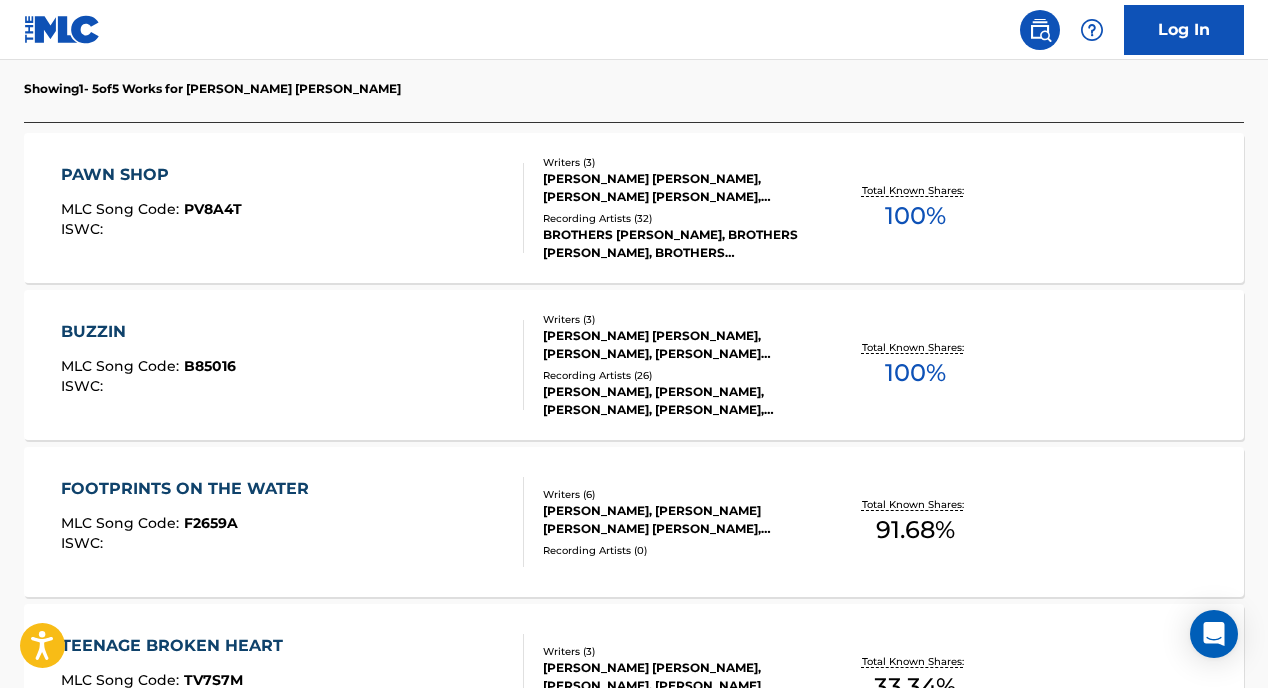 click on "[PERSON_NAME] [PERSON_NAME], [PERSON_NAME], [PERSON_NAME] MOAKLER" at bounding box center (678, 345) 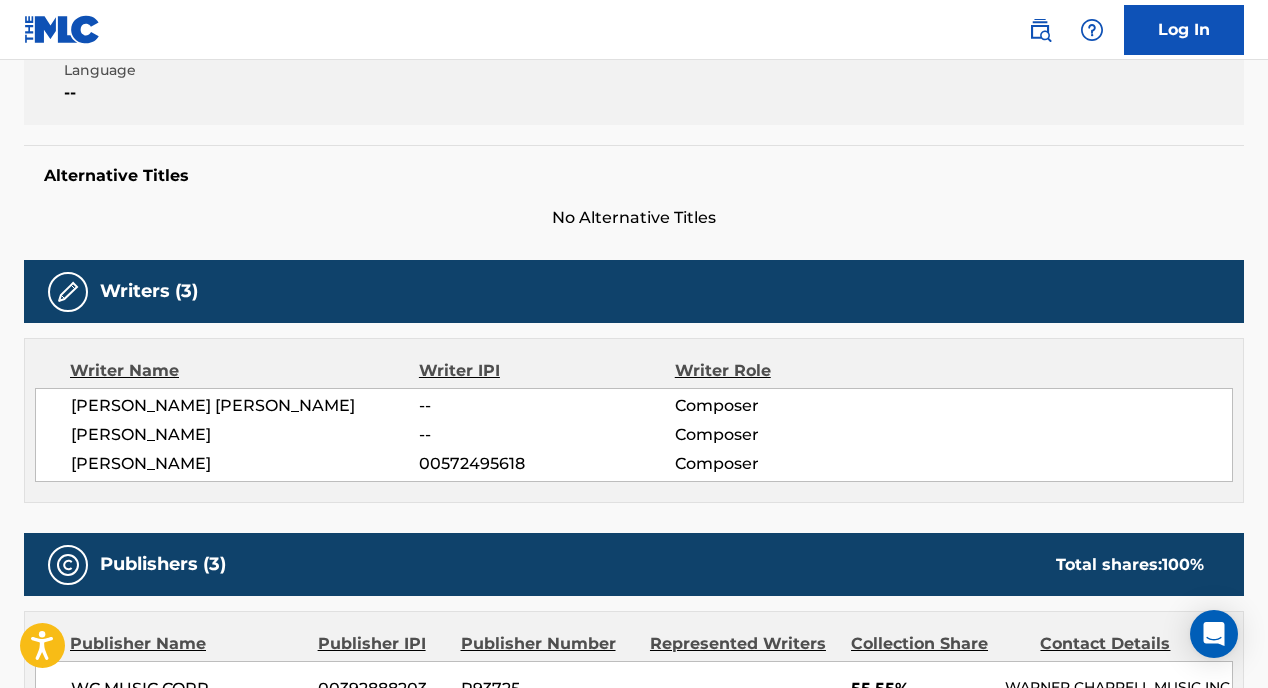 scroll, scrollTop: 446, scrollLeft: 0, axis: vertical 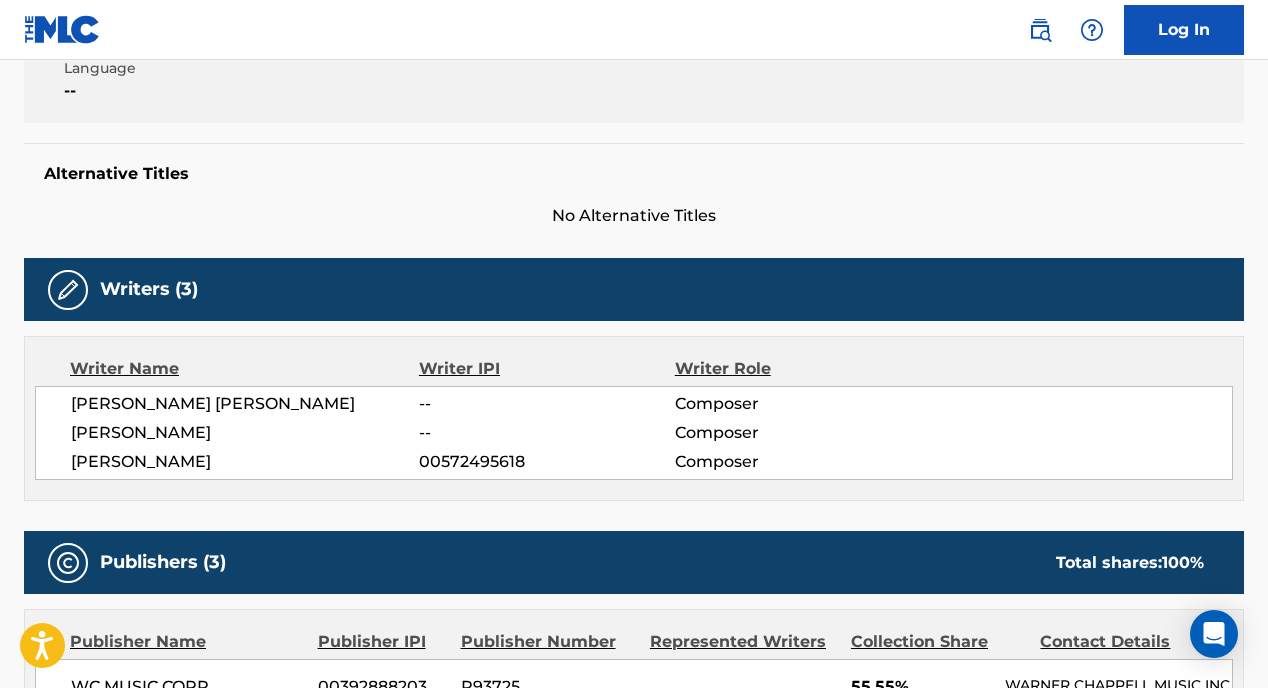 click on "[PERSON_NAME] [PERSON_NAME]" at bounding box center [245, 404] 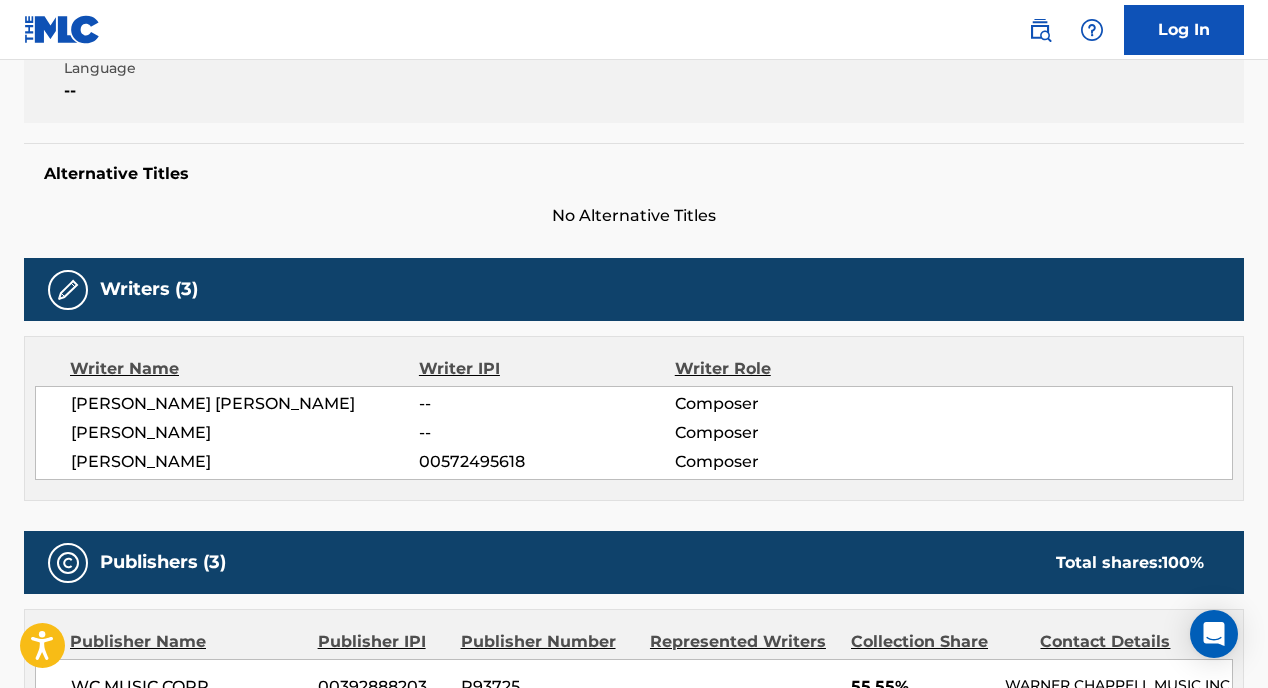 click on "[PERSON_NAME]" at bounding box center (245, 433) 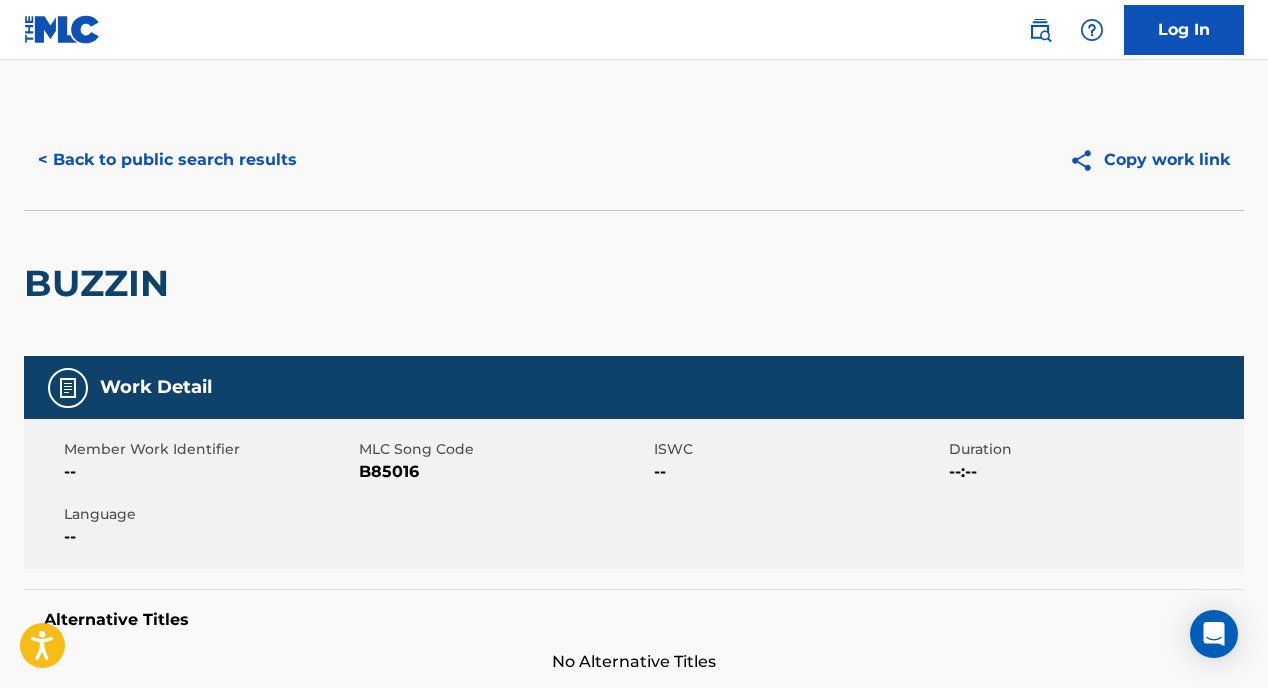 scroll, scrollTop: 0, scrollLeft: 0, axis: both 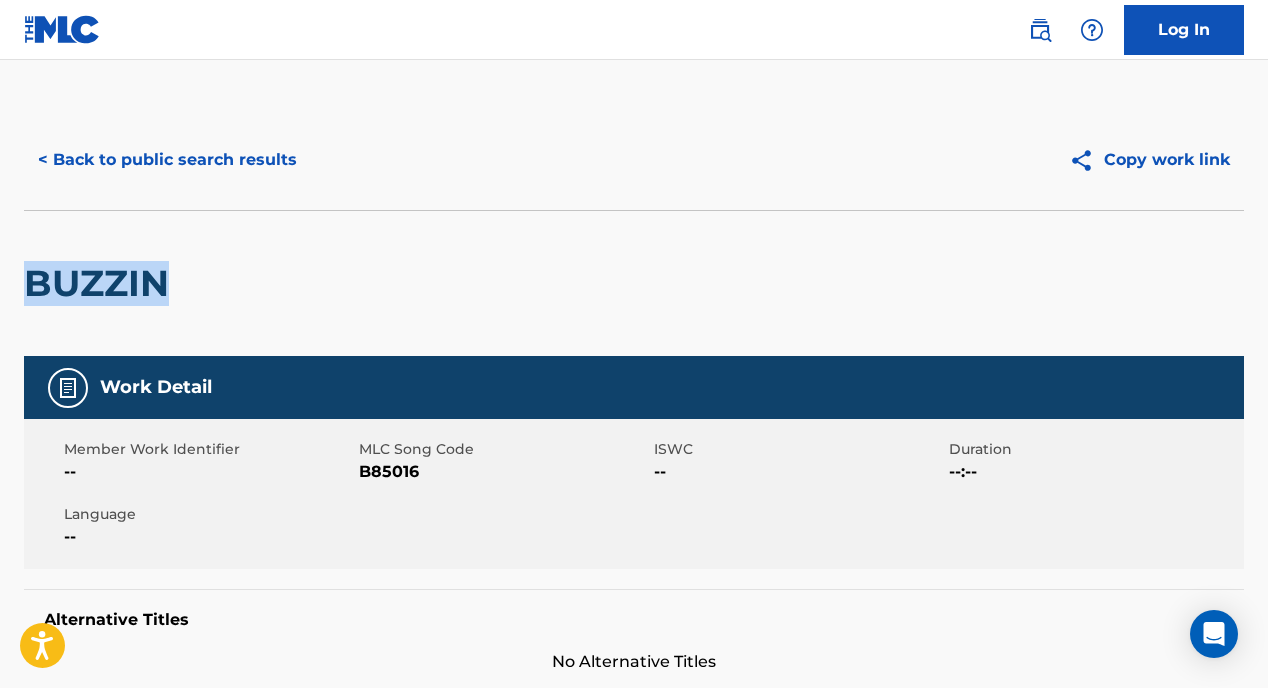 click on "BUZZIN" at bounding box center (101, 283) 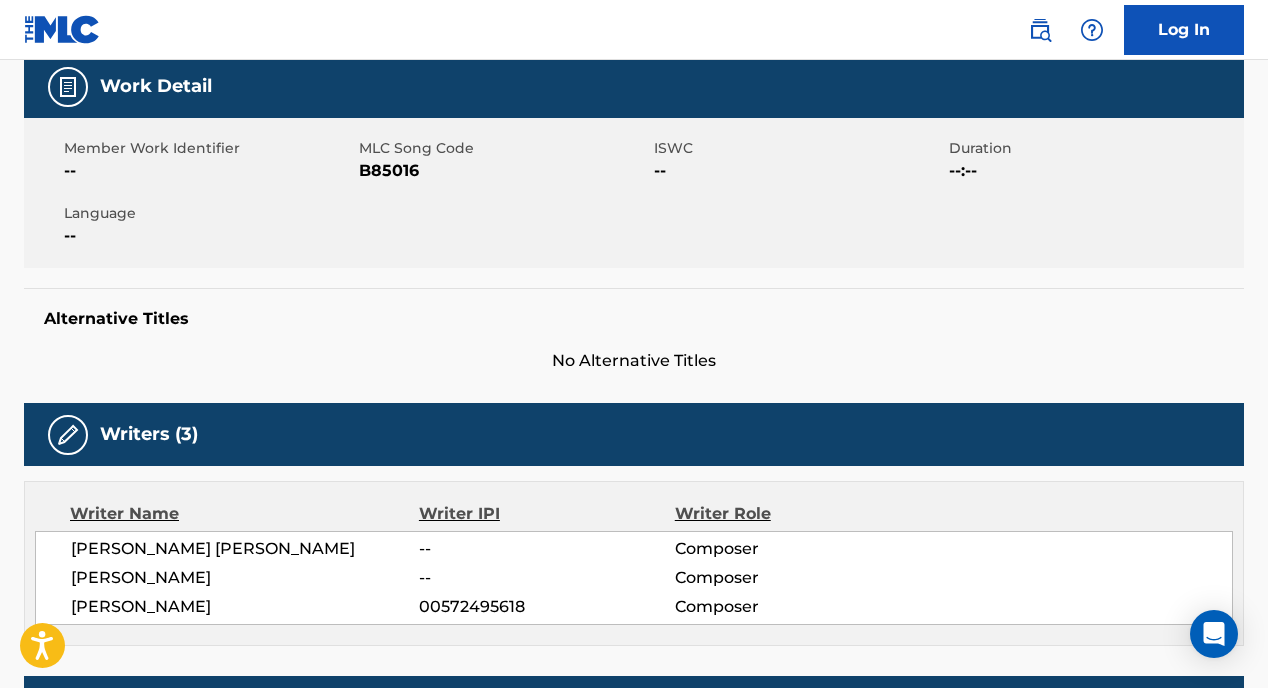 scroll, scrollTop: 329, scrollLeft: 0, axis: vertical 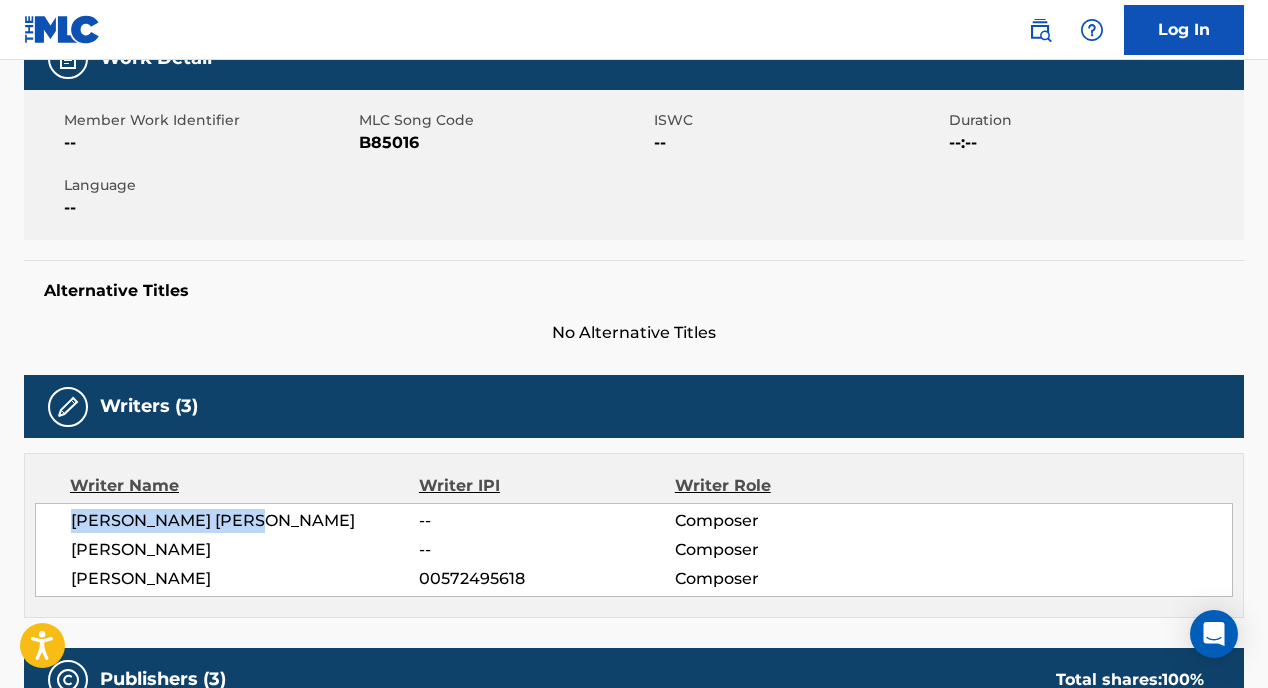 drag, startPoint x: 298, startPoint y: 514, endPoint x: 65, endPoint y: 509, distance: 233.05363 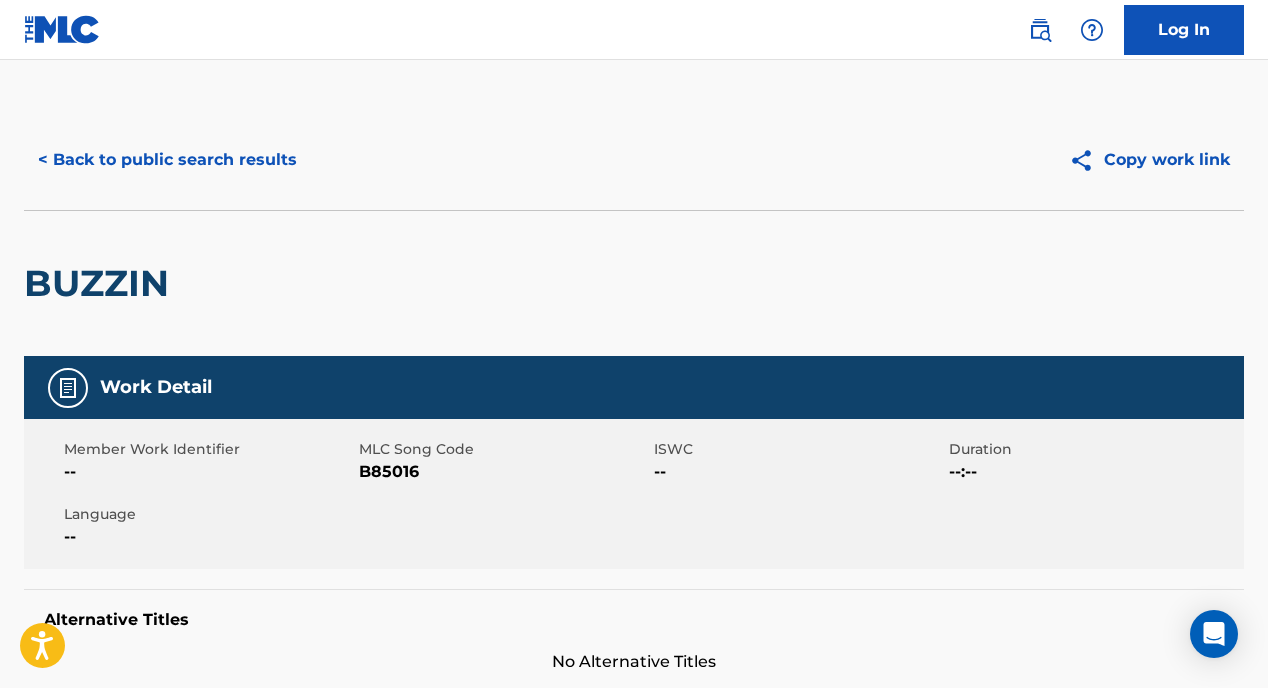 scroll, scrollTop: 0, scrollLeft: 0, axis: both 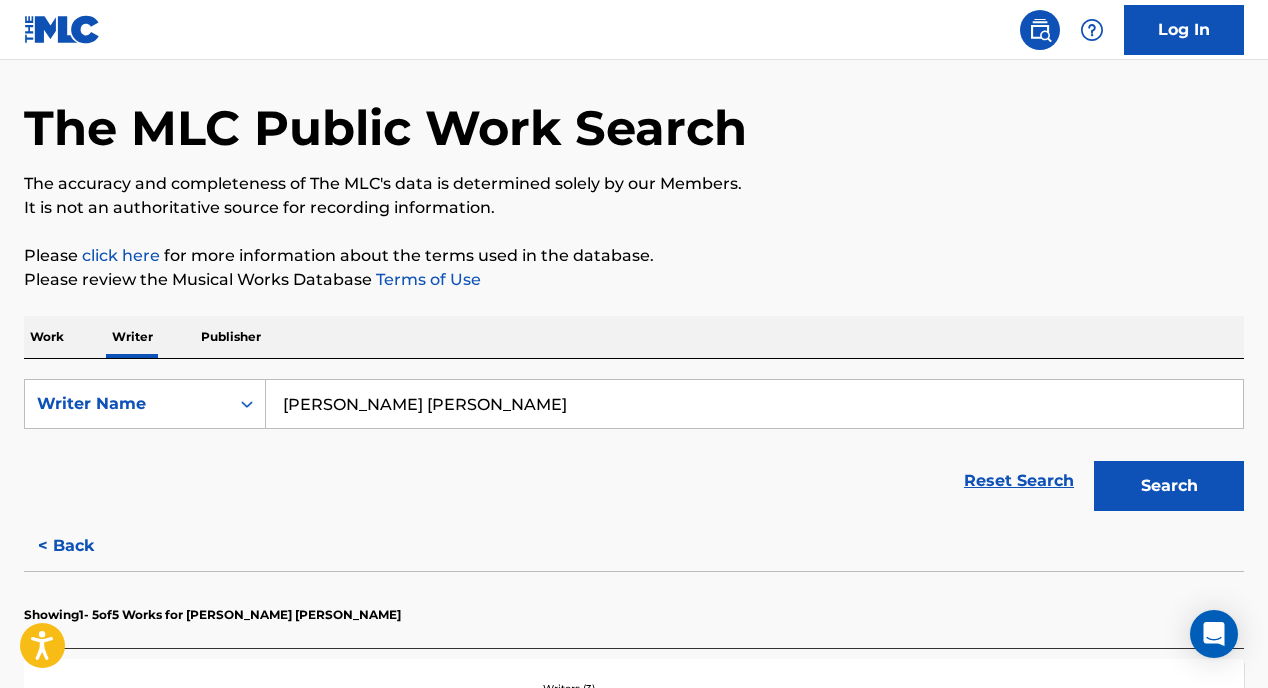 click on "[PERSON_NAME] [PERSON_NAME]" at bounding box center (754, 404) 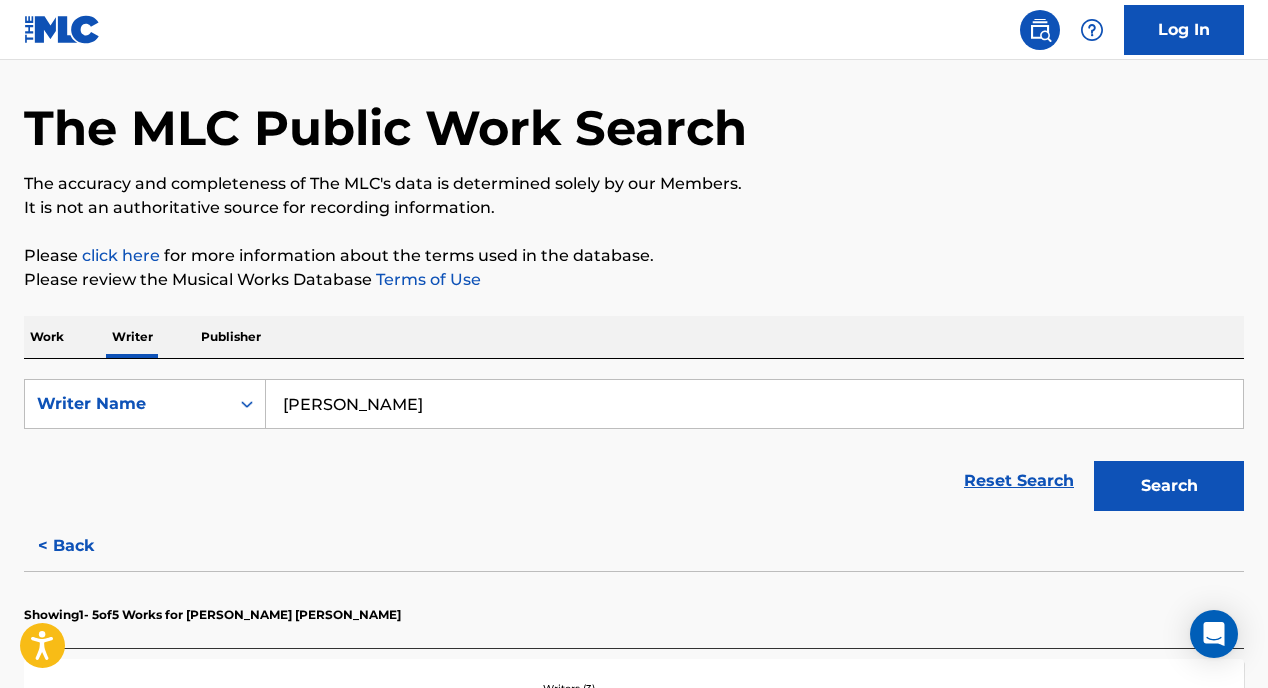 click on "Search" at bounding box center (1169, 486) 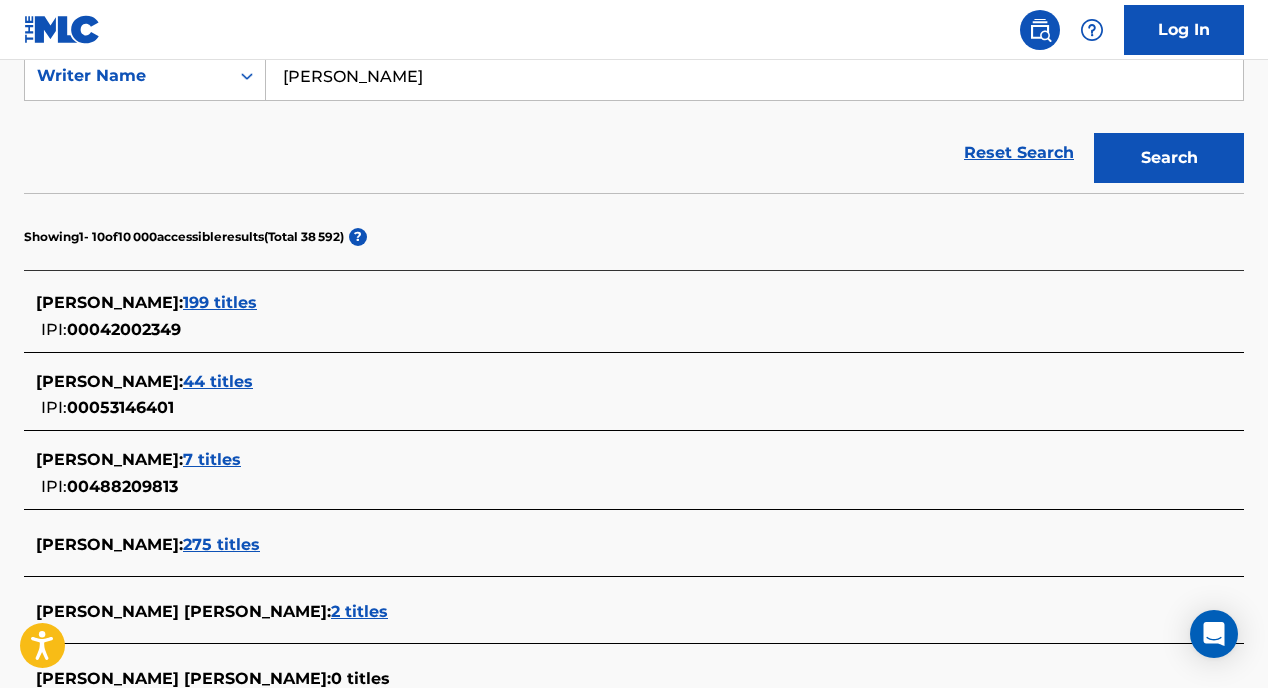 scroll, scrollTop: 386, scrollLeft: 0, axis: vertical 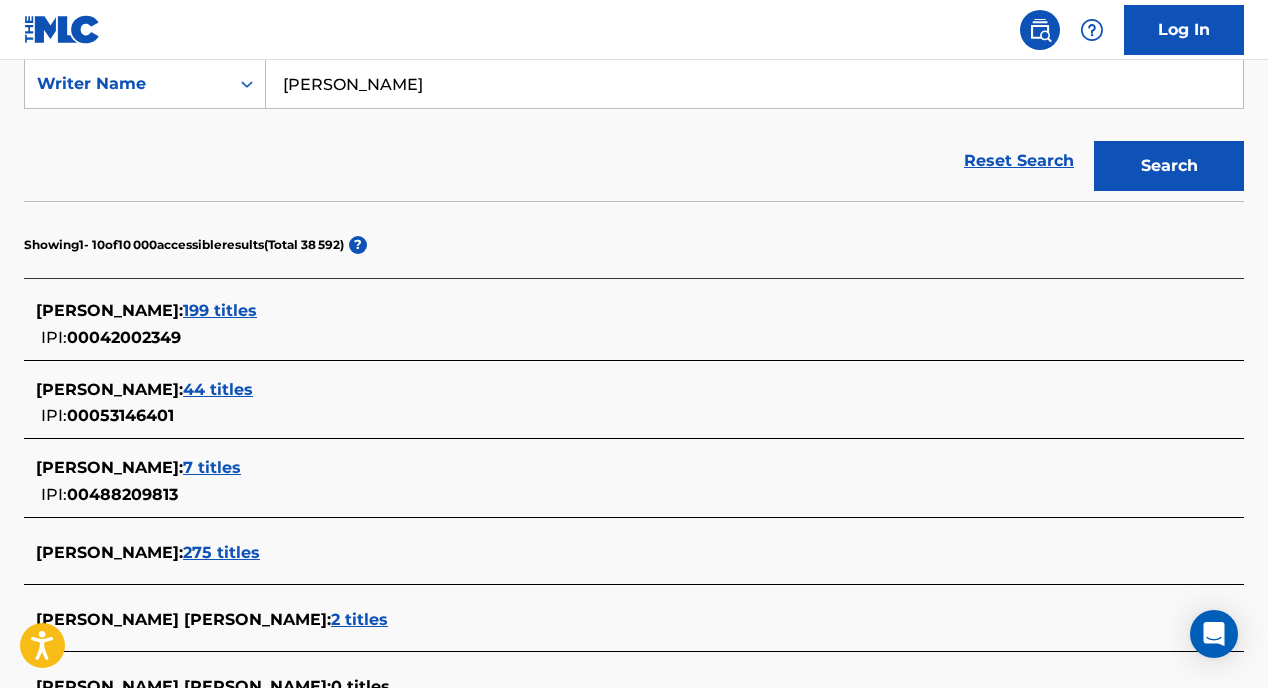 click on "199 titles" at bounding box center (220, 310) 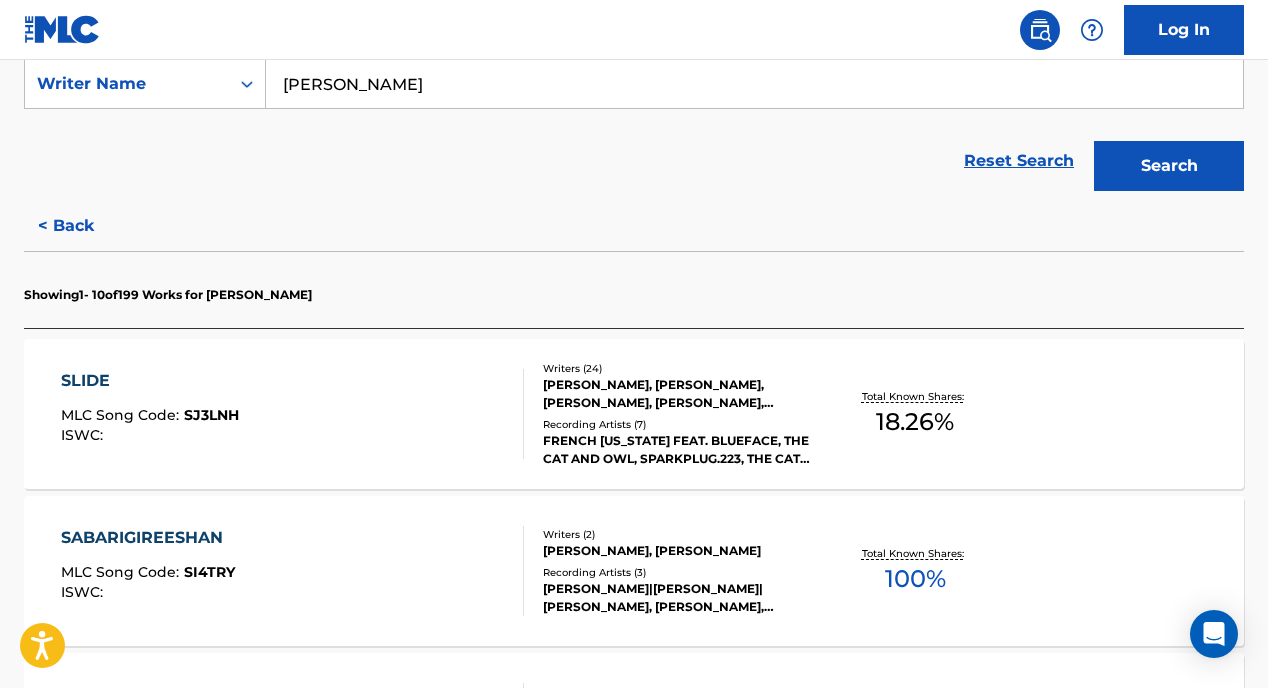 click on "[PERSON_NAME]" at bounding box center (754, 84) 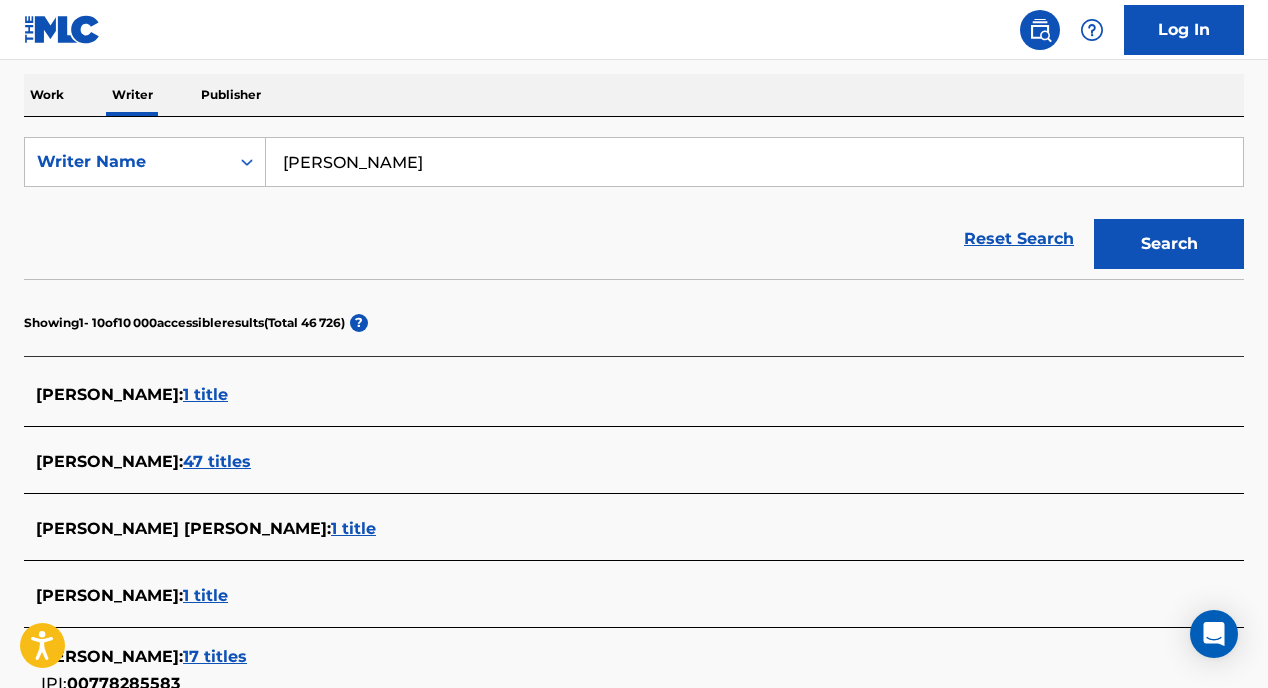 scroll, scrollTop: 486, scrollLeft: 0, axis: vertical 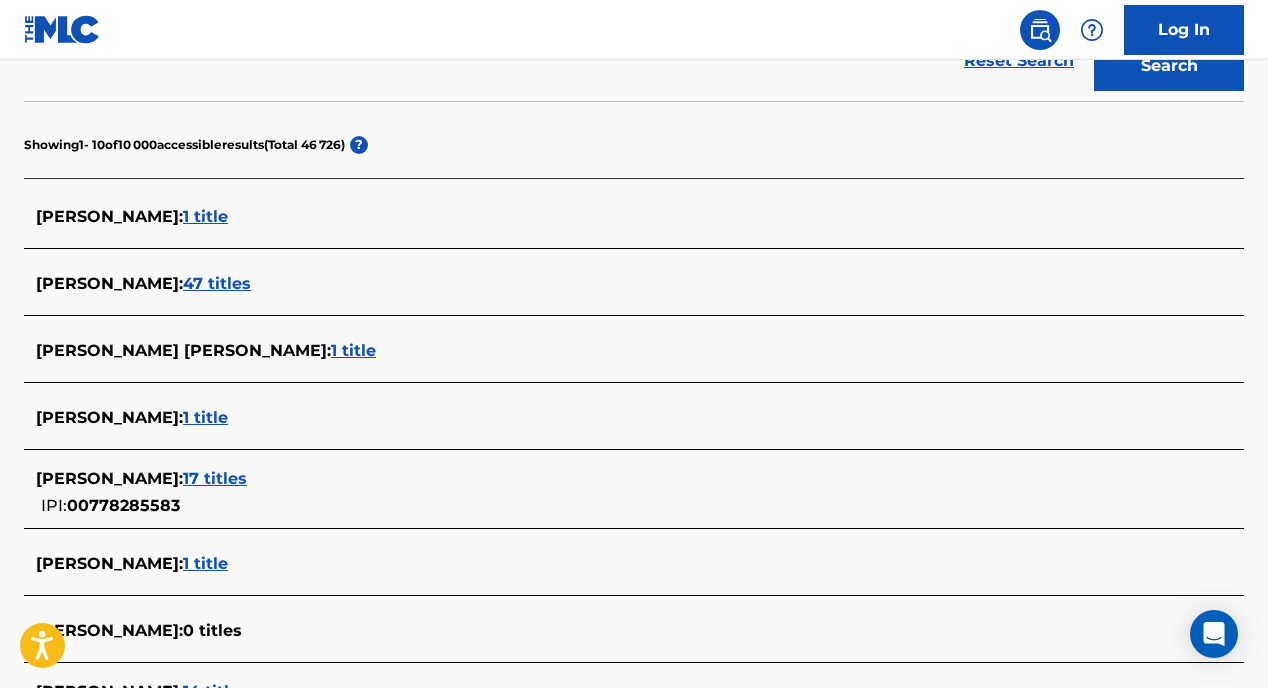 click on "47 titles" at bounding box center (217, 283) 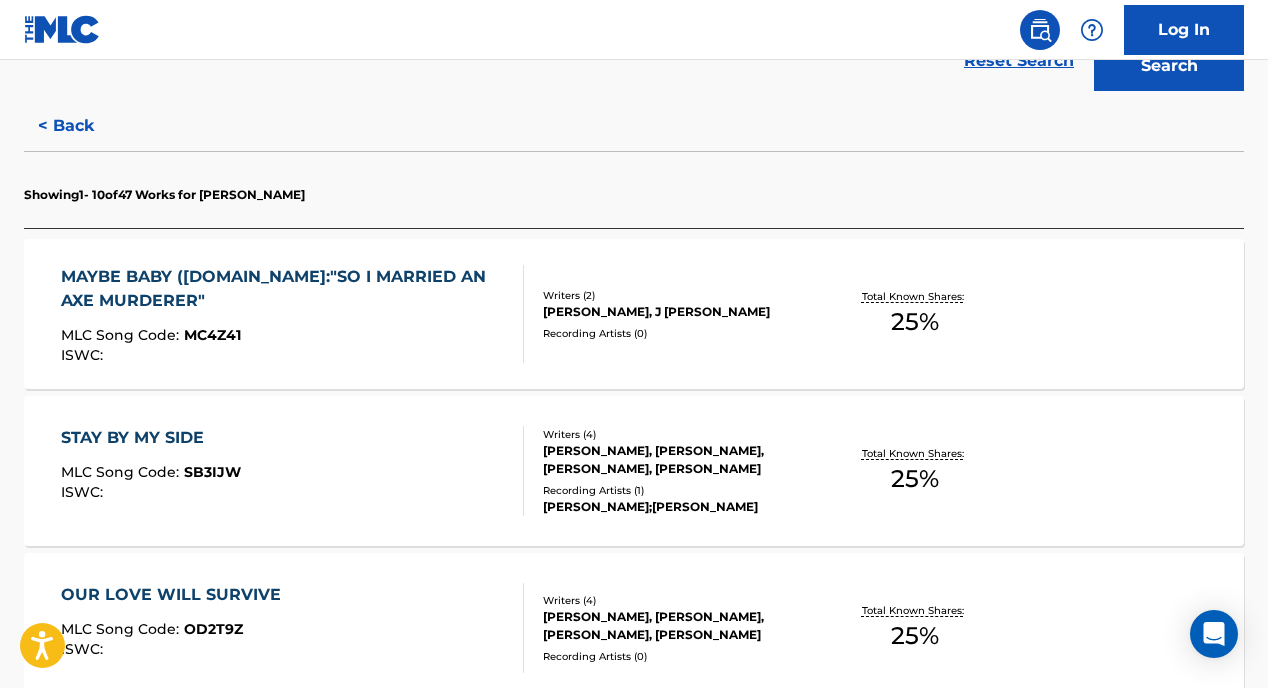 drag, startPoint x: 47, startPoint y: 264, endPoint x: 151, endPoint y: 285, distance: 106.09901 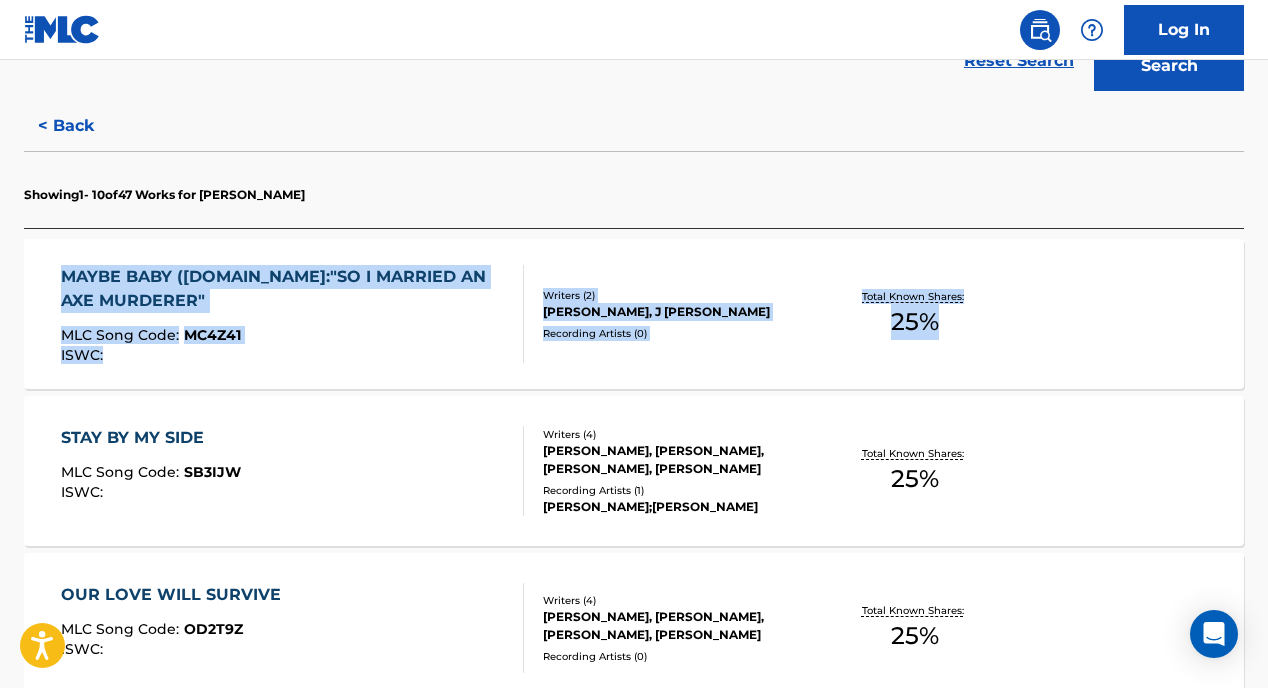 click on "MAYBE BABY ([DOMAIN_NAME]:"SO I MARRIED AN AXE MURDERER"" at bounding box center [284, 289] 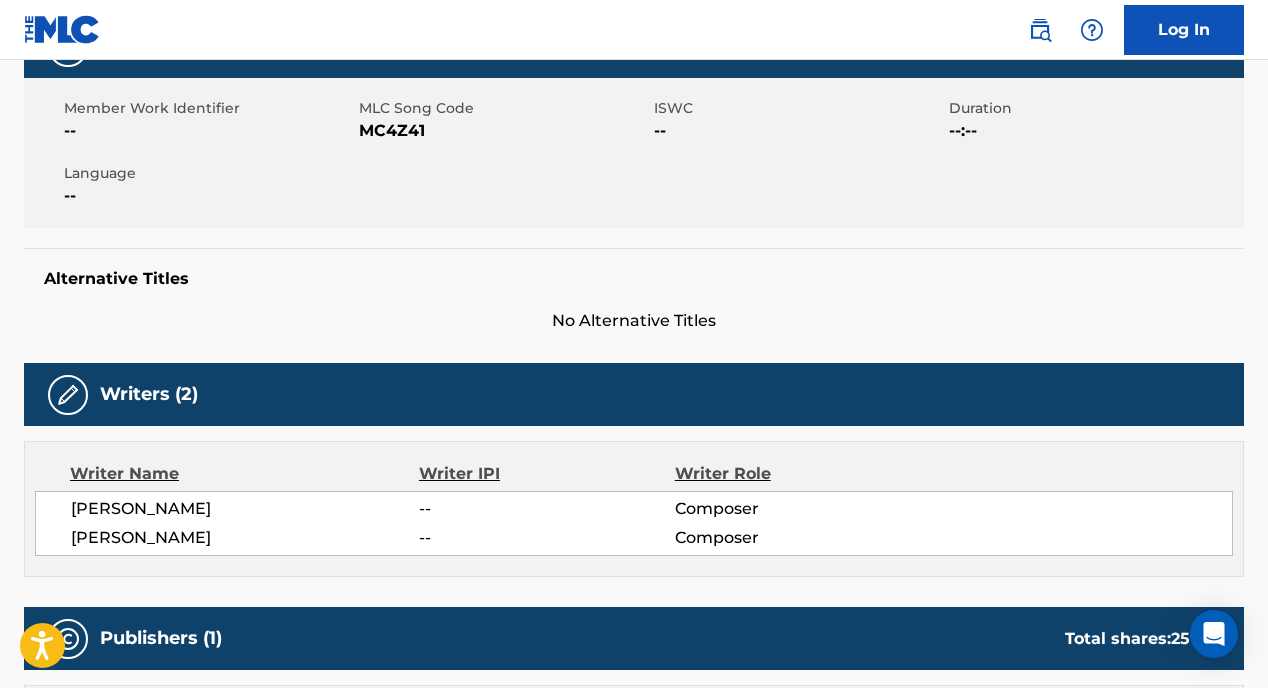 scroll, scrollTop: 388, scrollLeft: 0, axis: vertical 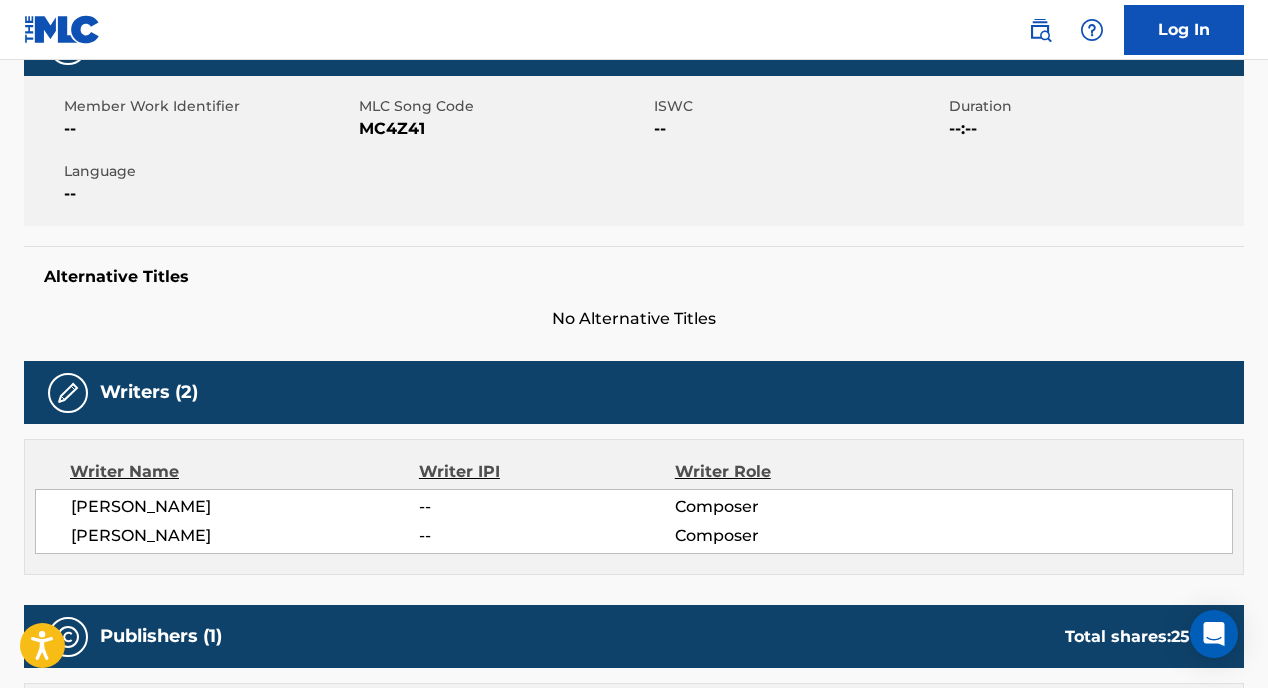 click on "[PERSON_NAME]" at bounding box center (245, 536) 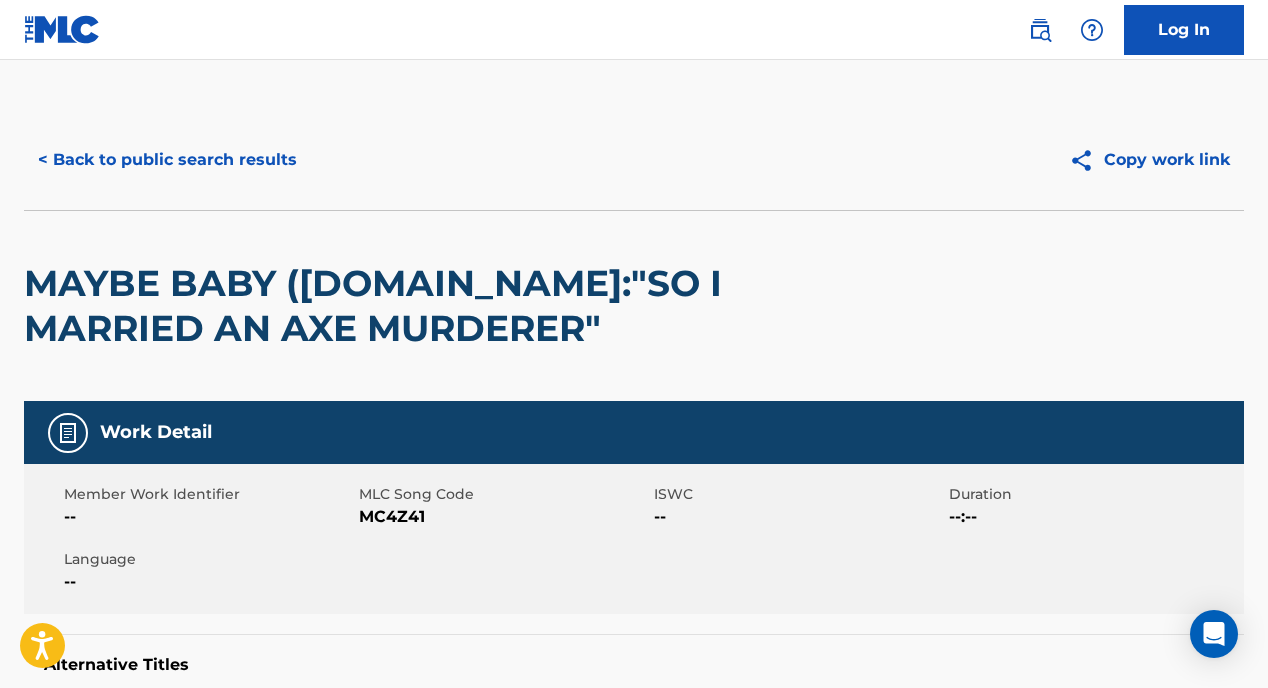 scroll, scrollTop: 0, scrollLeft: 0, axis: both 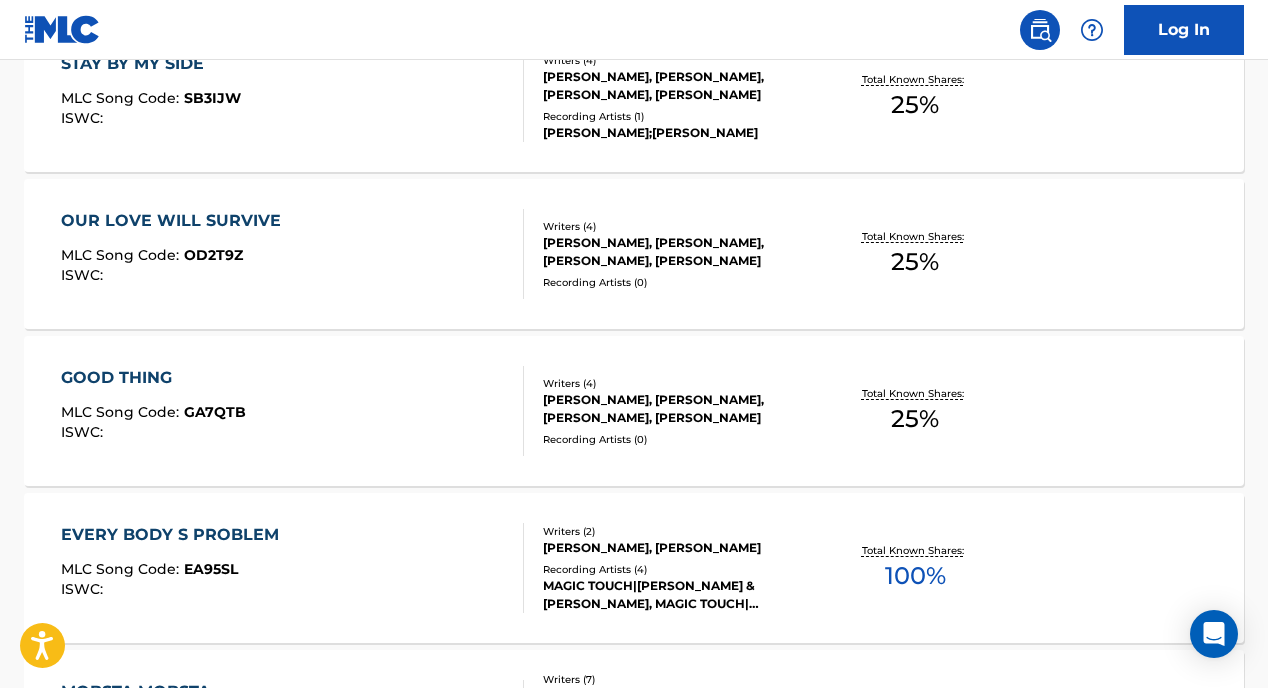 click on "GOOD THING" at bounding box center [153, 378] 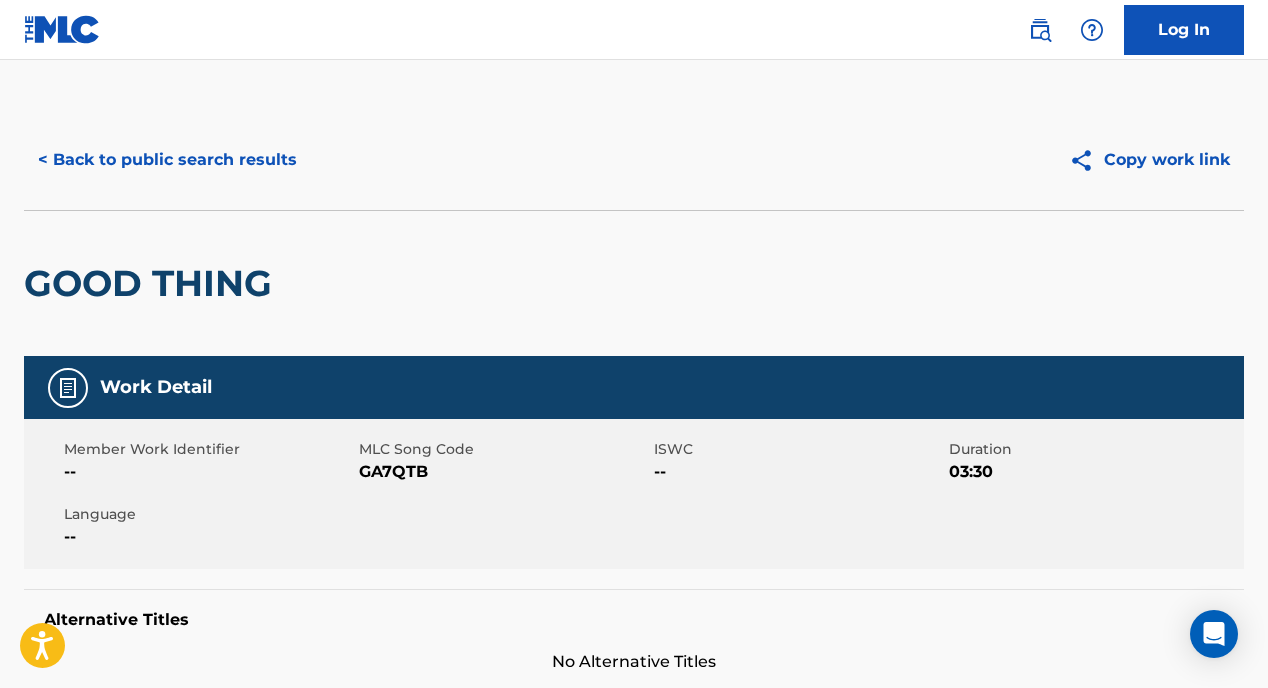 scroll, scrollTop: 0, scrollLeft: 0, axis: both 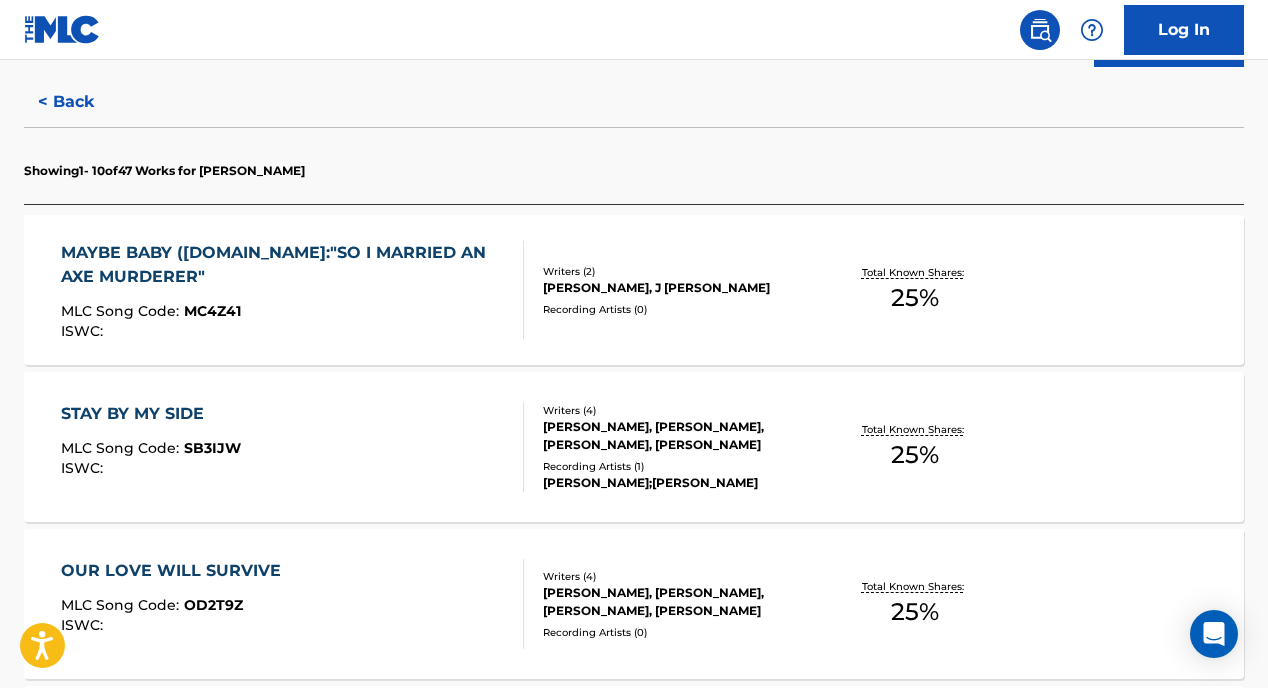click on "MAYBE BABY ([DOMAIN_NAME]:"SO I MARRIED AN AXE MURDERER"" at bounding box center [284, 265] 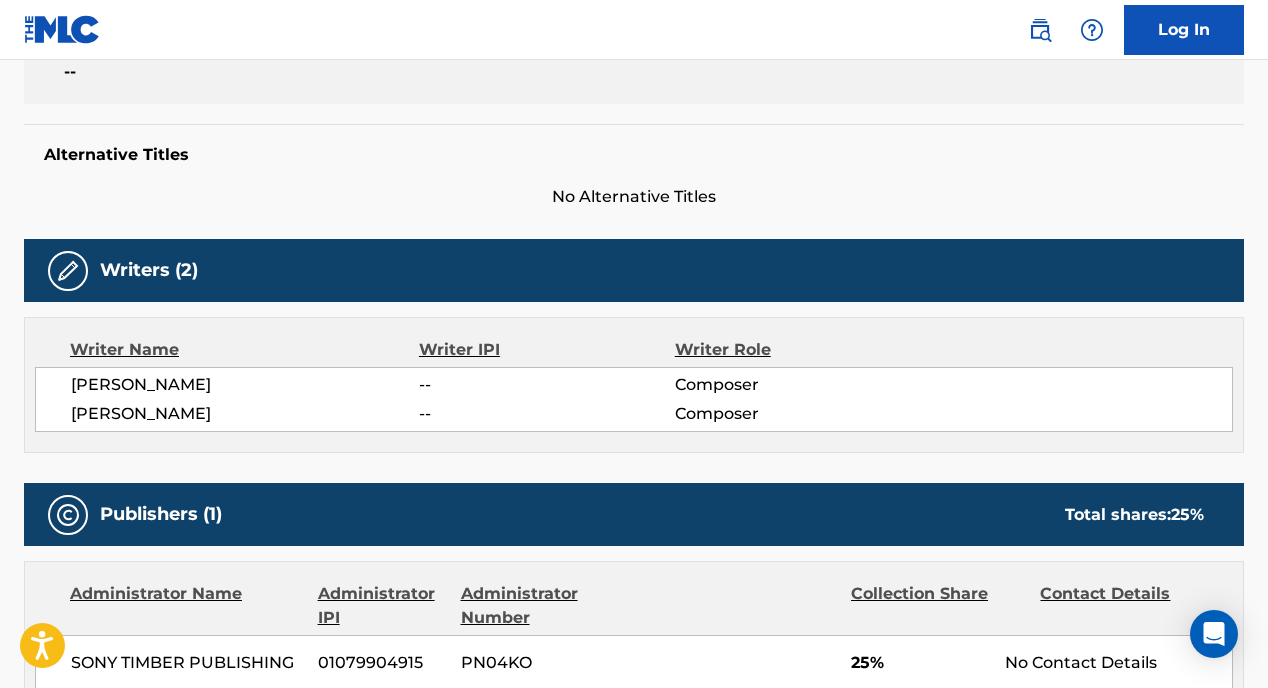 scroll, scrollTop: 0, scrollLeft: 0, axis: both 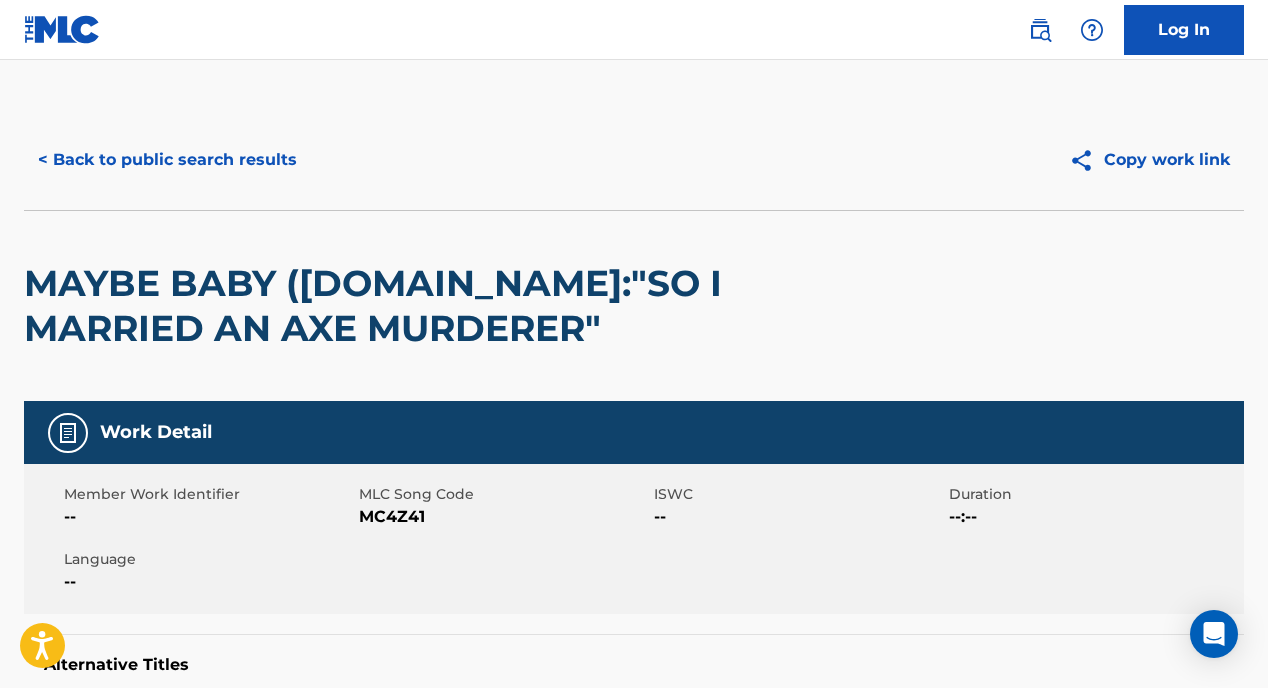 click on "MAYBE BABY ([DOMAIN_NAME]:"SO I MARRIED AN AXE MURDERER"" at bounding box center [390, 306] 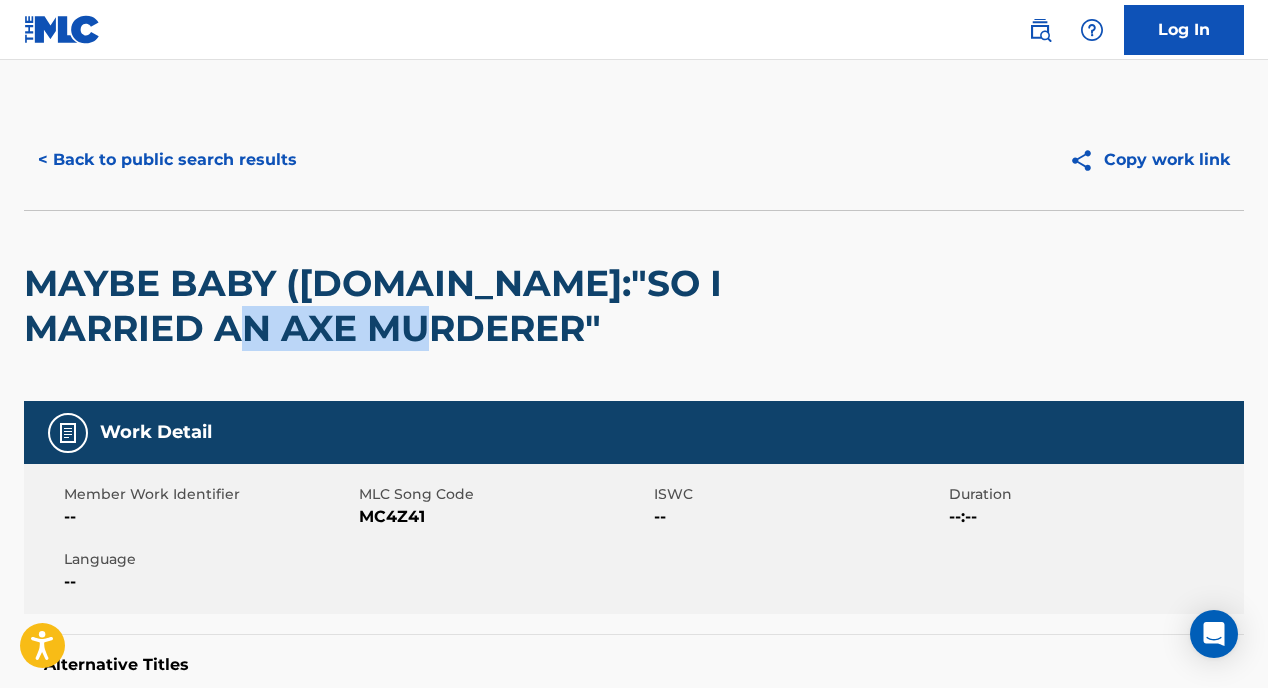 click on "MAYBE BABY ([DOMAIN_NAME]:"SO I MARRIED AN AXE MURDERER"" at bounding box center [390, 306] 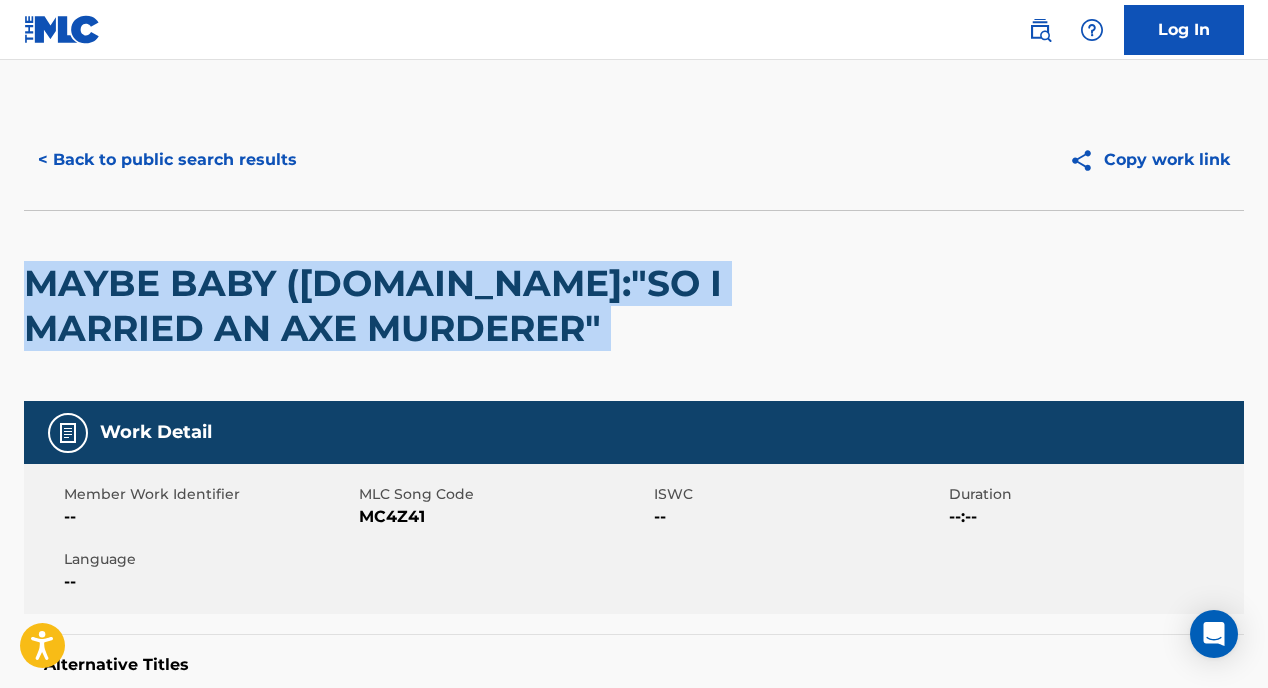 click on "MAYBE BABY ([DOMAIN_NAME]:"SO I MARRIED AN AXE MURDERER"" at bounding box center (390, 306) 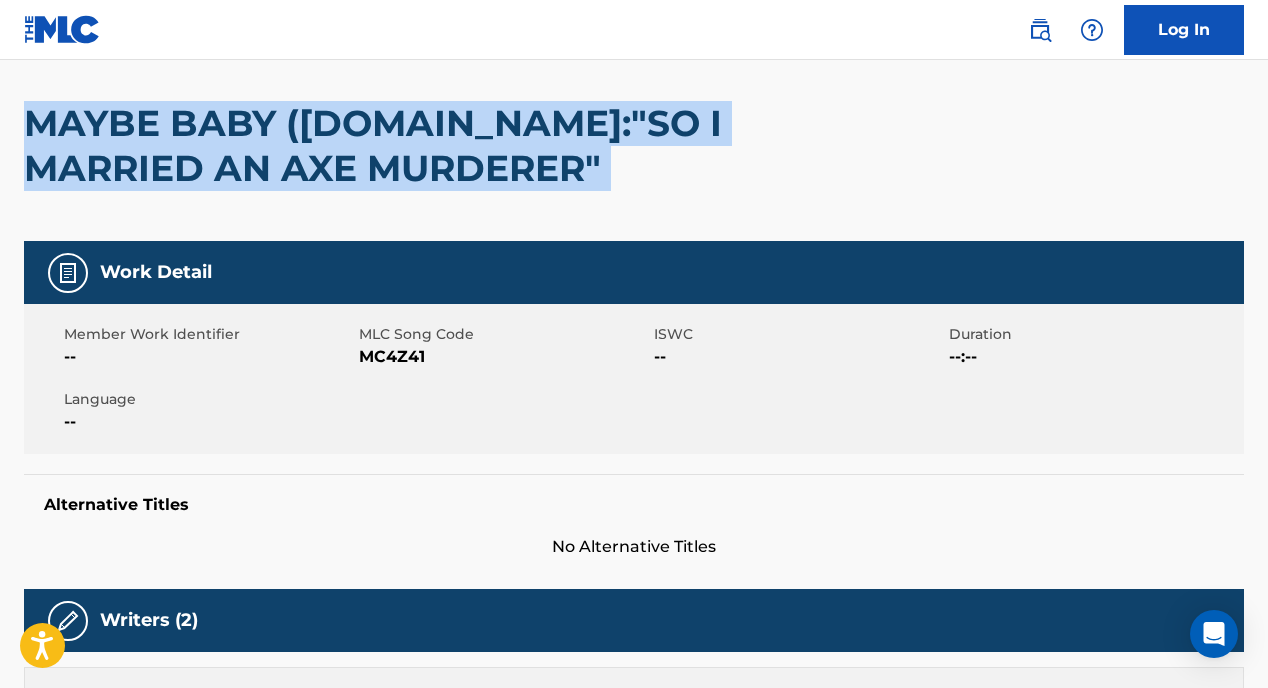 scroll, scrollTop: 189, scrollLeft: 0, axis: vertical 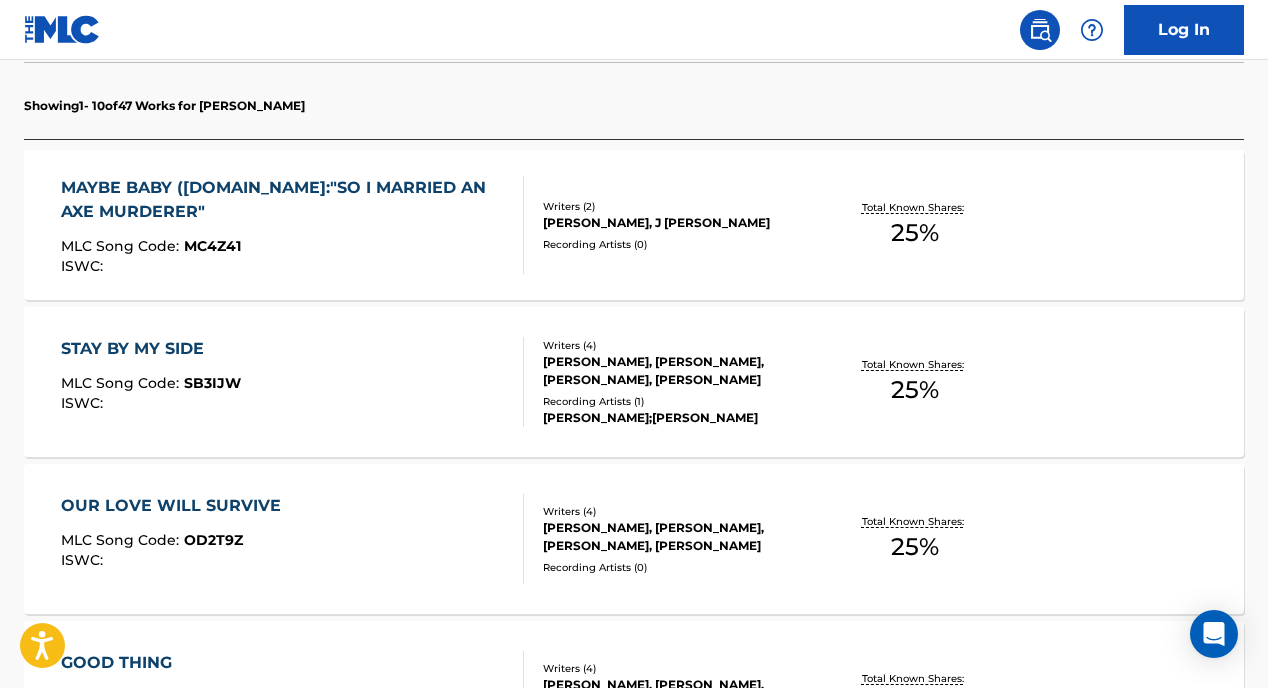 click on "STAY BY MY SIDE" at bounding box center (151, 349) 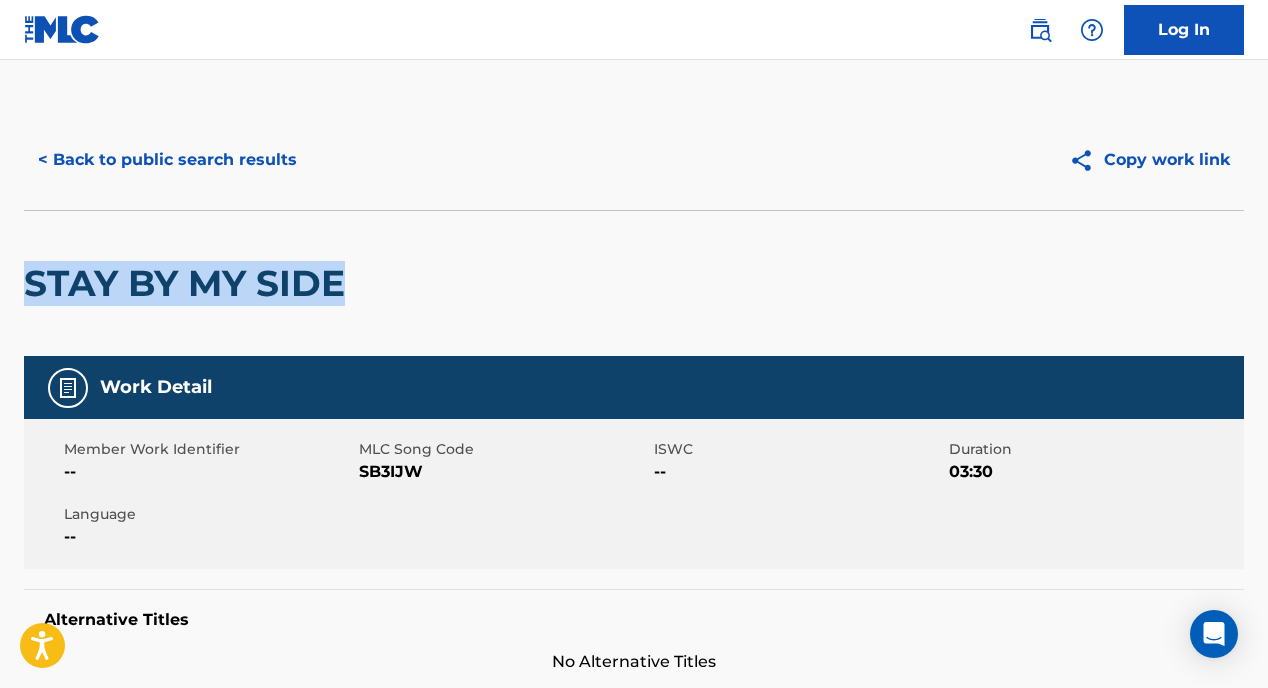 drag, startPoint x: 396, startPoint y: 296, endPoint x: 18, endPoint y: 283, distance: 378.22348 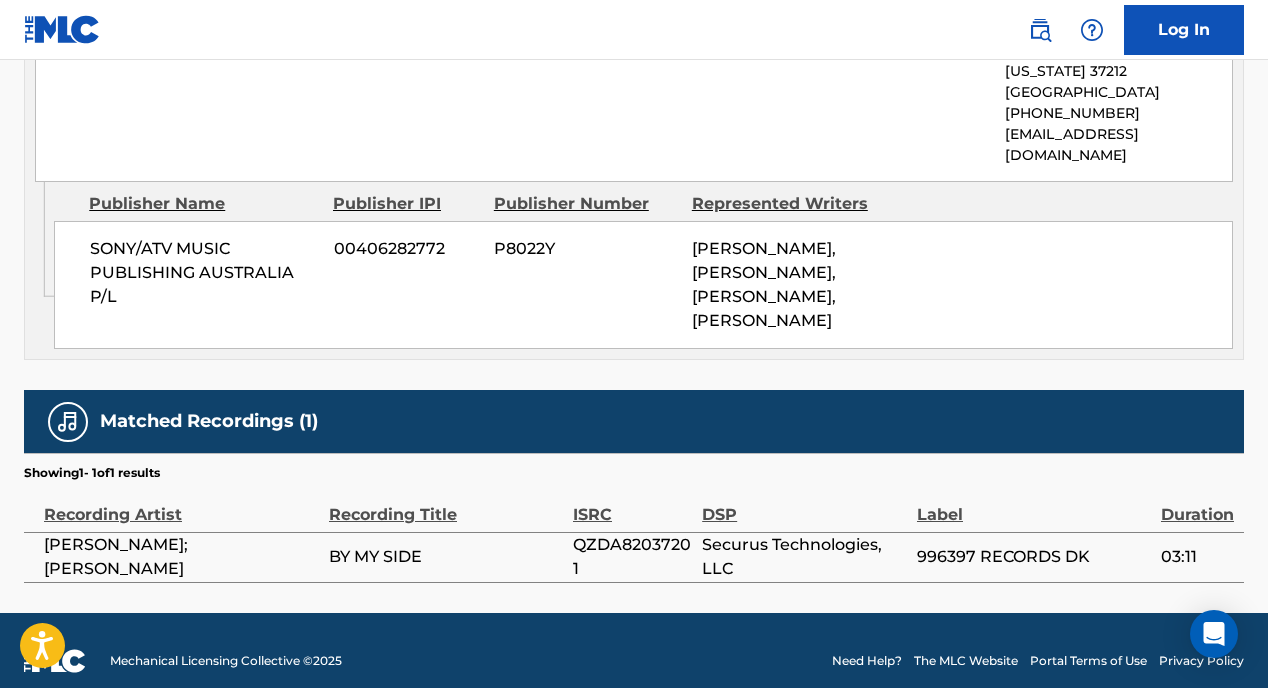 scroll, scrollTop: 1216, scrollLeft: 0, axis: vertical 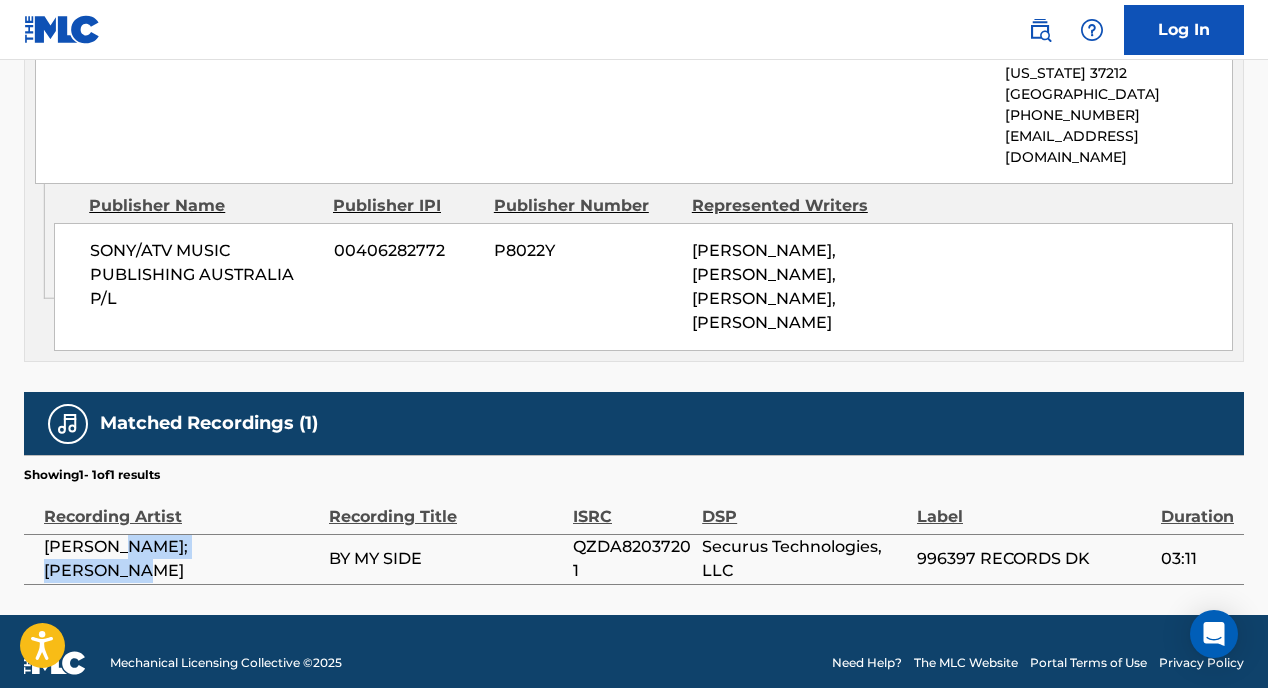 drag, startPoint x: 273, startPoint y: 543, endPoint x: 120, endPoint y: 536, distance: 153.16005 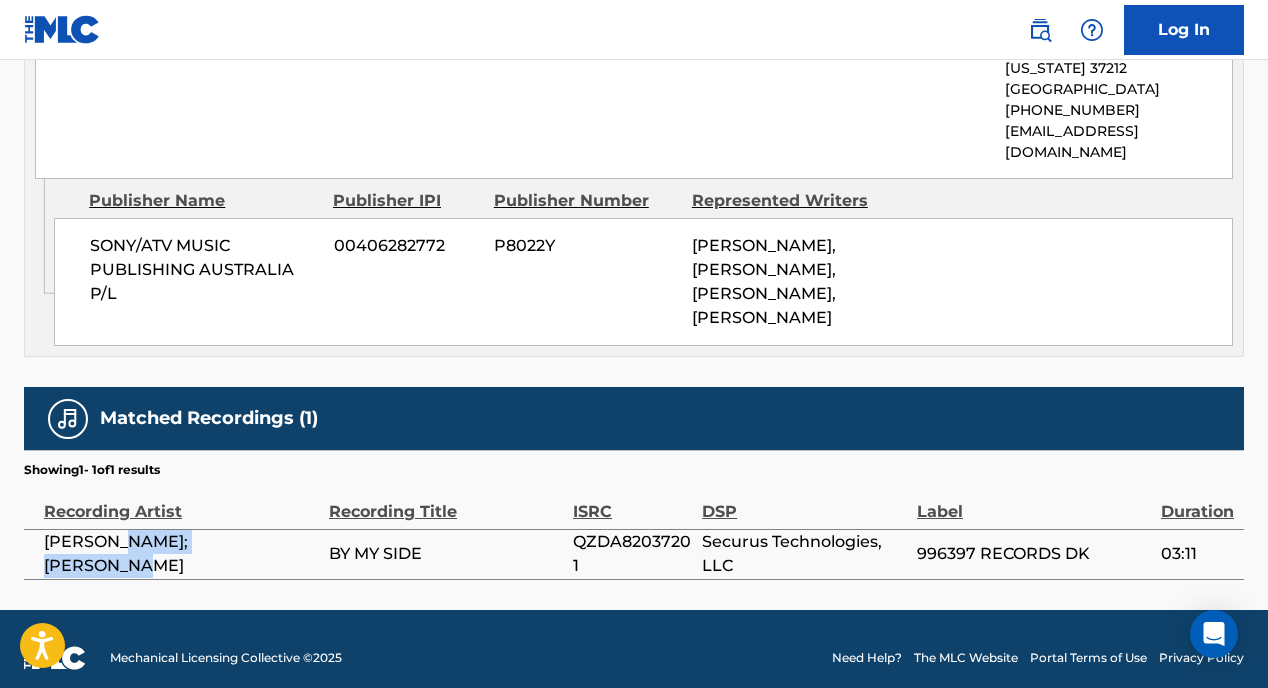 scroll, scrollTop: 1218, scrollLeft: 0, axis: vertical 